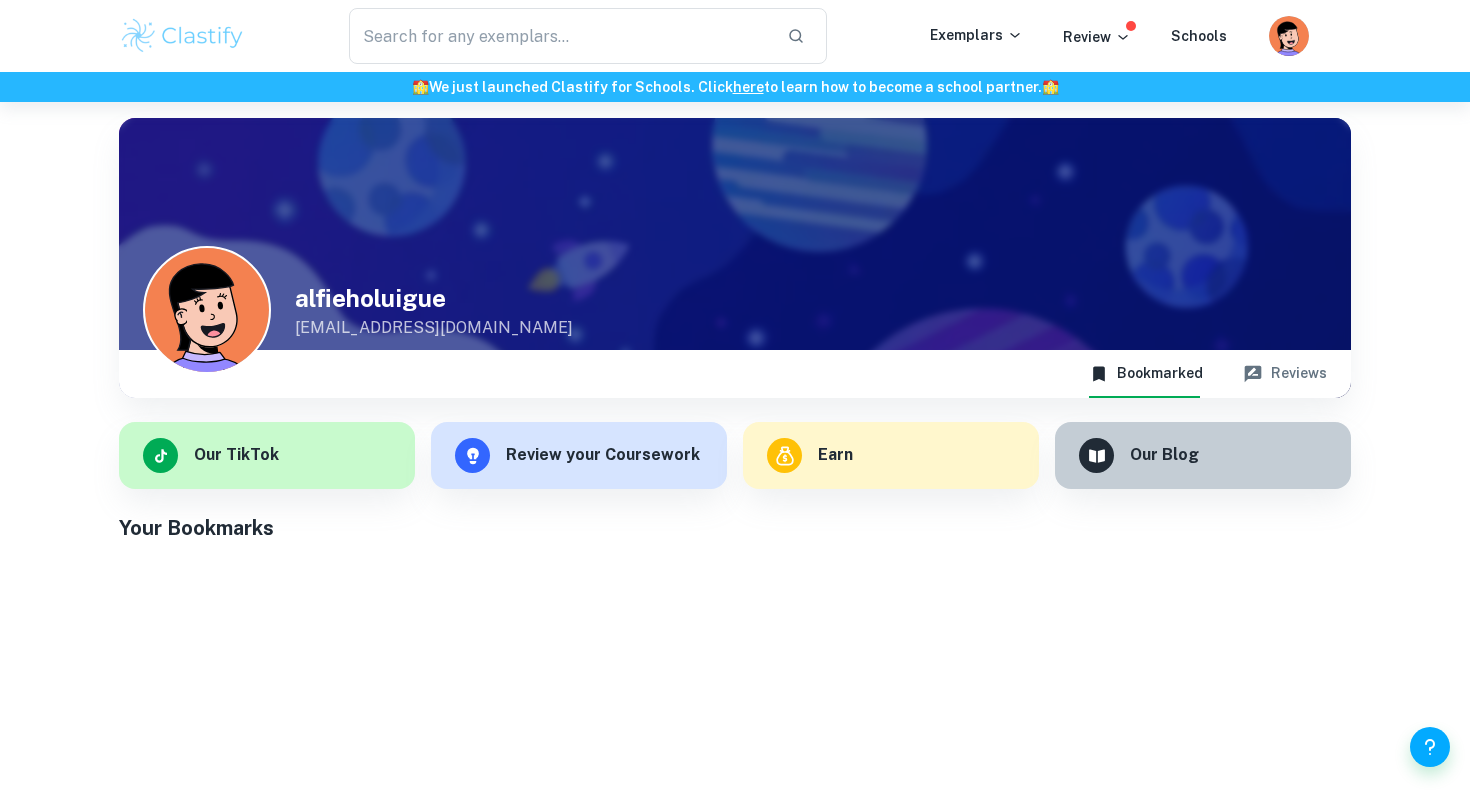 scroll, scrollTop: 0, scrollLeft: 0, axis: both 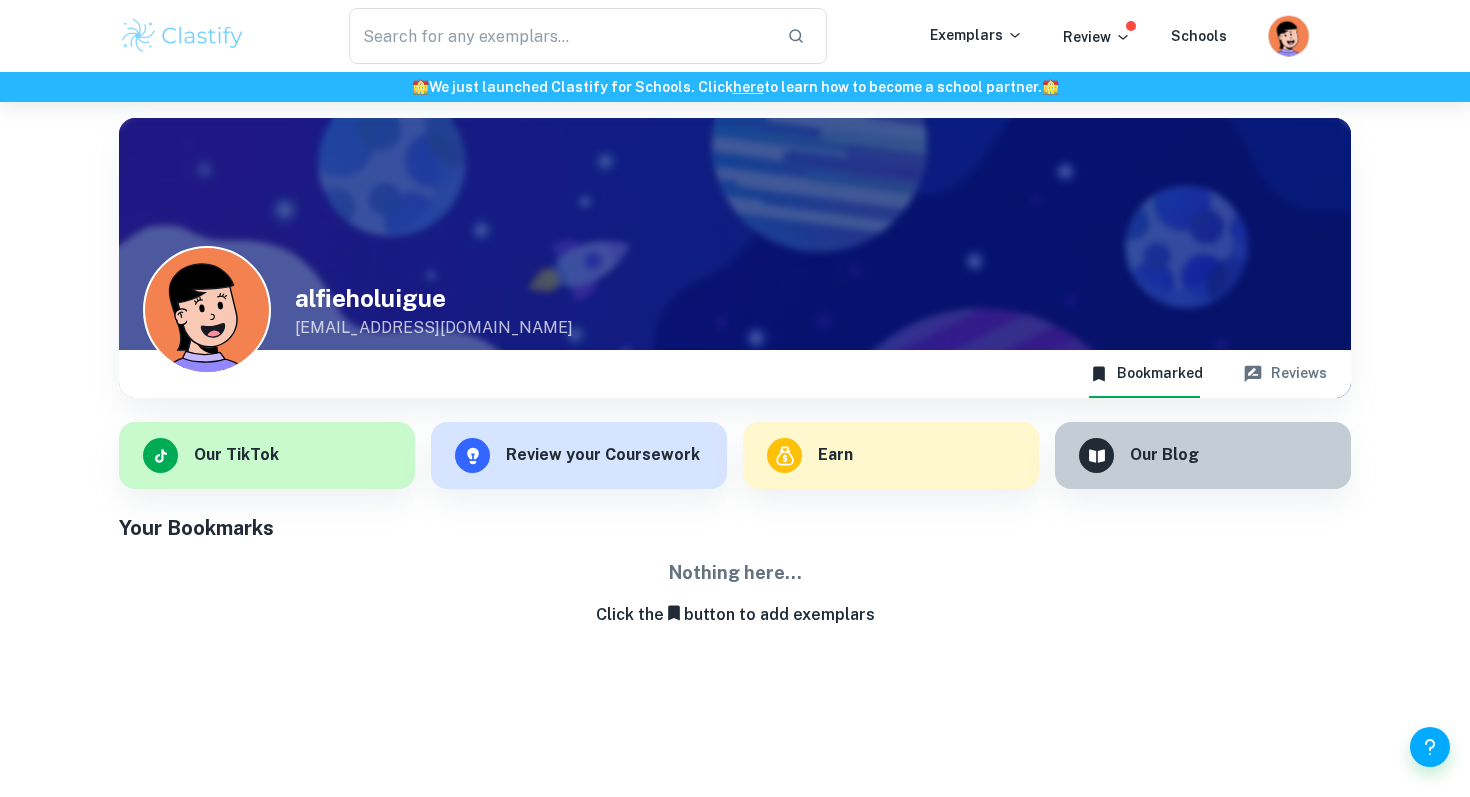 click at bounding box center (1290, 49) 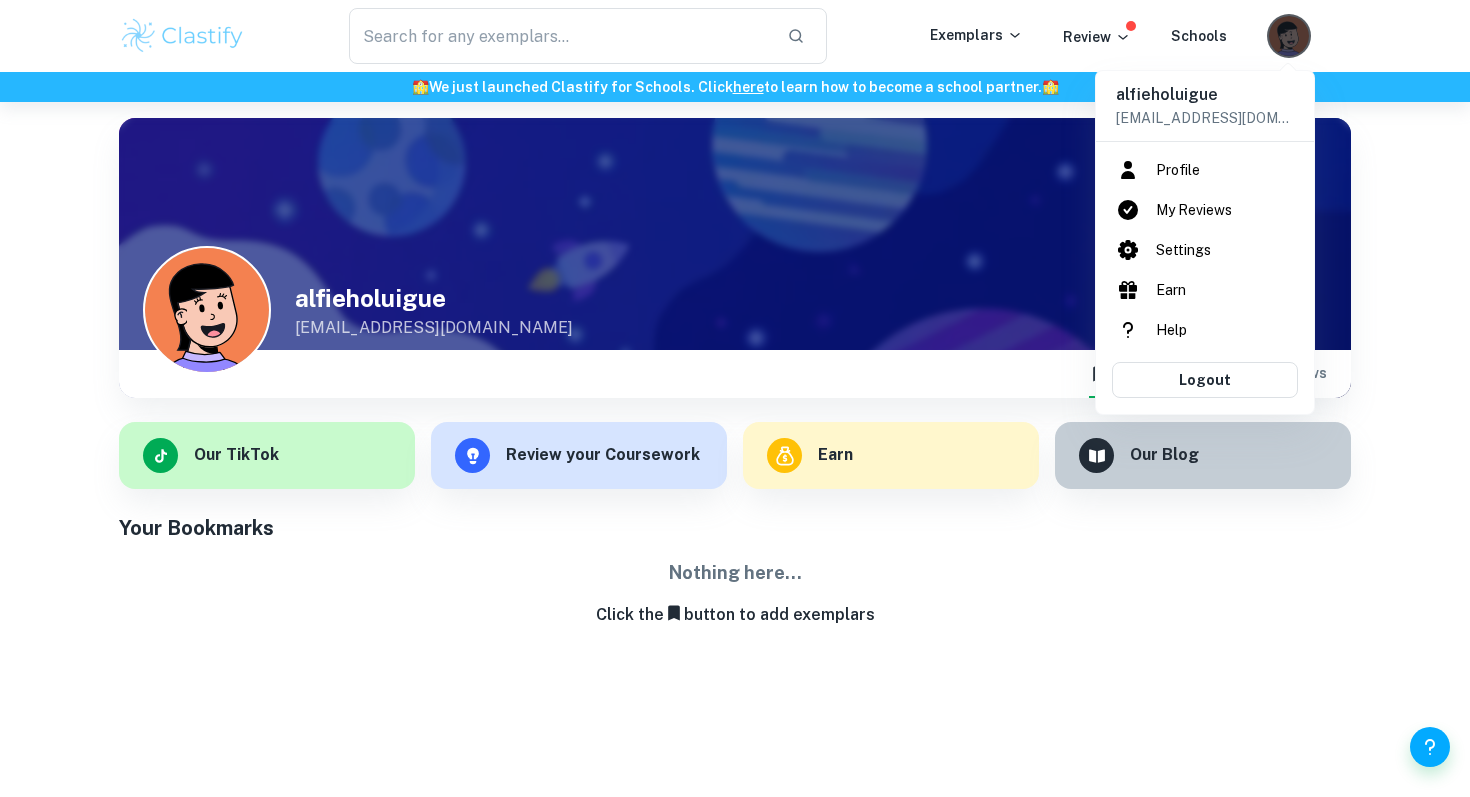 click on "My Reviews" at bounding box center (1205, 210) 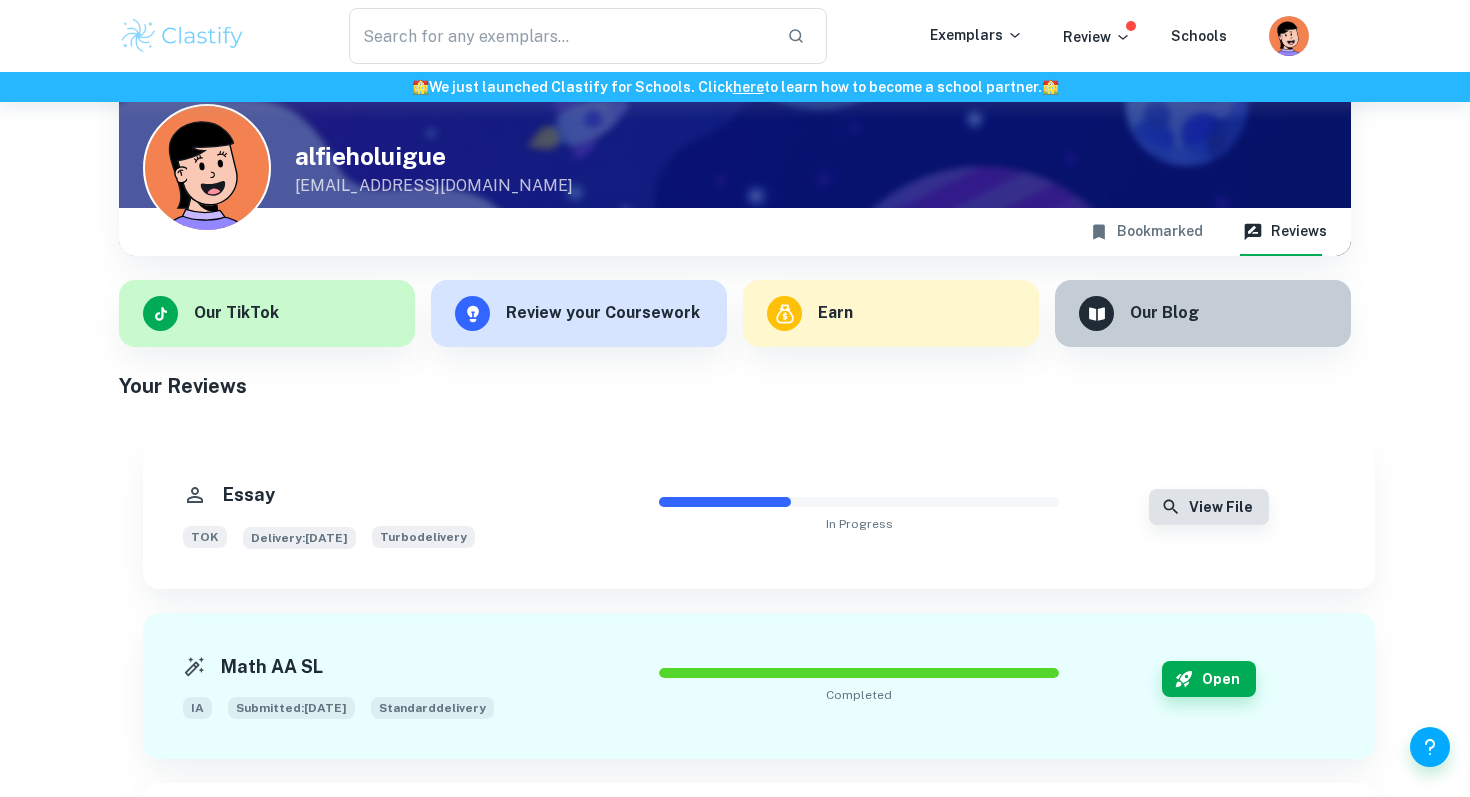 scroll, scrollTop: 152, scrollLeft: 0, axis: vertical 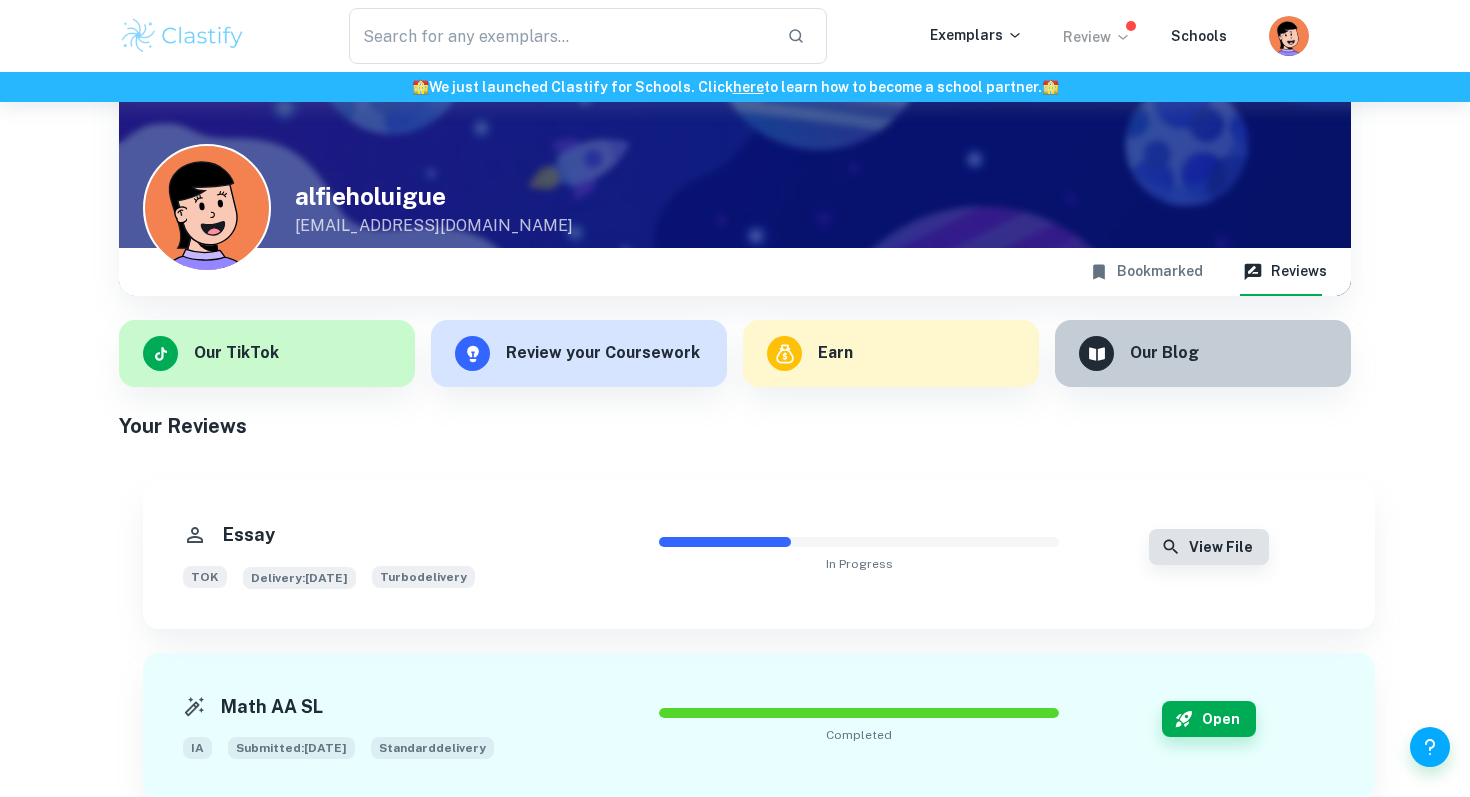 click on "Review" at bounding box center [1097, 37] 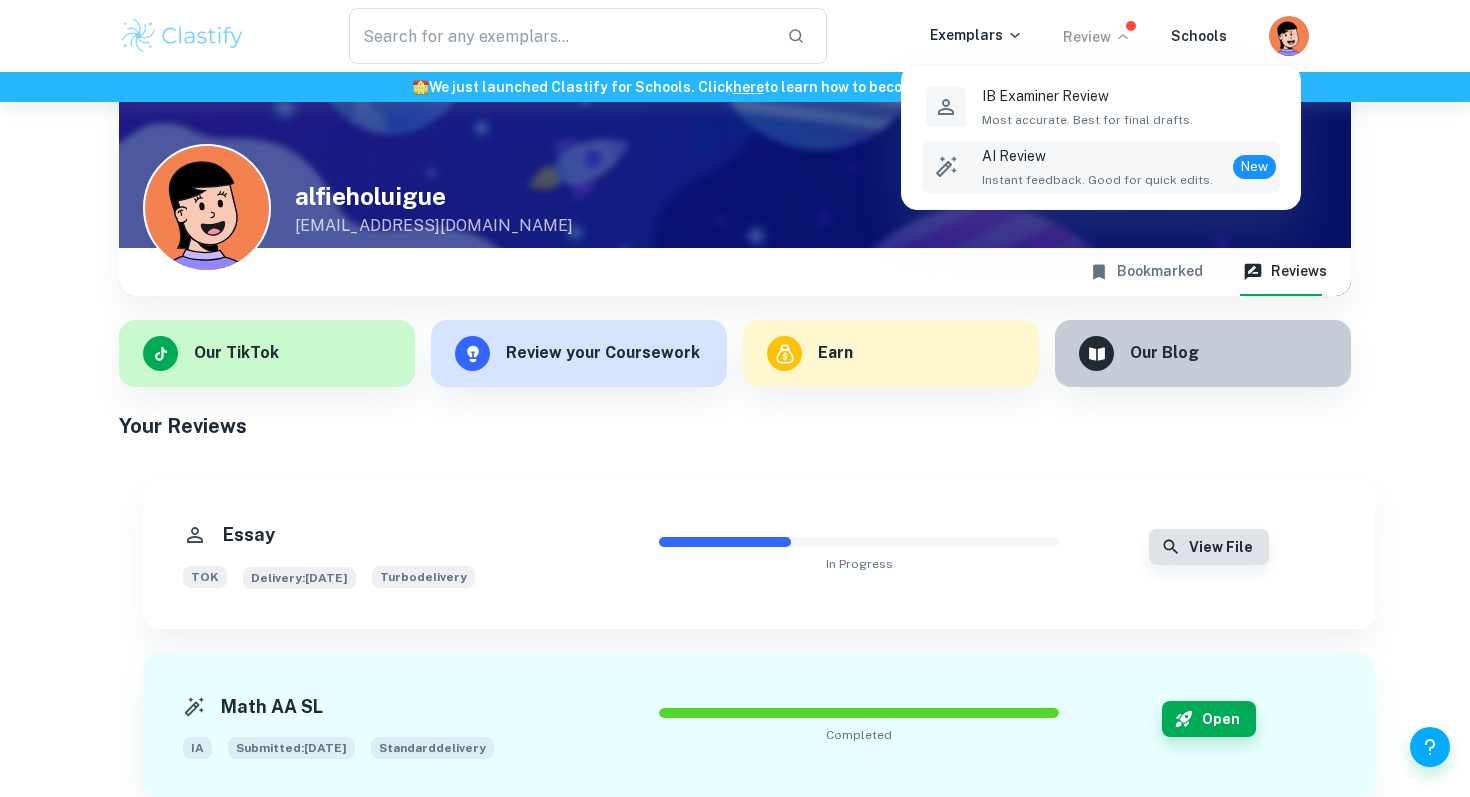 click on "AI Review" at bounding box center (1097, 156) 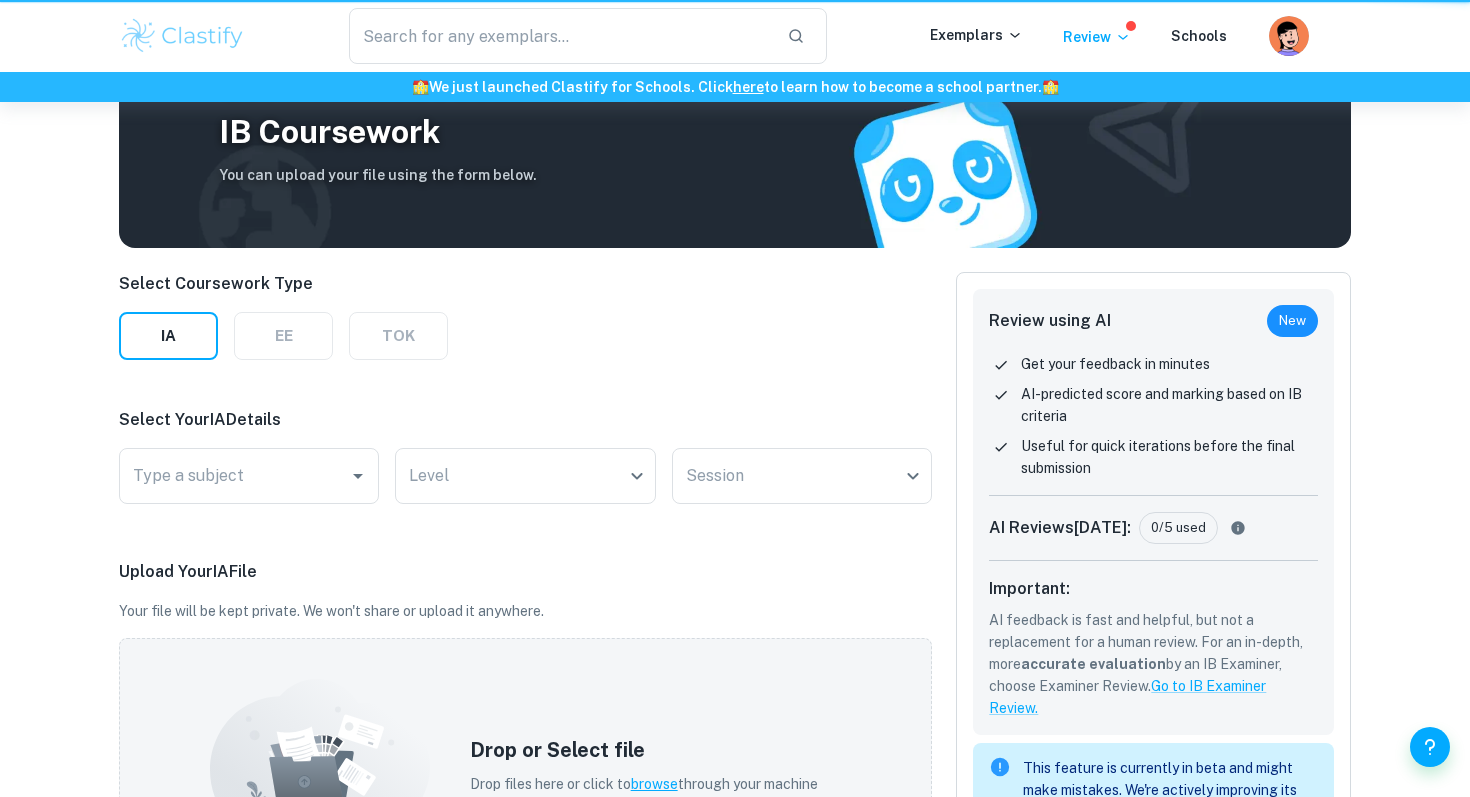 scroll, scrollTop: 0, scrollLeft: 0, axis: both 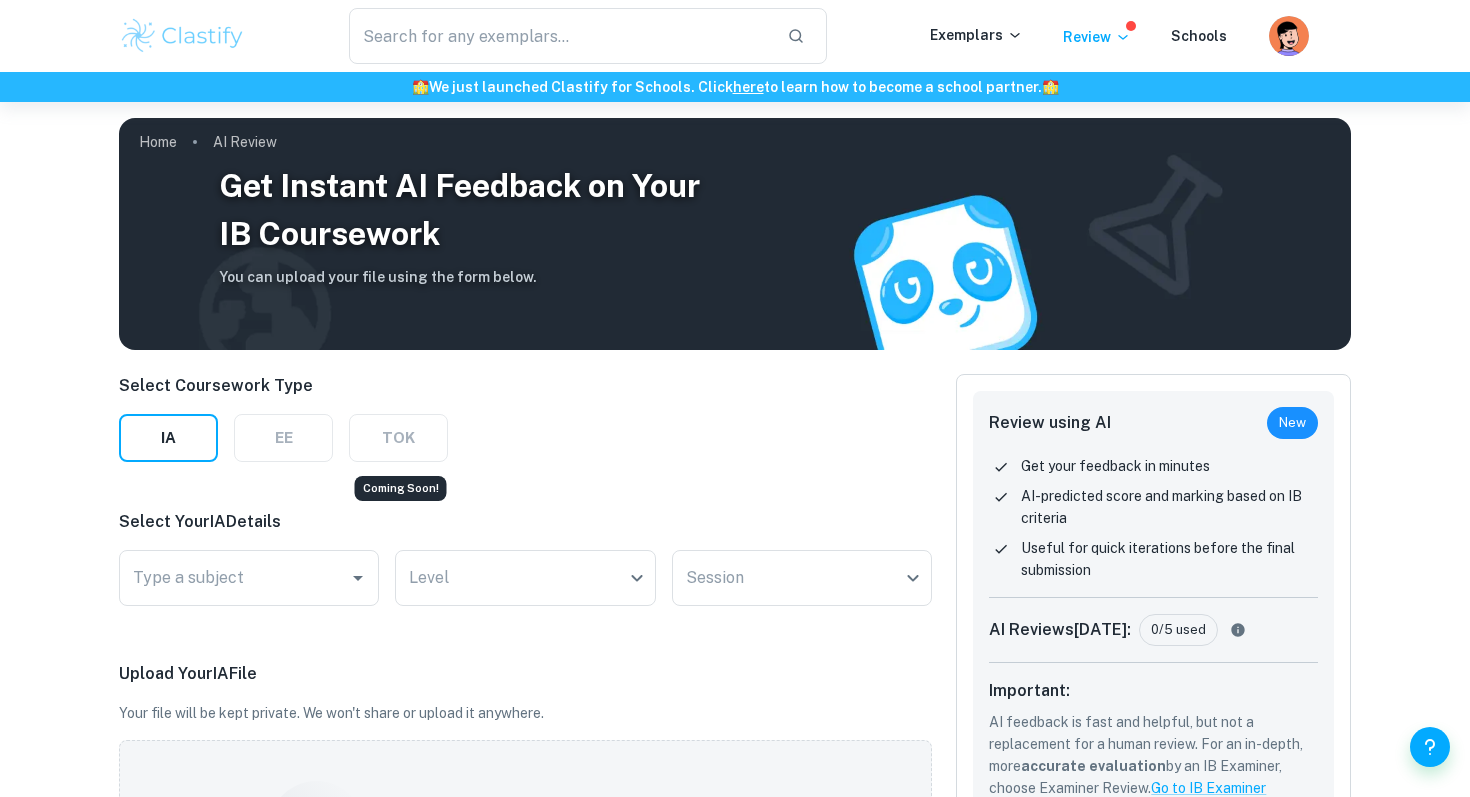 click on "TOK" at bounding box center [398, 438] 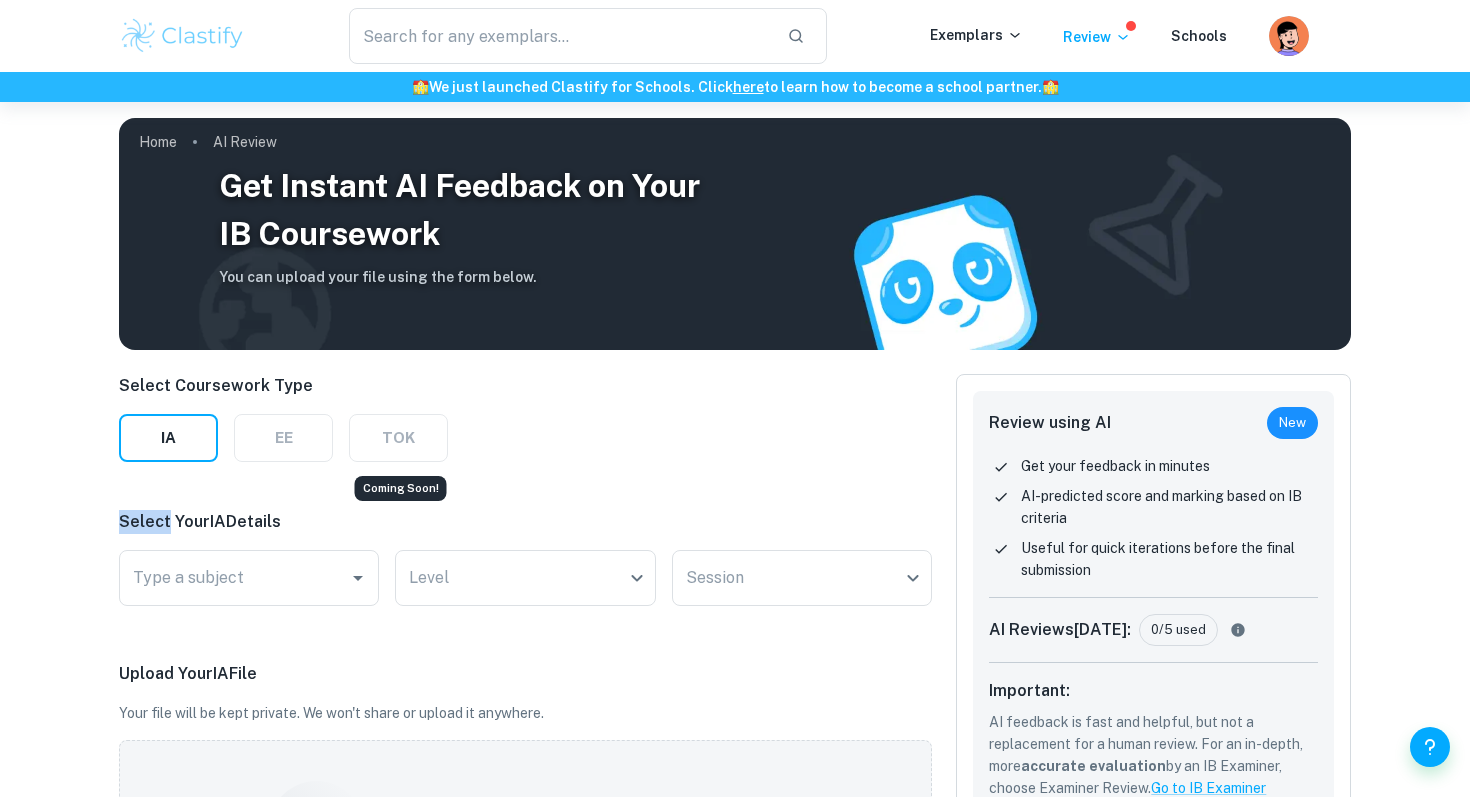 click on "TOK" at bounding box center [398, 438] 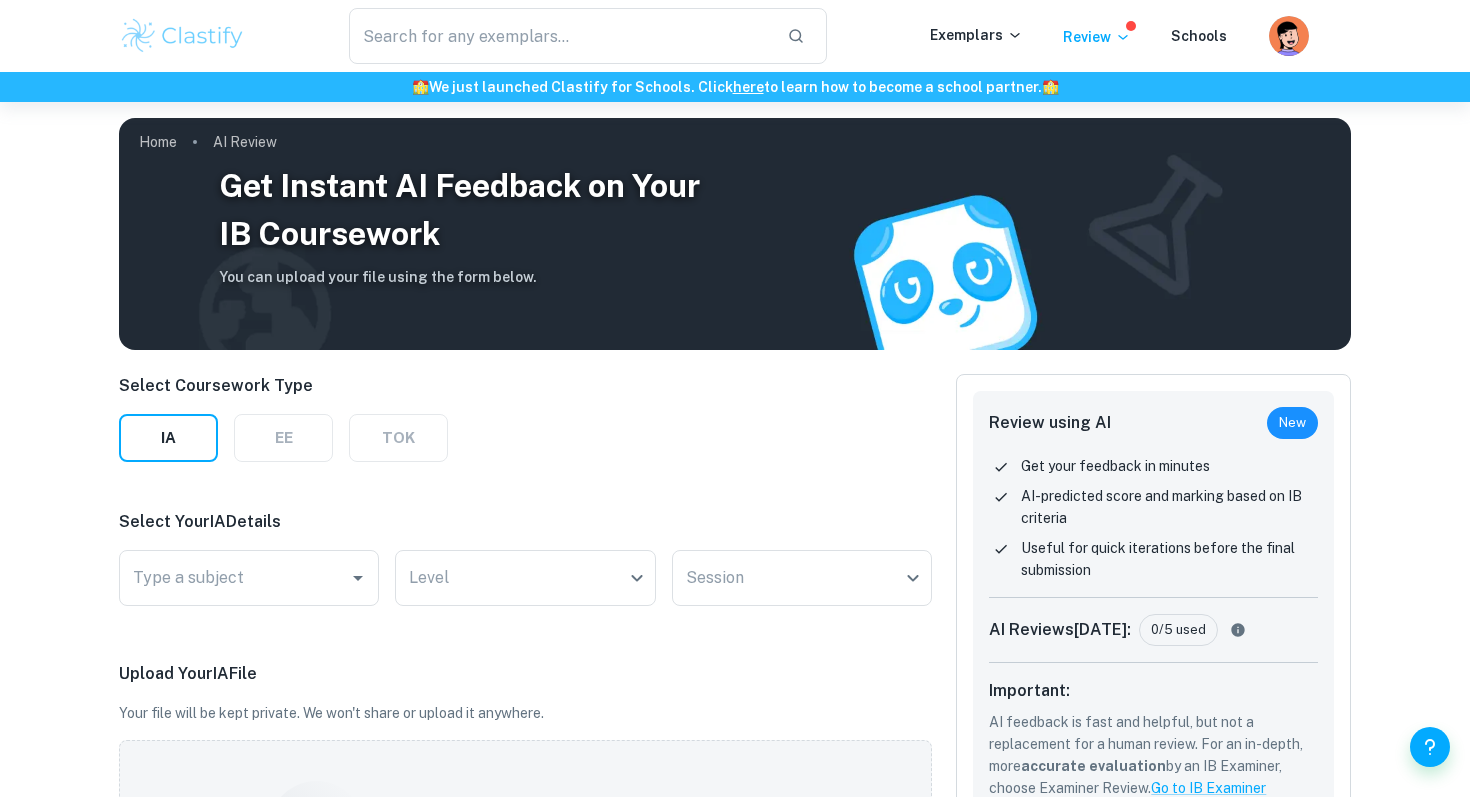 click on "IA EE TOK" at bounding box center (283, 438) 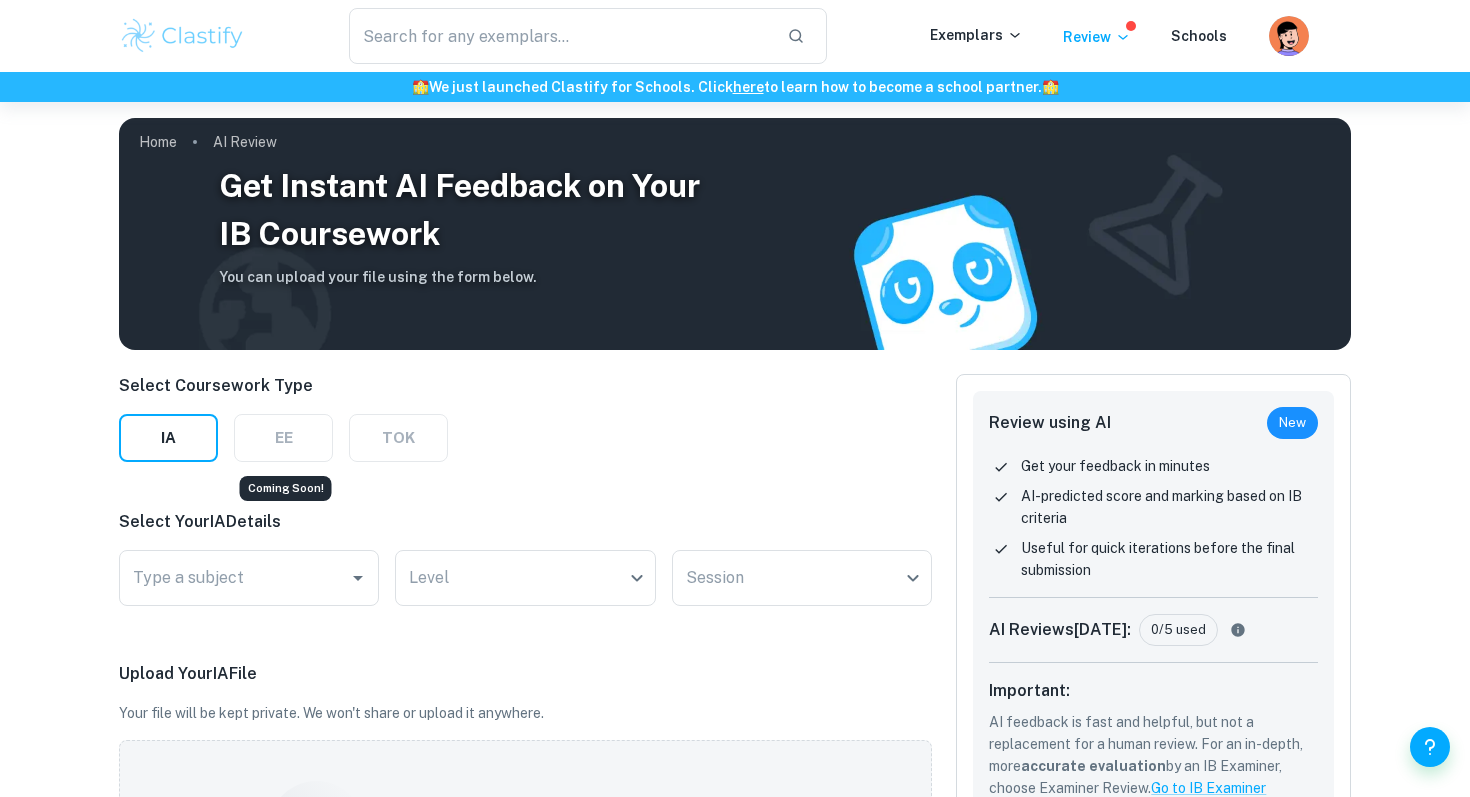 click on "EE" at bounding box center [283, 438] 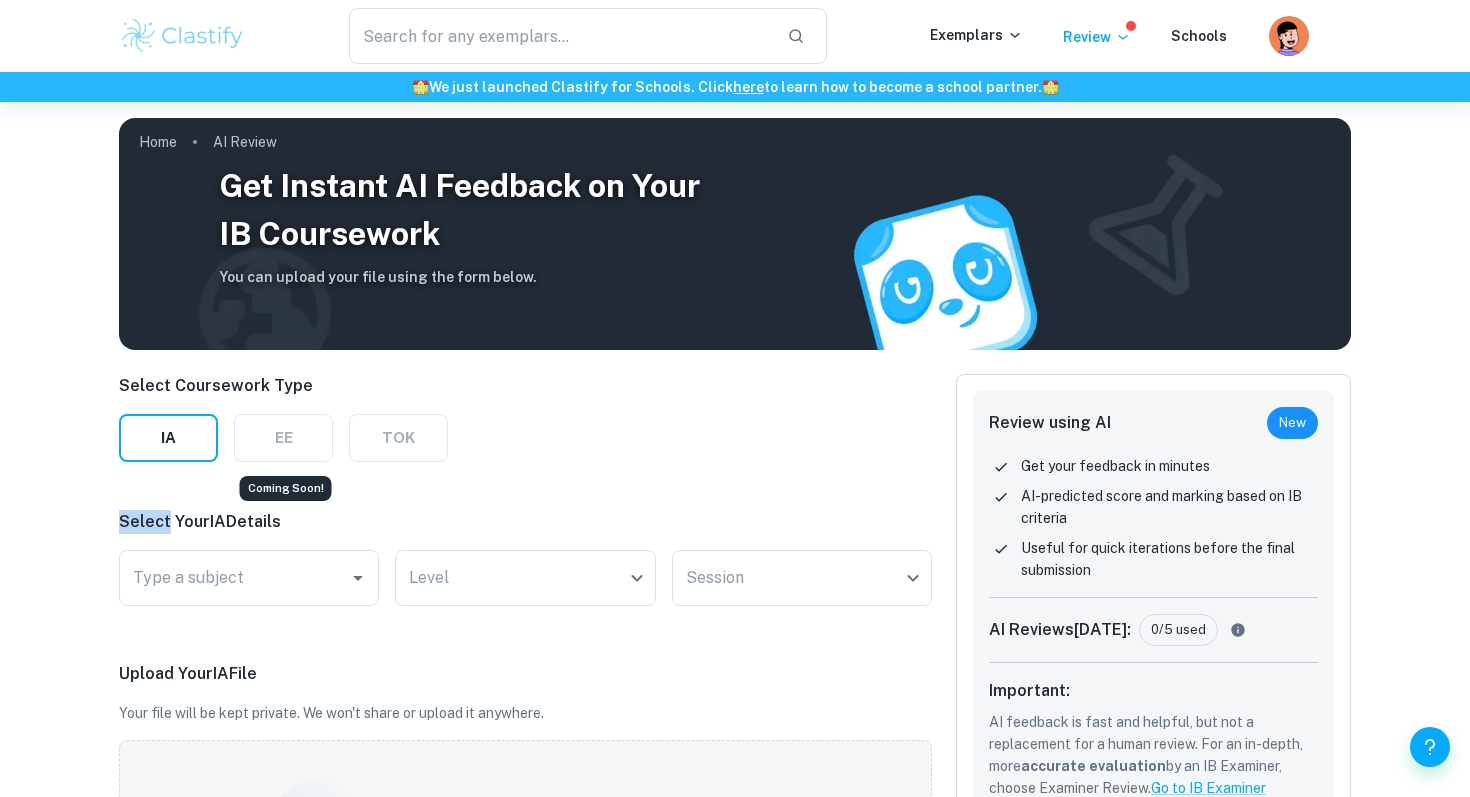 click on "EE" at bounding box center (283, 438) 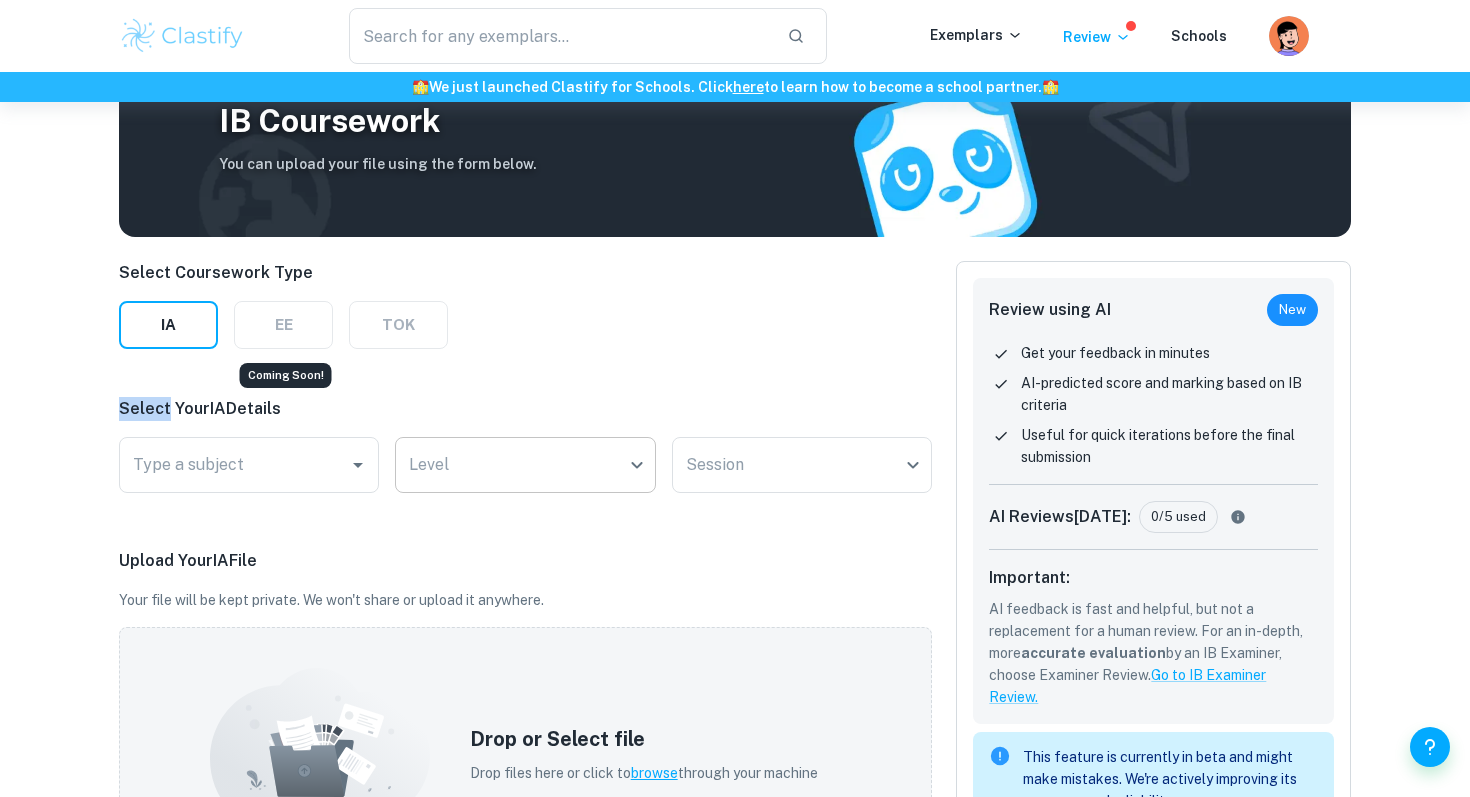 scroll, scrollTop: 123, scrollLeft: 0, axis: vertical 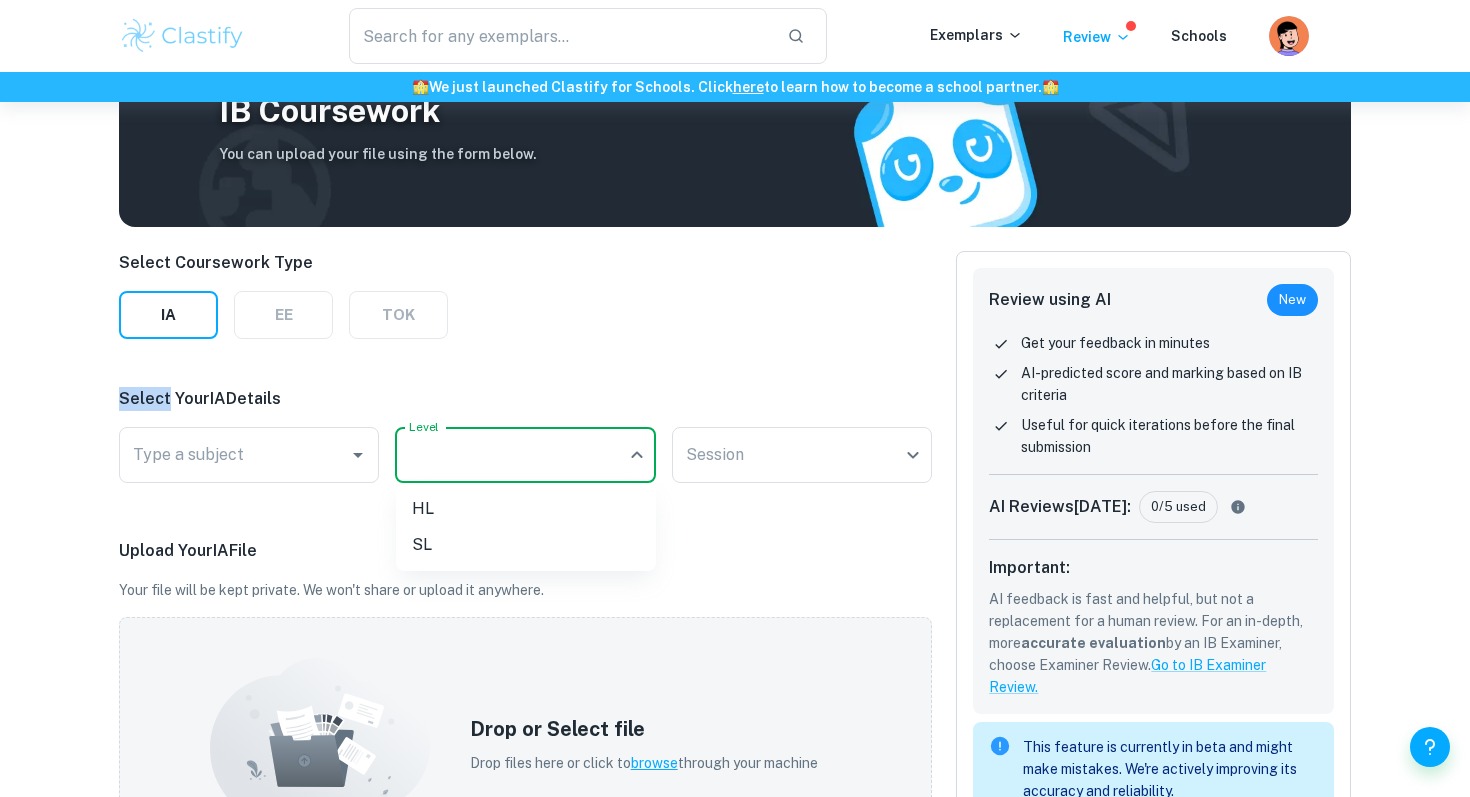 click on "We value your privacy We use cookies to enhance your browsing experience, serve personalised ads or content, and analyse our traffic. By clicking "Accept All", you consent to our use of cookies.   Cookie Policy Customise   Reject All   Accept All   Customise Consent Preferences   We use cookies to help you navigate efficiently and perform certain functions. You will find detailed information about all cookies under each consent category below. The cookies that are categorised as "Necessary" are stored on your browser as they are essential for enabling the basic functionalities of the site. ...  Show more For more information on how Google's third-party cookies operate and handle your data, see:   Google Privacy Policy Necessary Always Active Necessary cookies are required to enable the basic features of this site, such as providing secure log-in or adjusting your consent preferences. These cookies do not store any personally identifiable data. Functional Analytics Performance Advertisement Uncategorised" at bounding box center [735, 377] 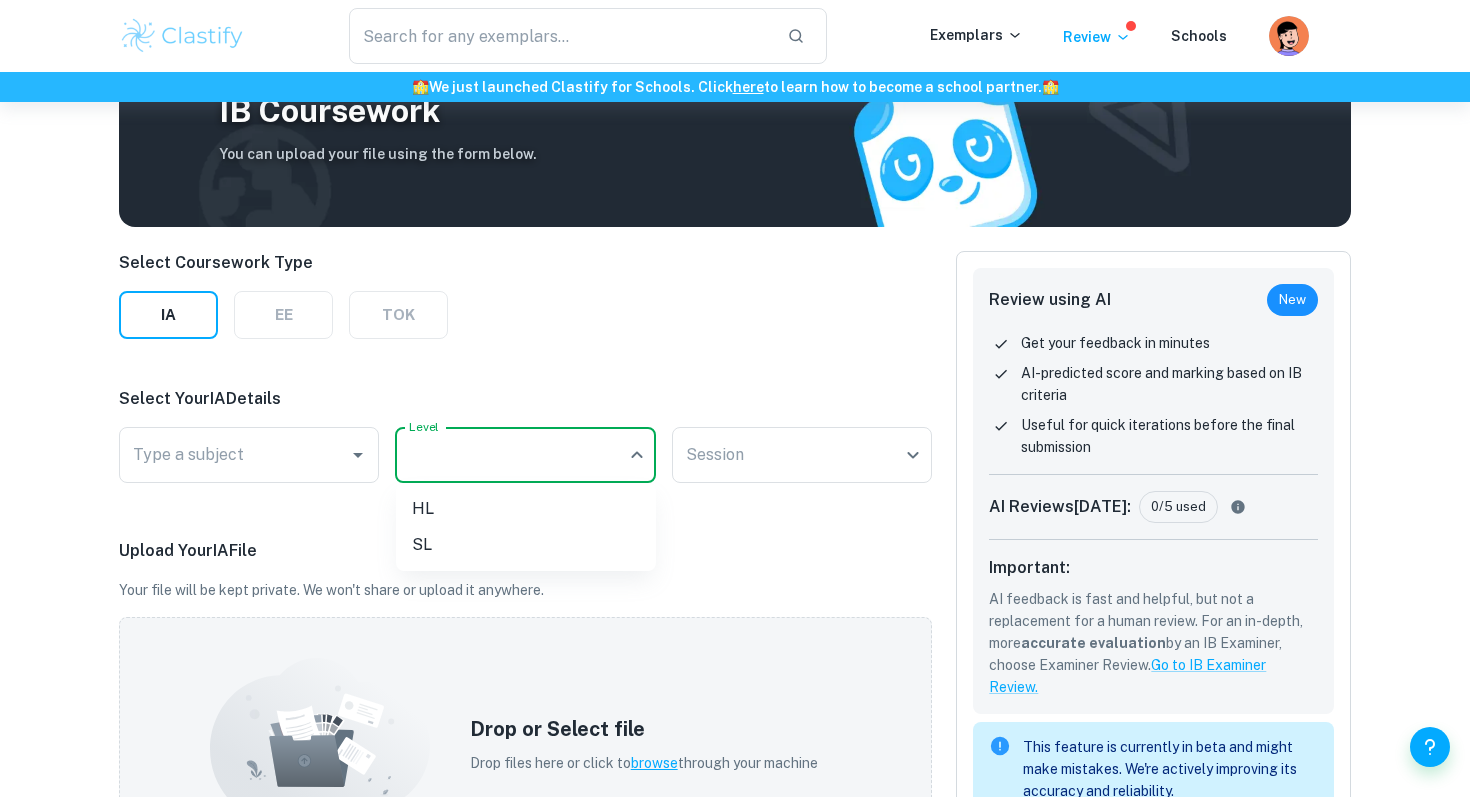 click at bounding box center [735, 398] 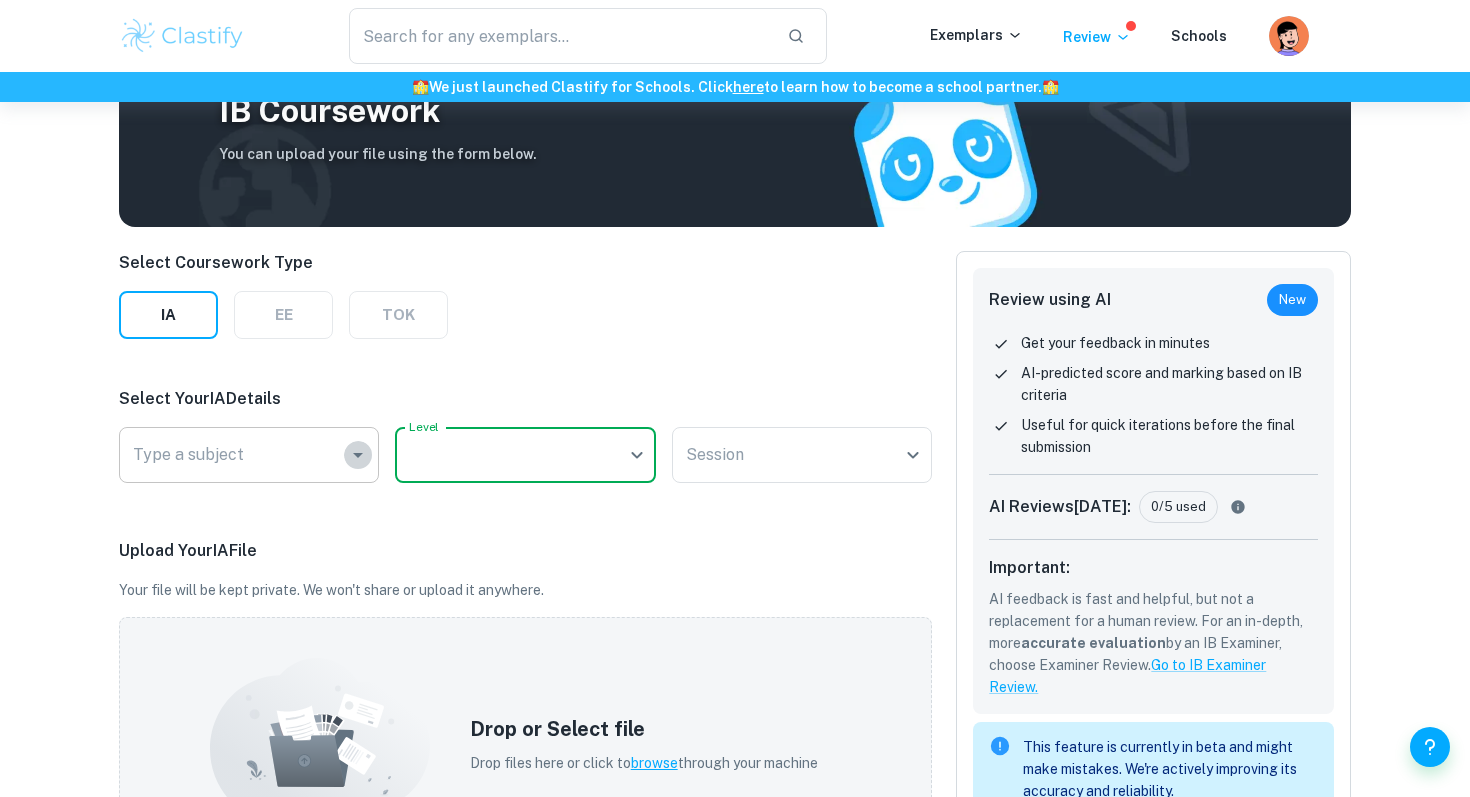 click at bounding box center [358, 455] 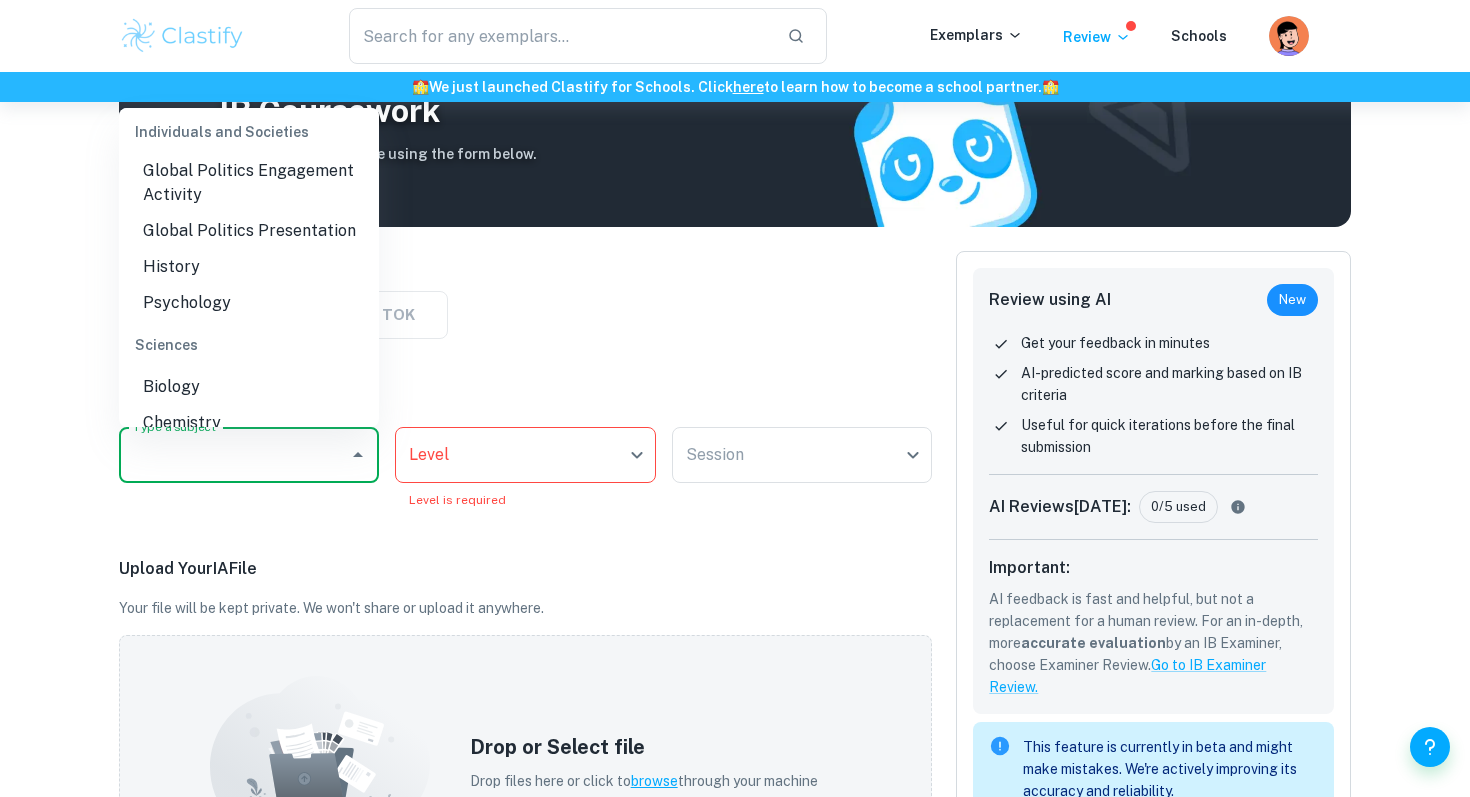 scroll, scrollTop: 645, scrollLeft: 0, axis: vertical 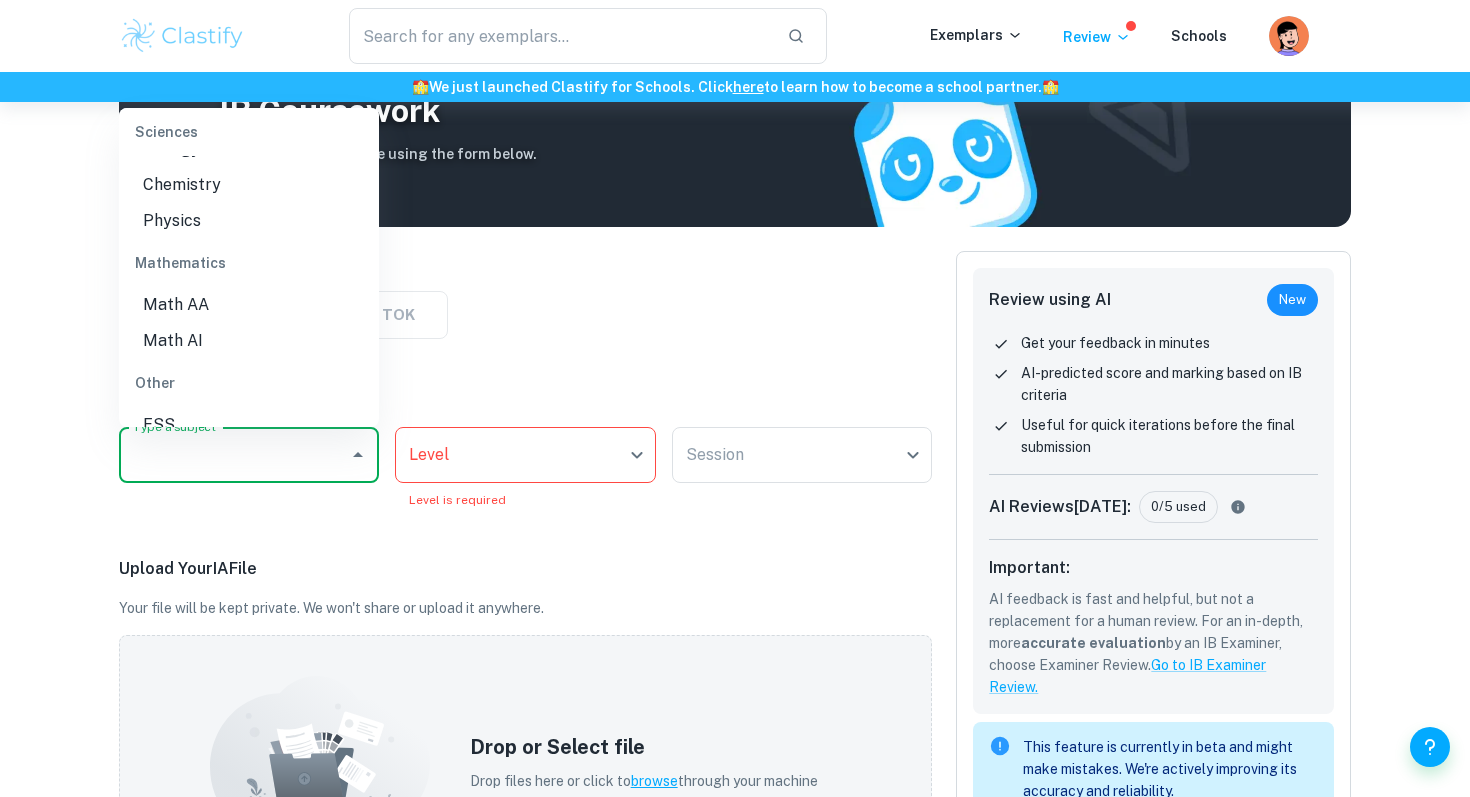 click on "Select Coursework Type IA EE TOK Select Your  IA  Details Type a subject Type a subject Level ​ Level Level is required Session ​ Session Upload Your  IA  File Your file will be kept private. We won't share or upload it anywhere. Drop or Select file Drop files here or click to  browse  through your machine The file must be in English. If you're doing IB in another language please translate it using  ChatGPT. Example AI Reviews Biology SL May 2024  session Grade  7 AI Review IA Math AA SL November 2024  session Grade  4 AI Review IA Economics HL May 2025  session Grade  6 AI Review IA" at bounding box center [525, 747] 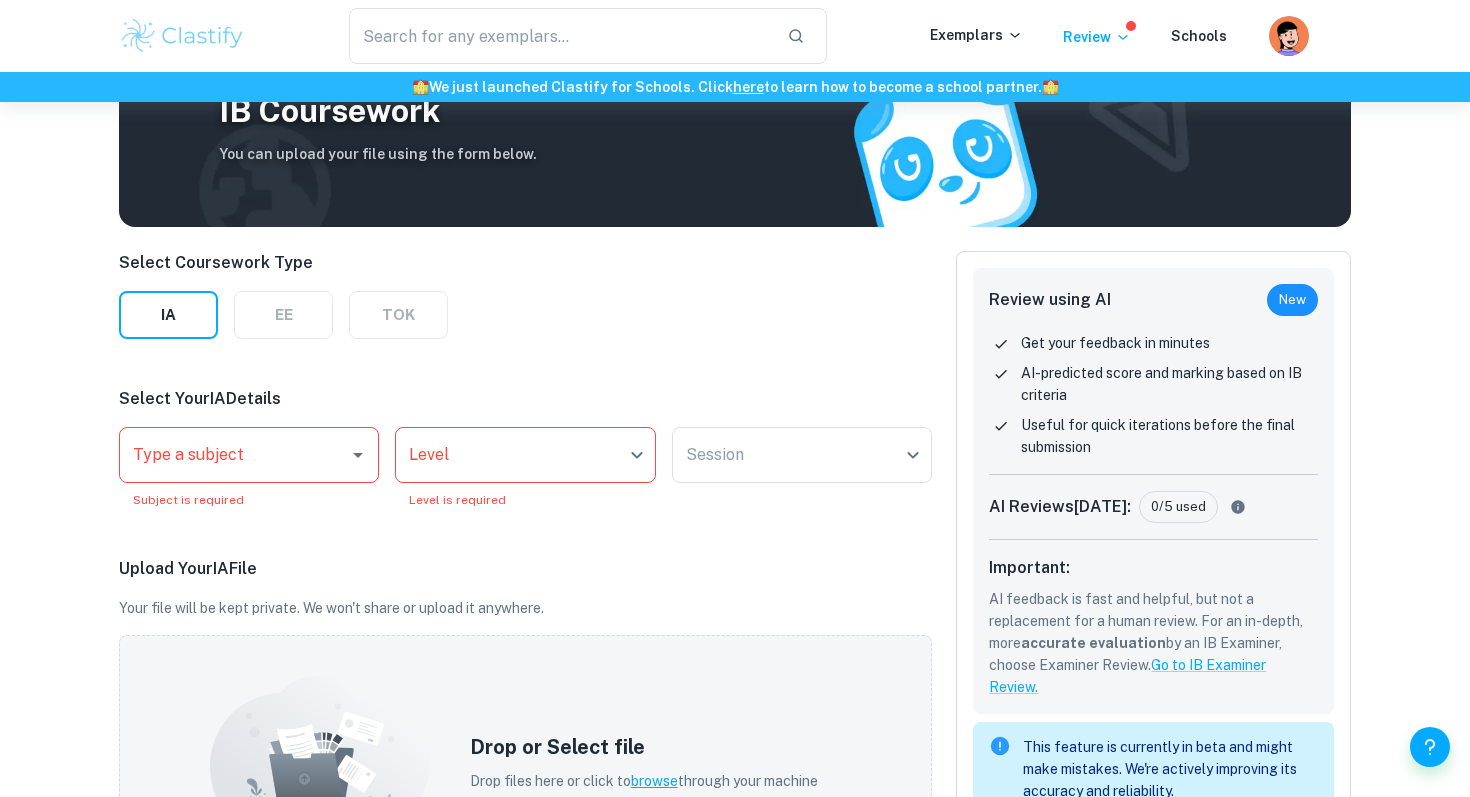 click on "TOK" at bounding box center (398, 315) 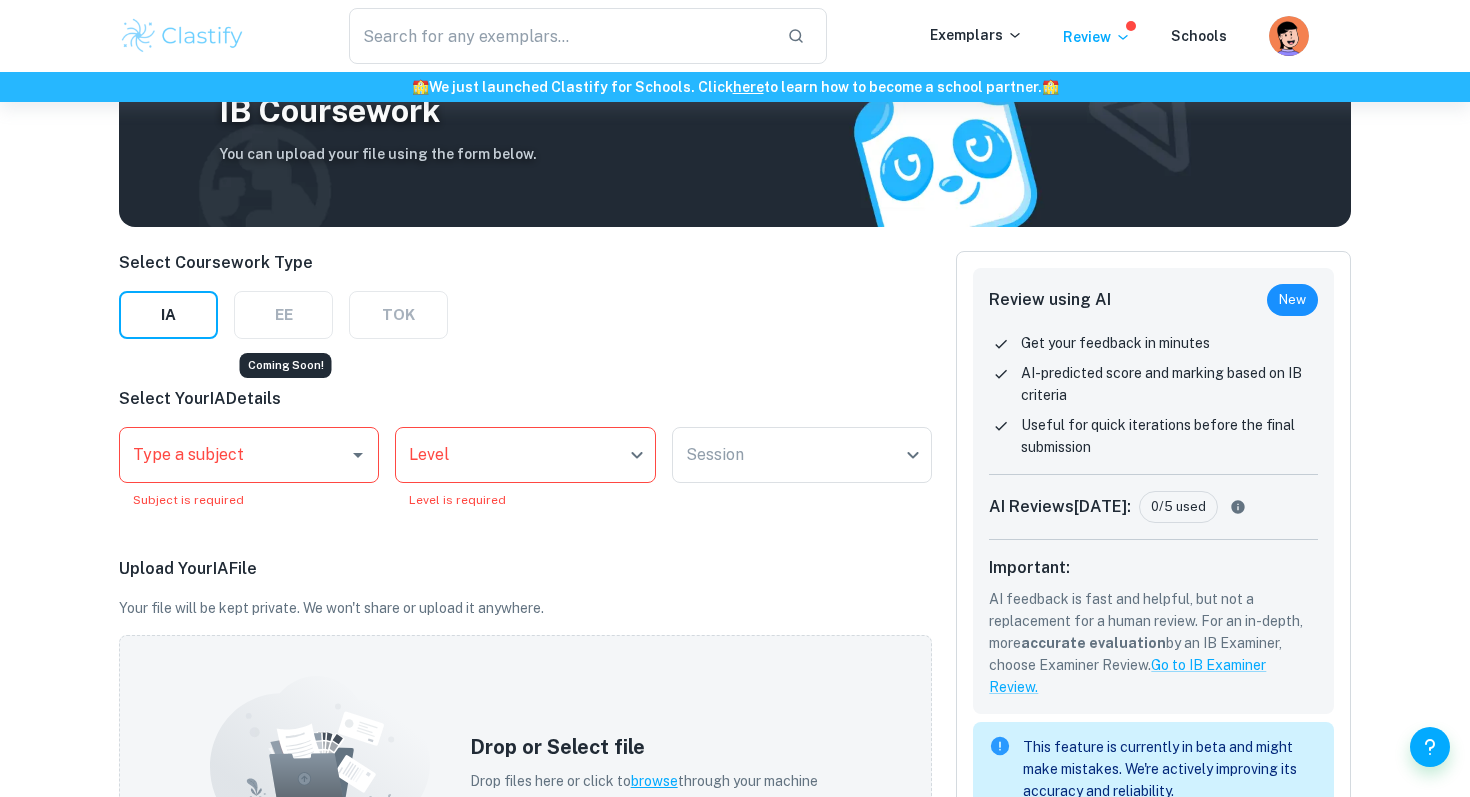 click on "EE" at bounding box center (283, 315) 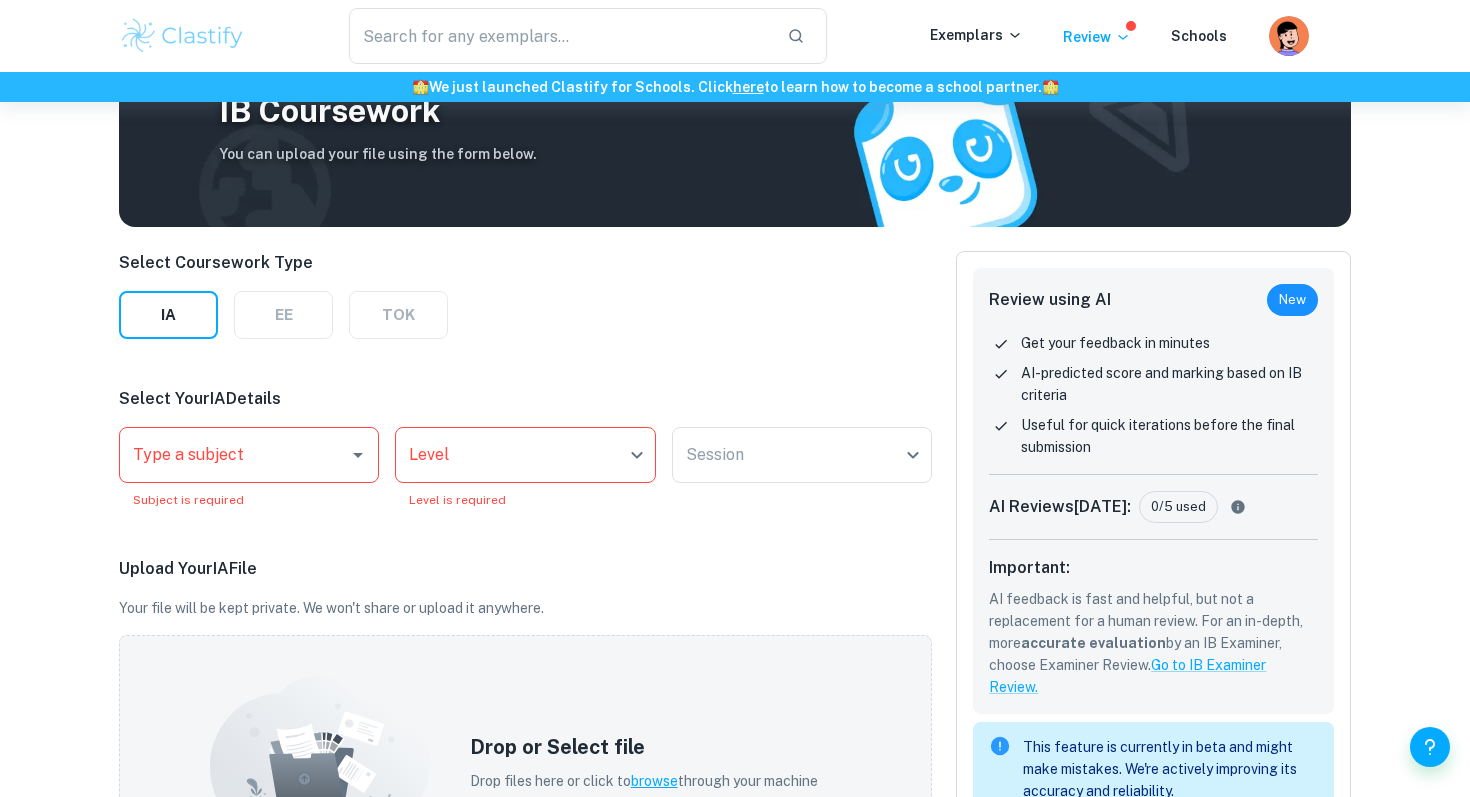 drag, startPoint x: 200, startPoint y: 313, endPoint x: 883, endPoint y: 22, distance: 742.40826 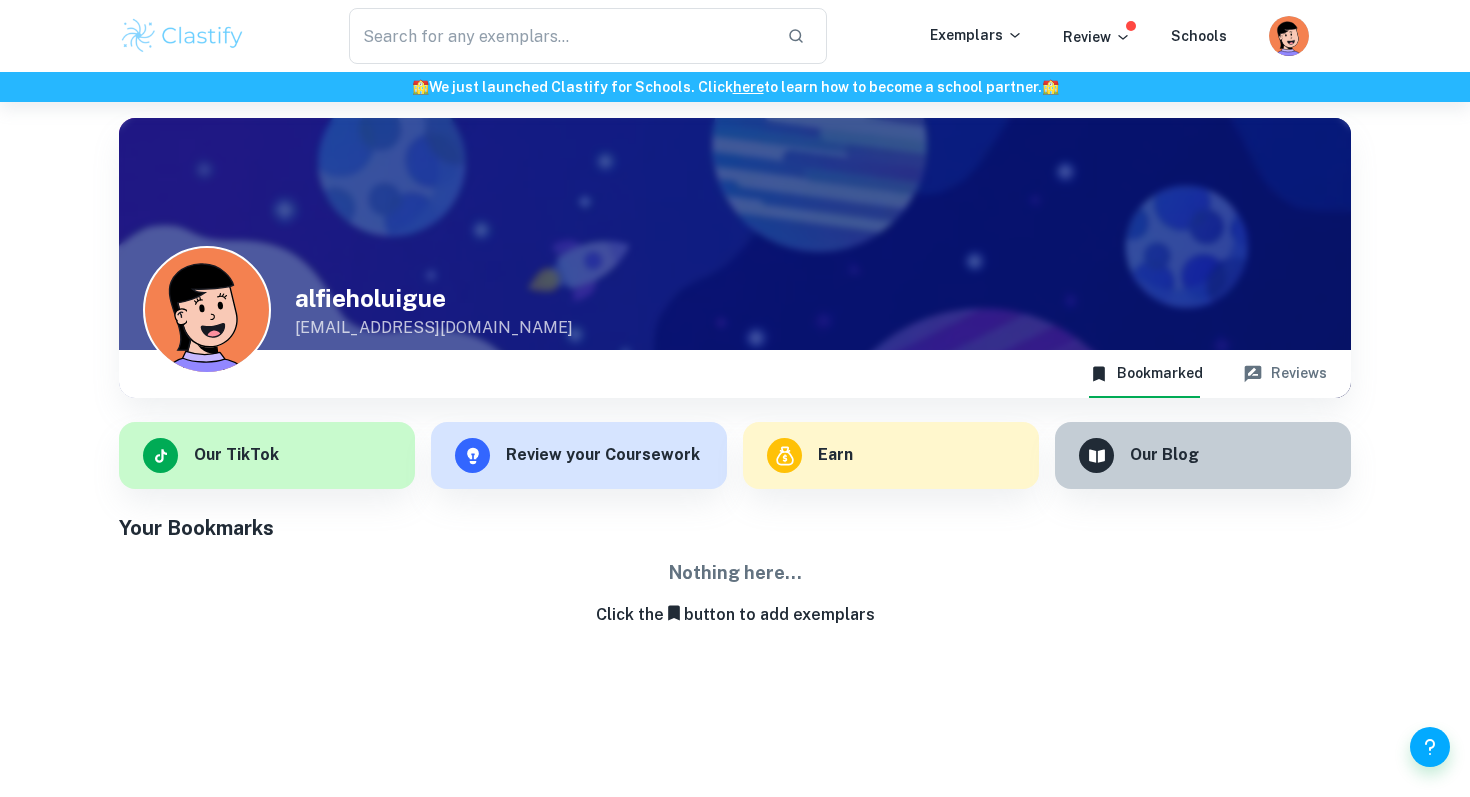 scroll, scrollTop: 0, scrollLeft: 0, axis: both 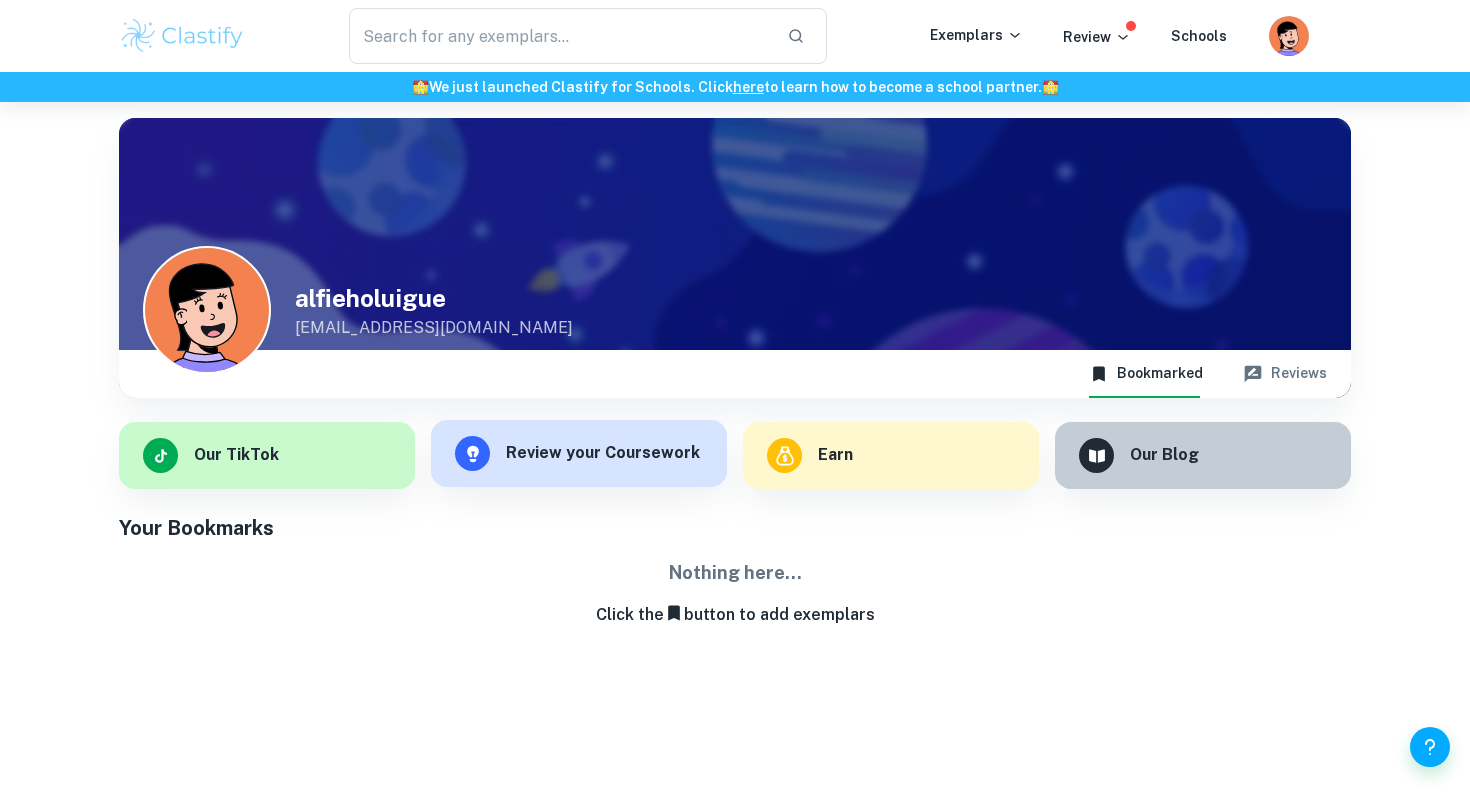 click on "Review your Coursework" at bounding box center [603, 453] 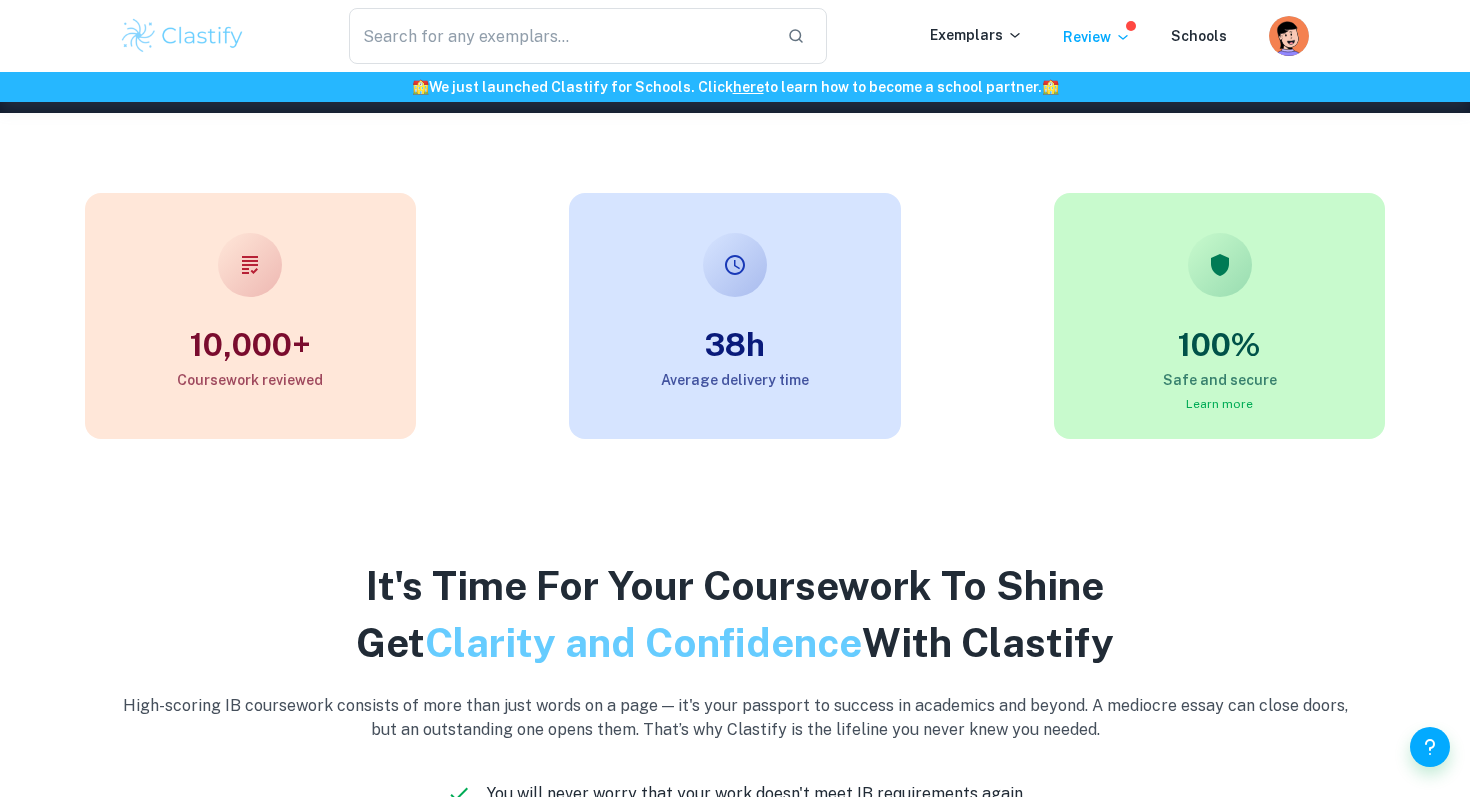 scroll, scrollTop: 685, scrollLeft: 0, axis: vertical 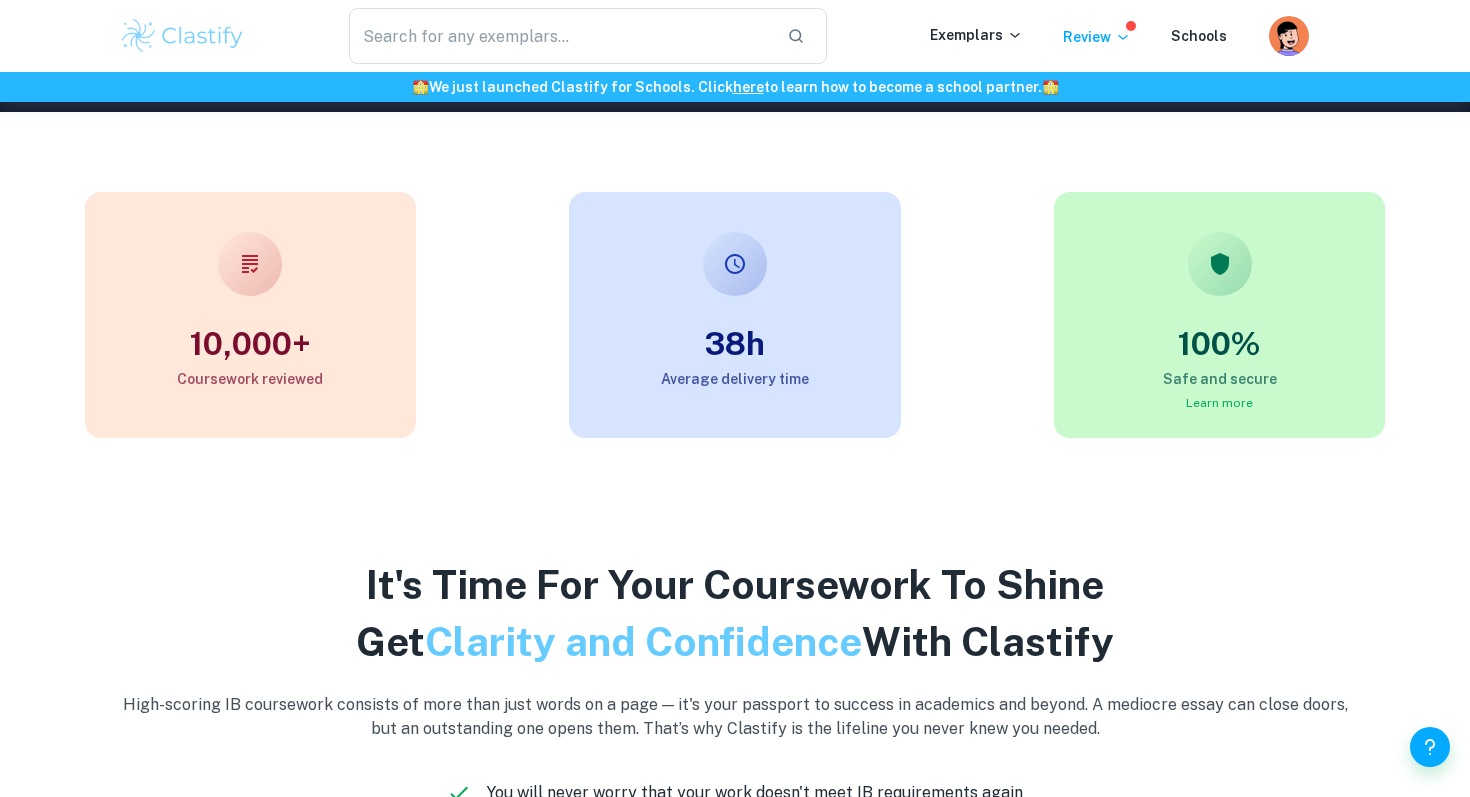 click 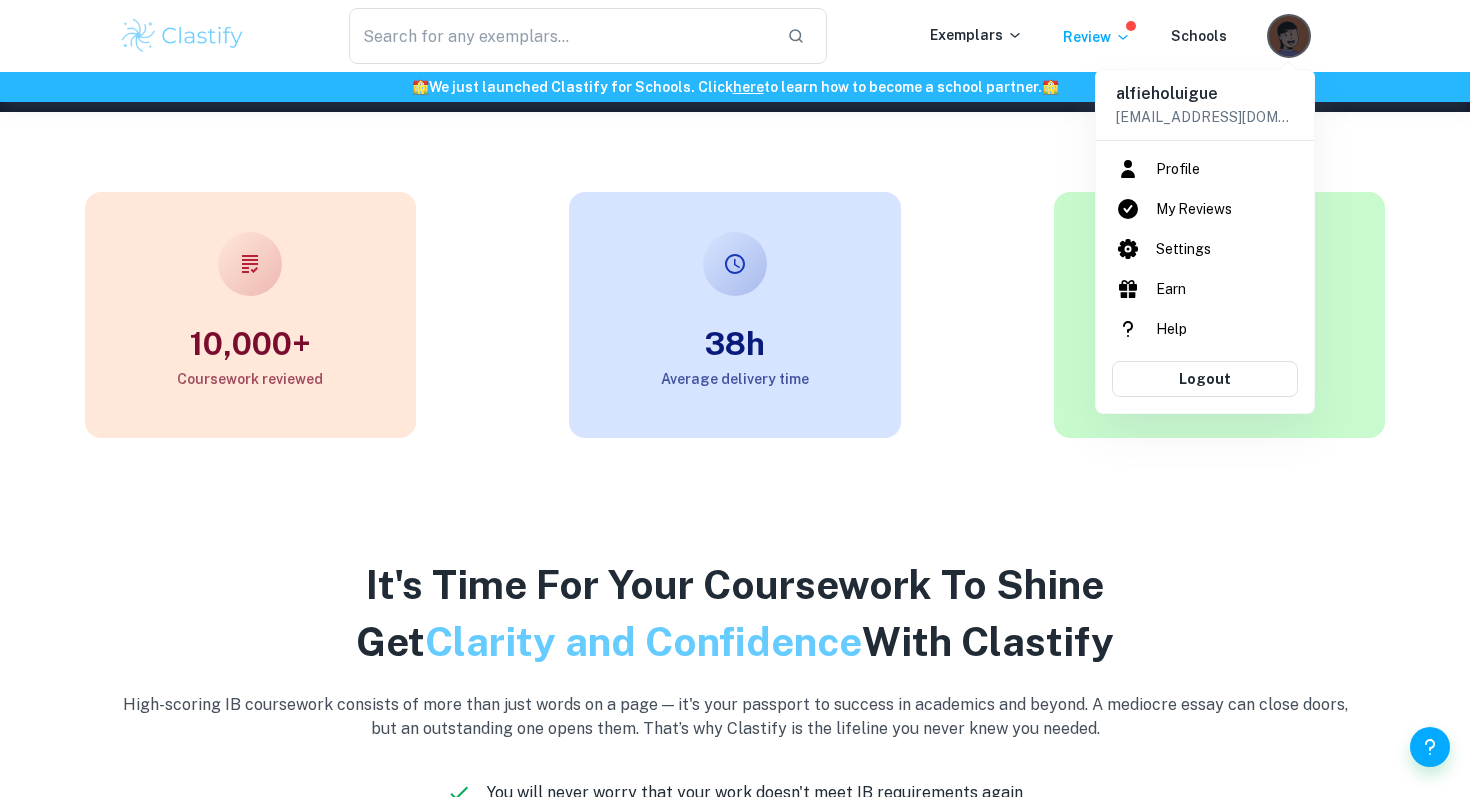 click on "My Reviews" at bounding box center [1205, 209] 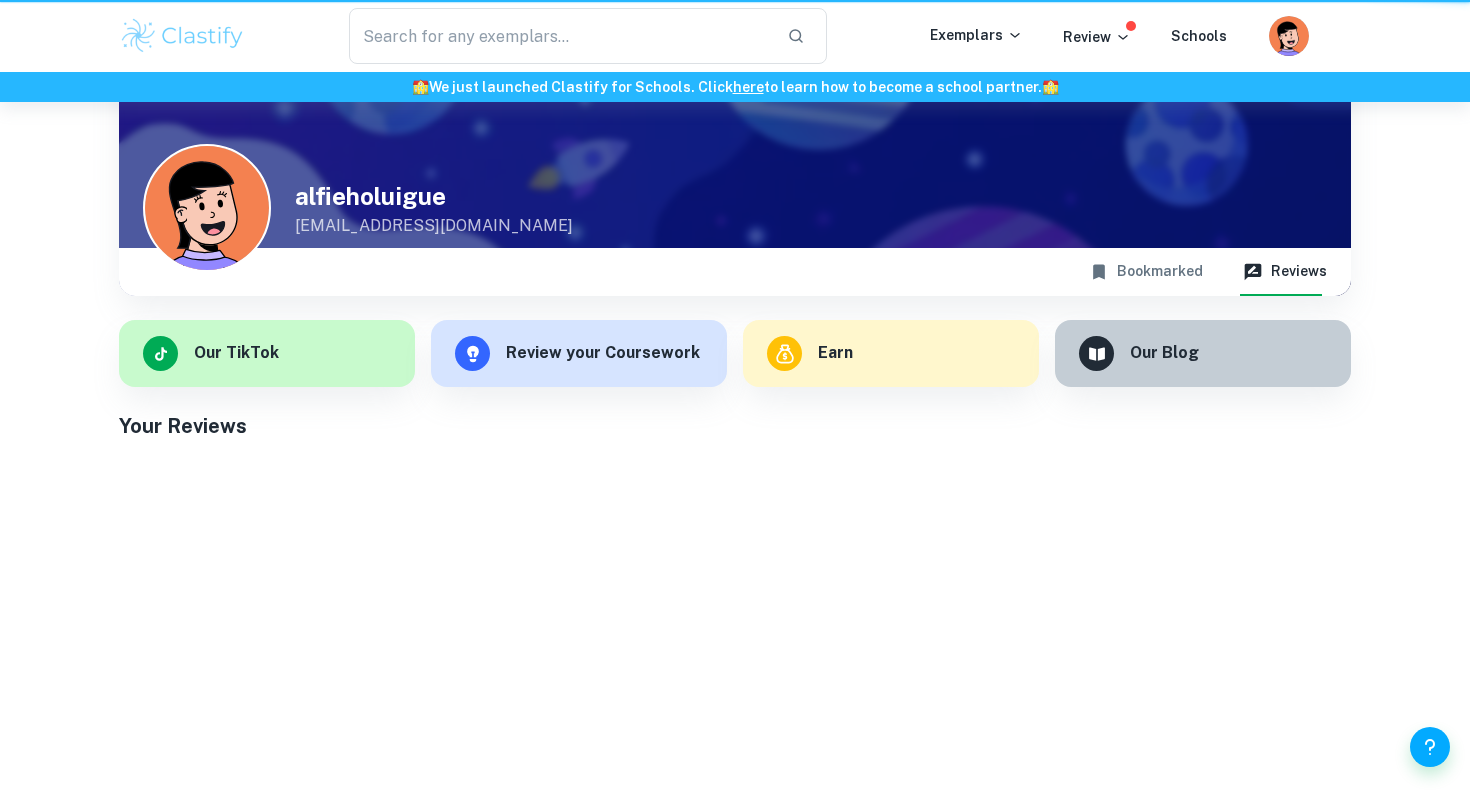 scroll, scrollTop: 0, scrollLeft: 0, axis: both 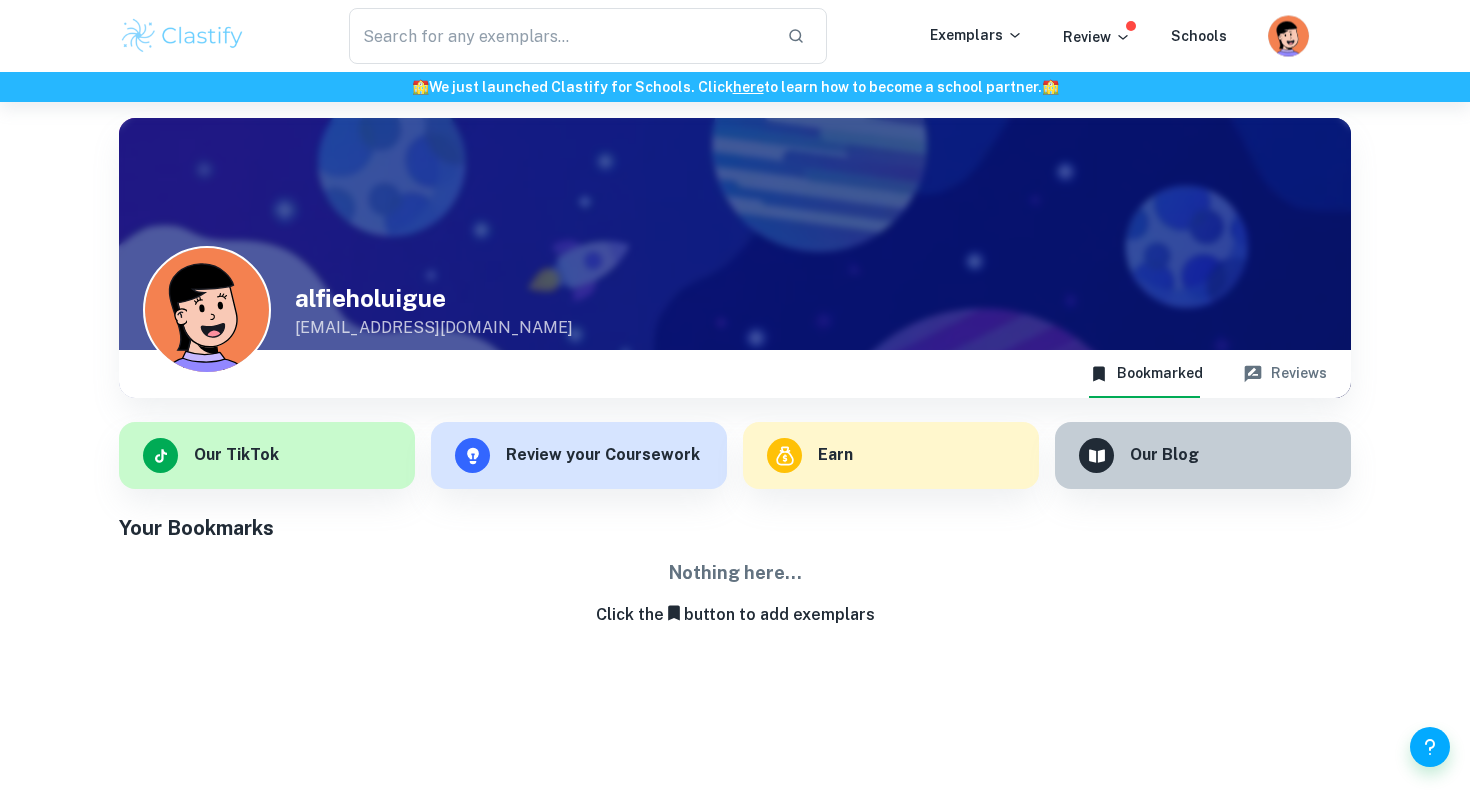 click 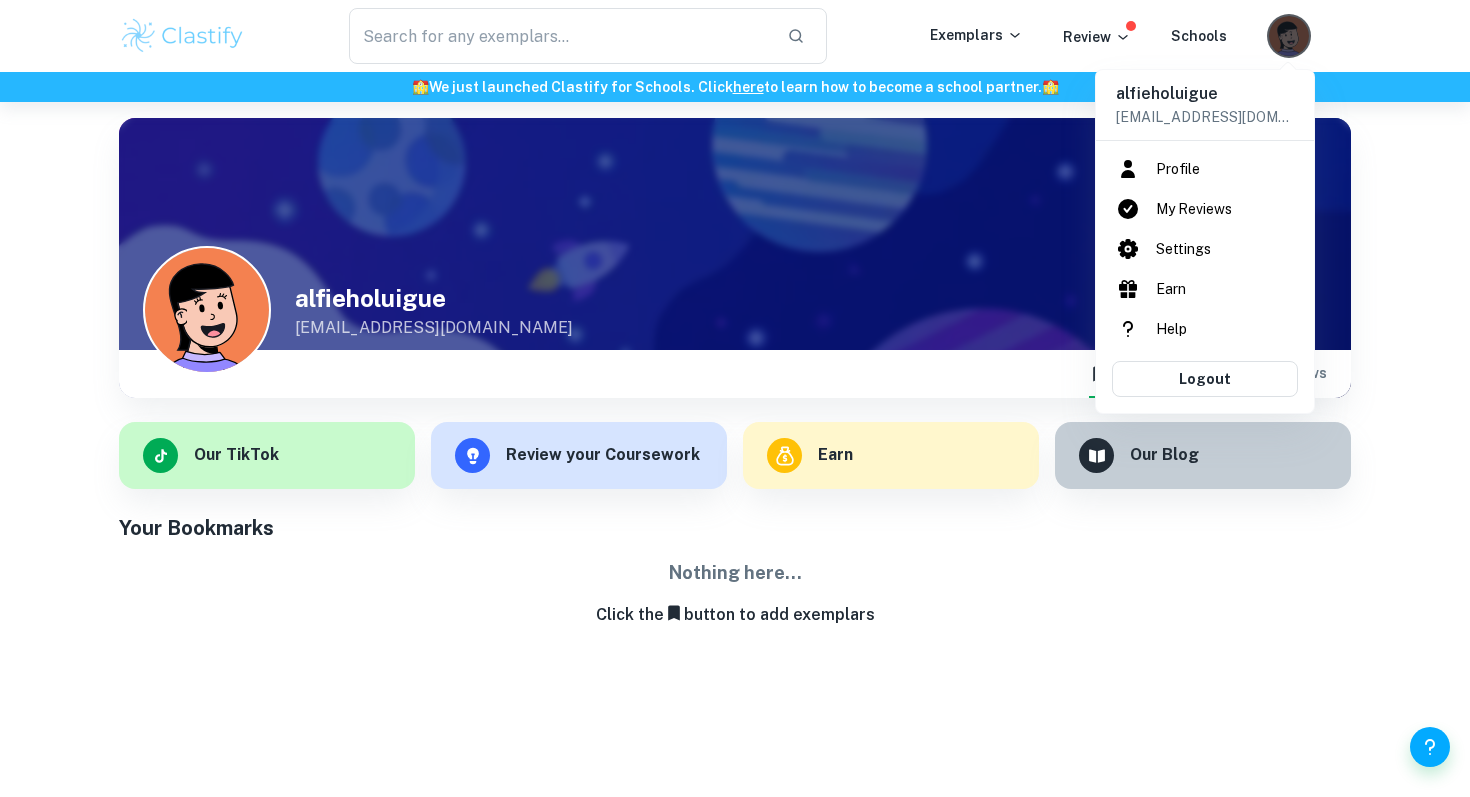 click on "My Reviews" at bounding box center [1205, 209] 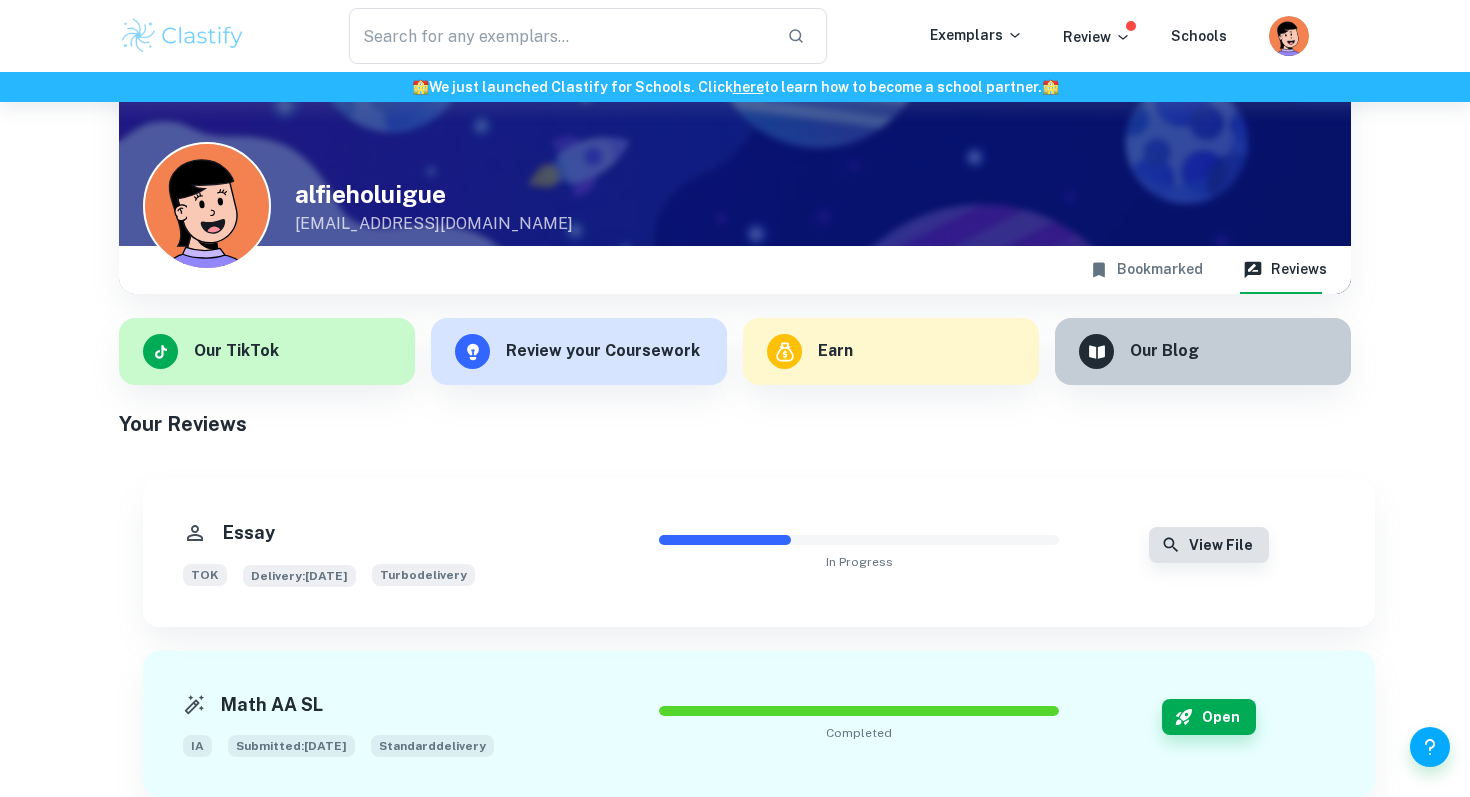 scroll, scrollTop: 109, scrollLeft: 0, axis: vertical 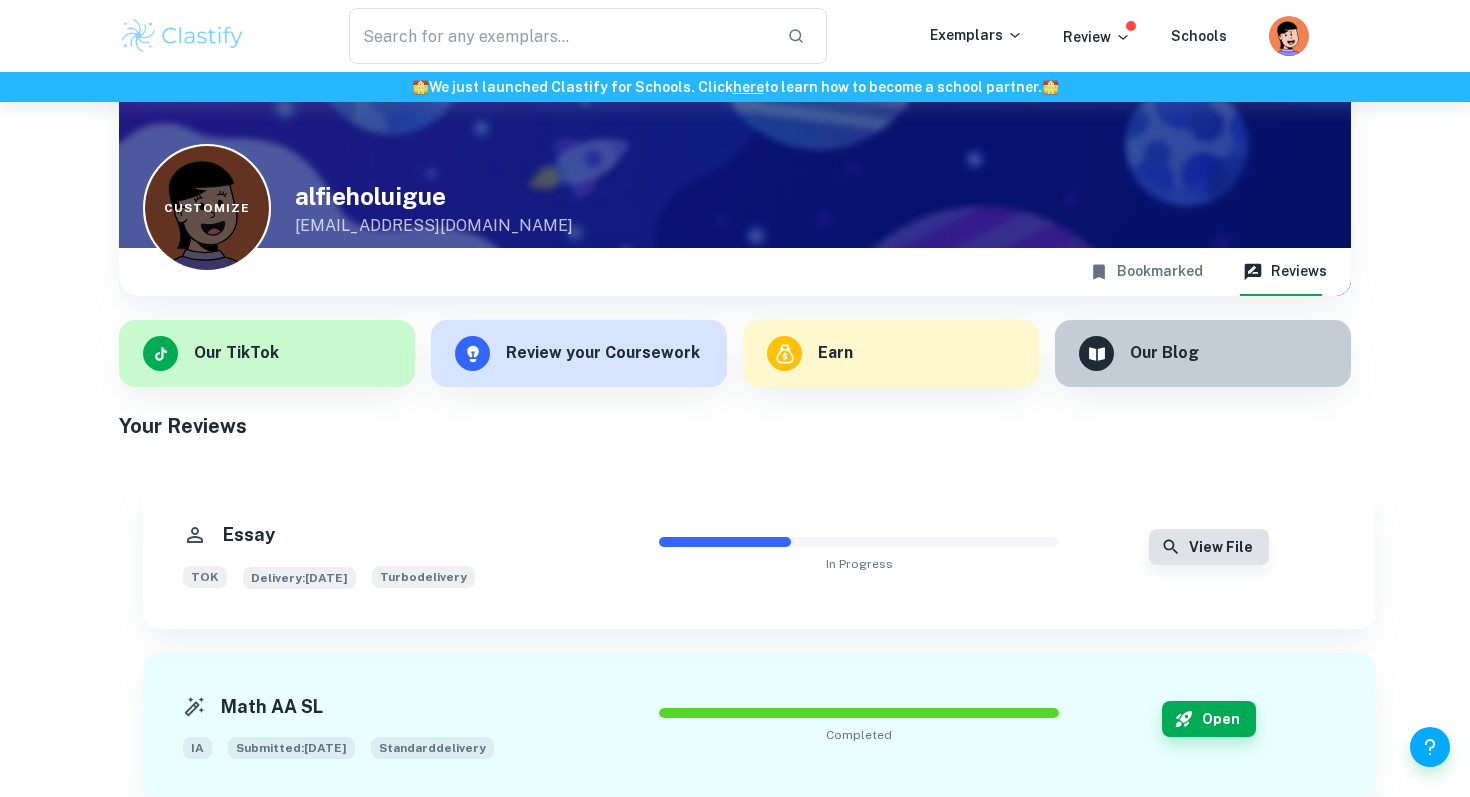 click on "Customize" at bounding box center (207, 208) 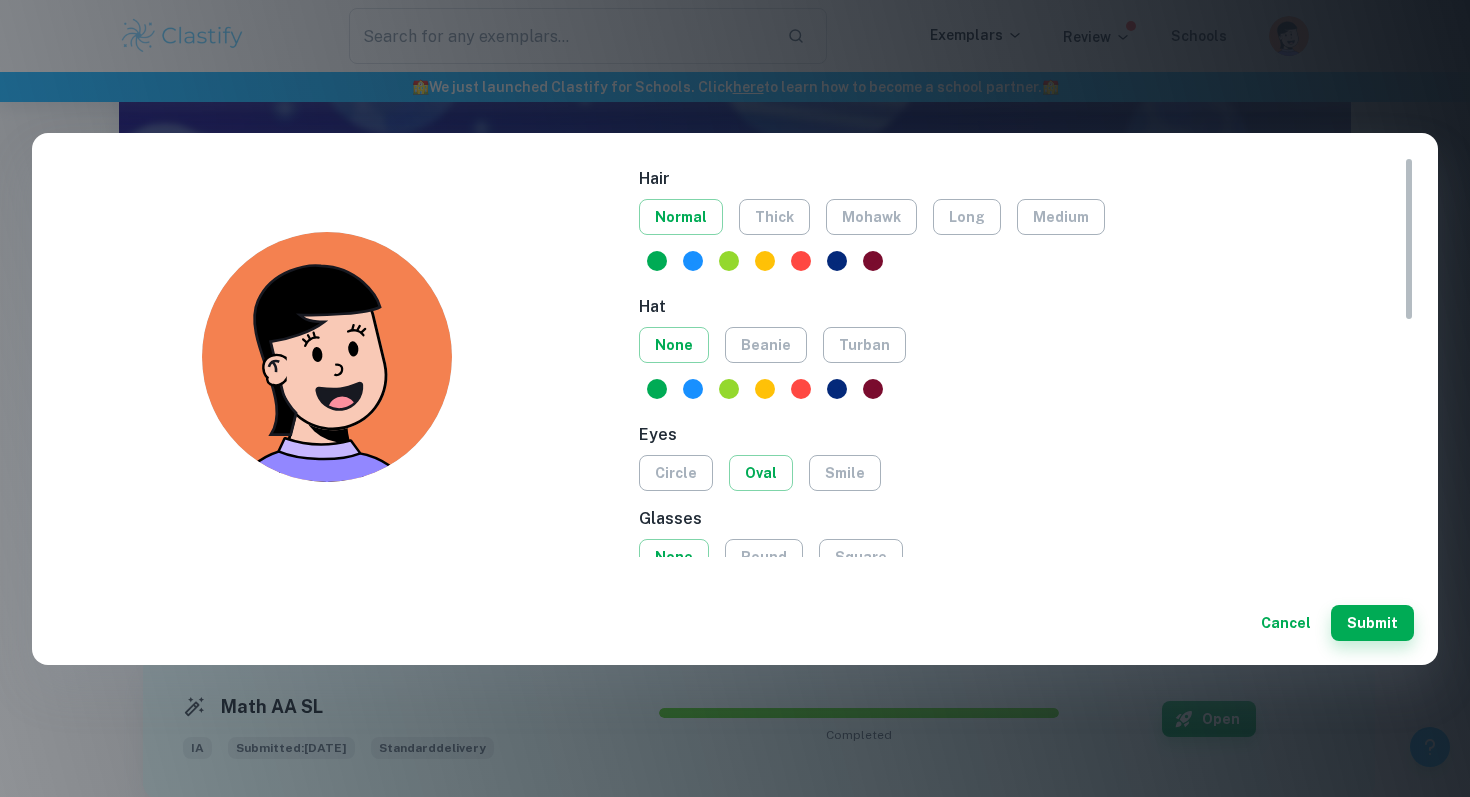 scroll, scrollTop: 0, scrollLeft: 0, axis: both 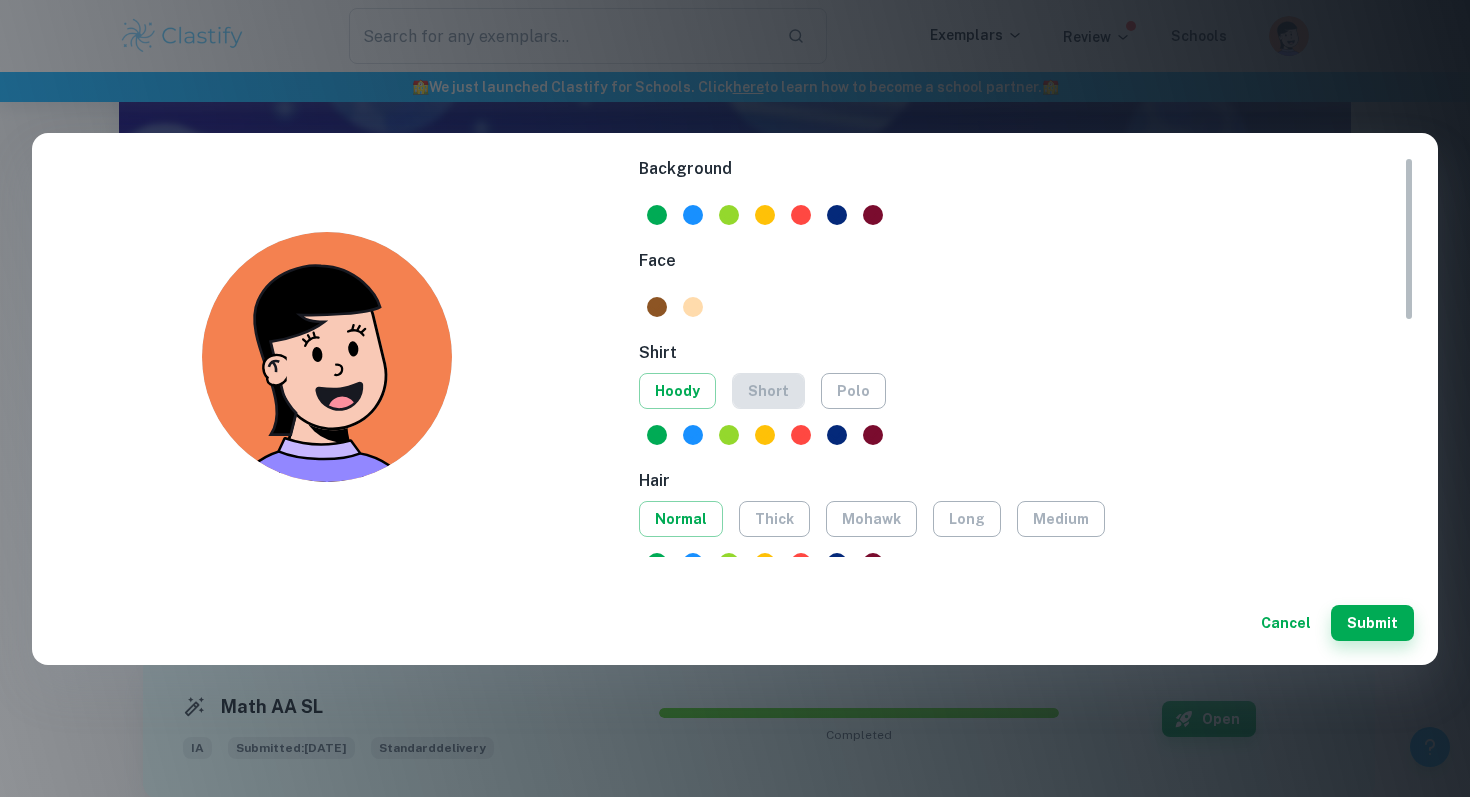 click on "short" at bounding box center (768, 391) 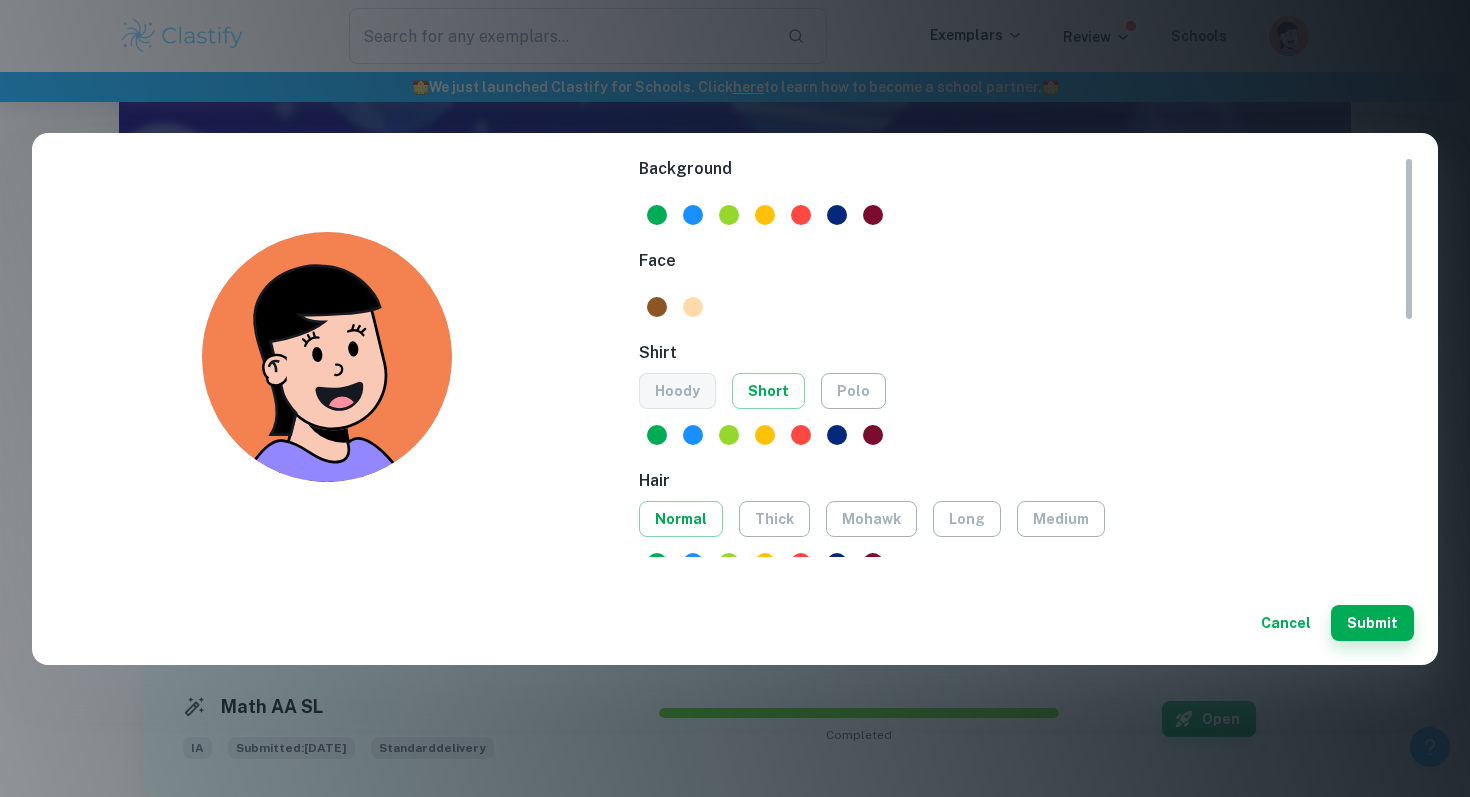 click on "hoody" at bounding box center (677, 391) 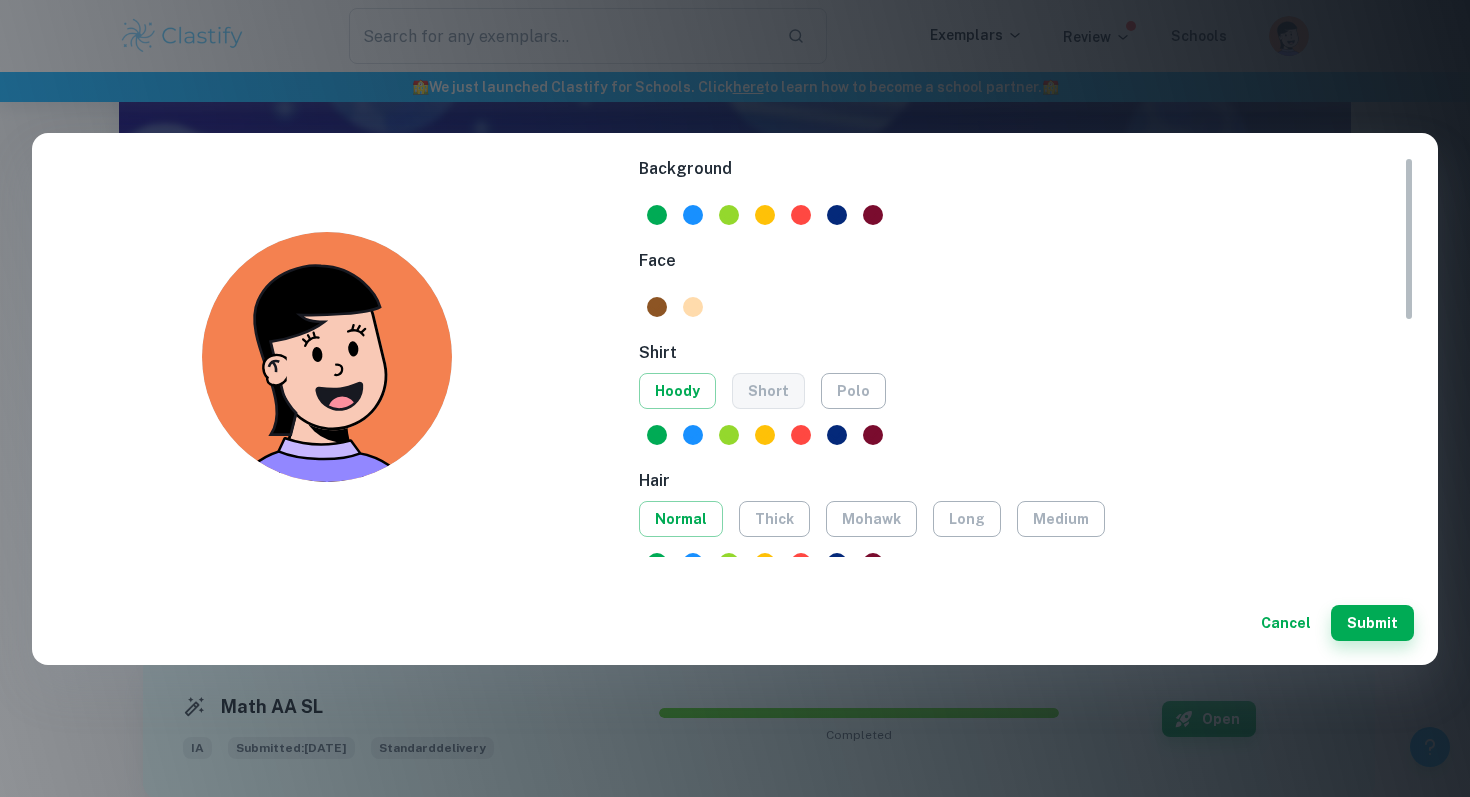 click on "short" at bounding box center [768, 391] 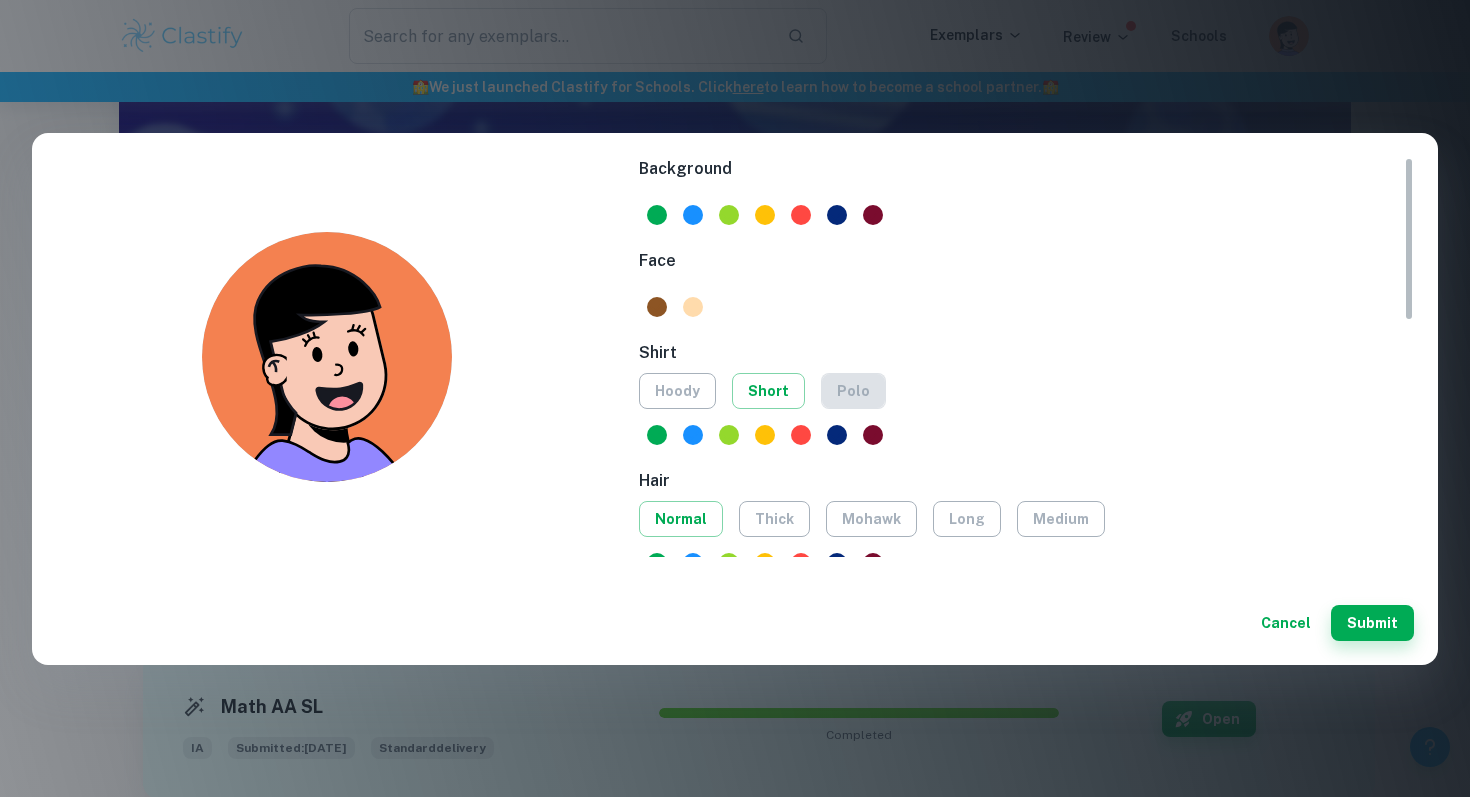 click on "polo" at bounding box center (853, 391) 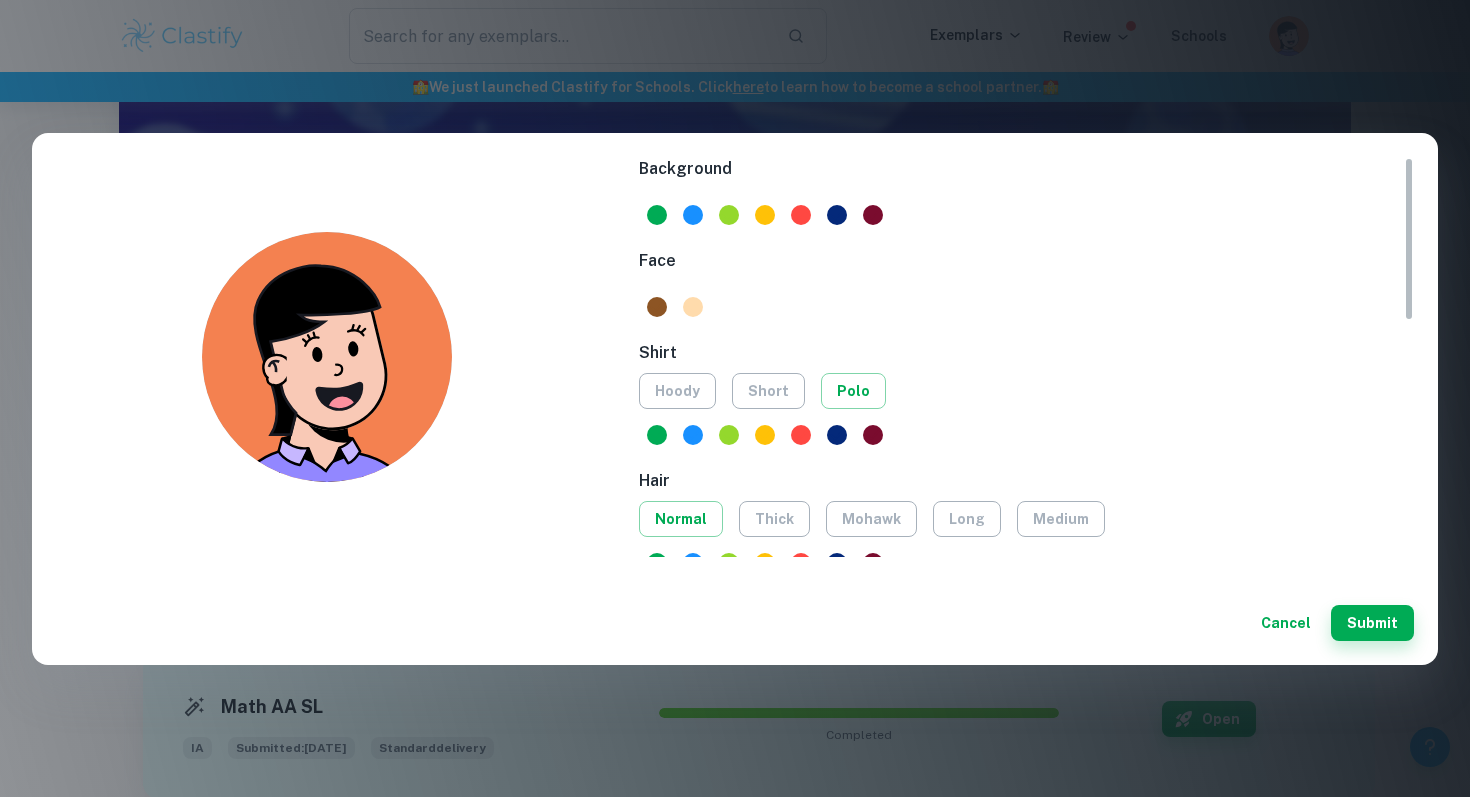 click on "Background Face Shirt hoody short polo Hair normal thick mohawk long medium Hat none beanie turban Eyes circle oval smile Glasses none round square Ears small big Nose short long round Mouth laugh smile peace Cancel Submit" at bounding box center (735, 398) 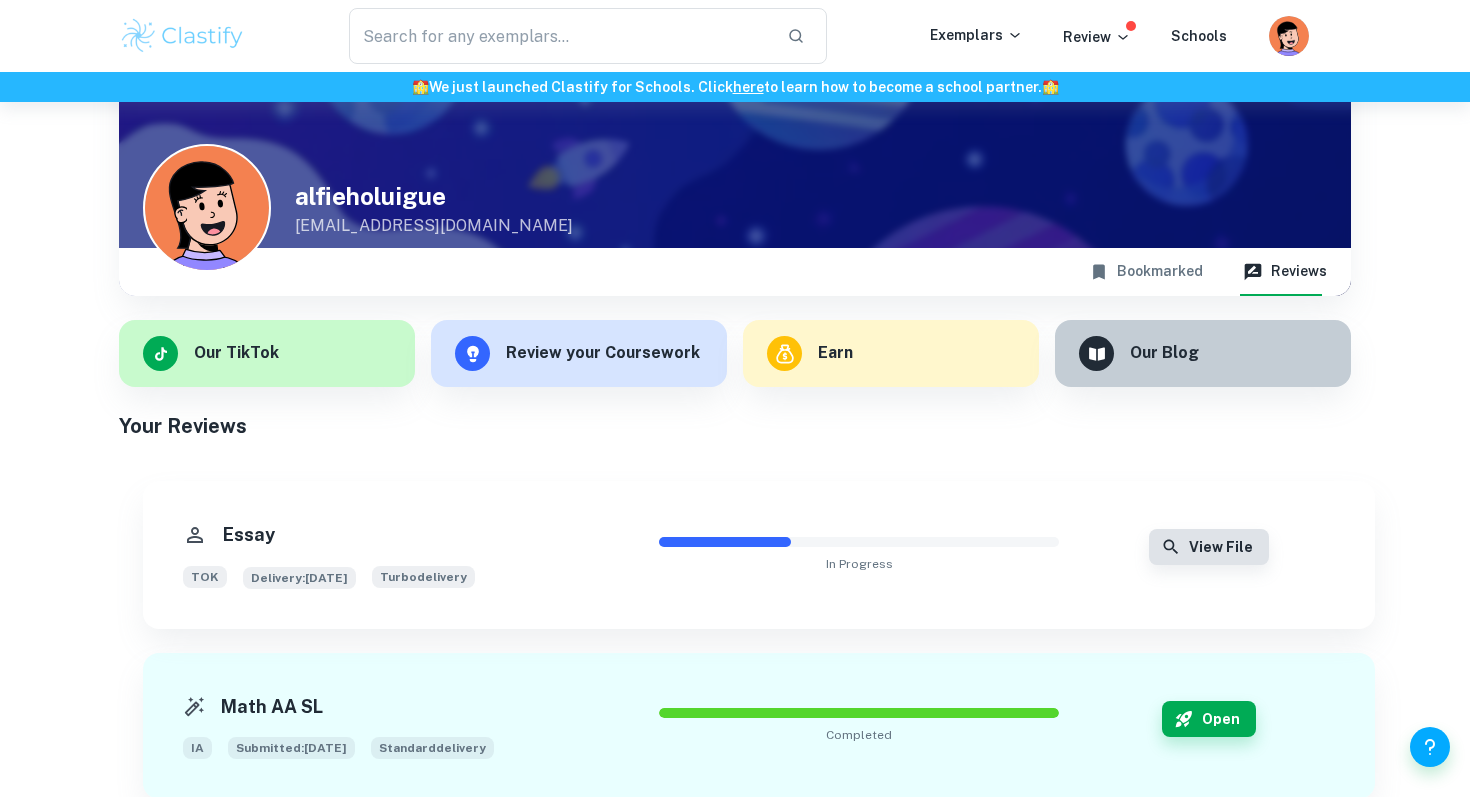 scroll, scrollTop: 122, scrollLeft: 0, axis: vertical 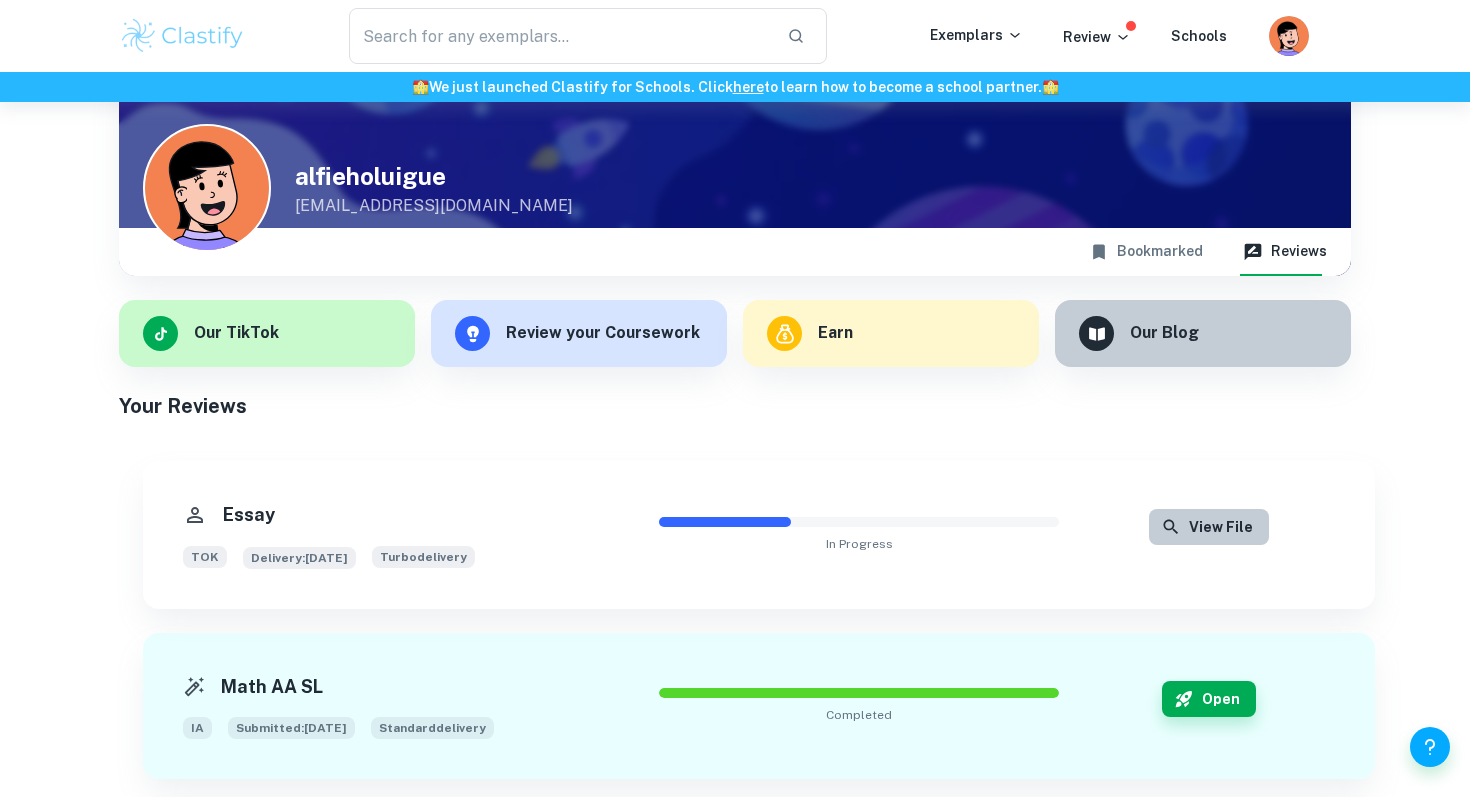 click on "View File" at bounding box center (1209, 527) 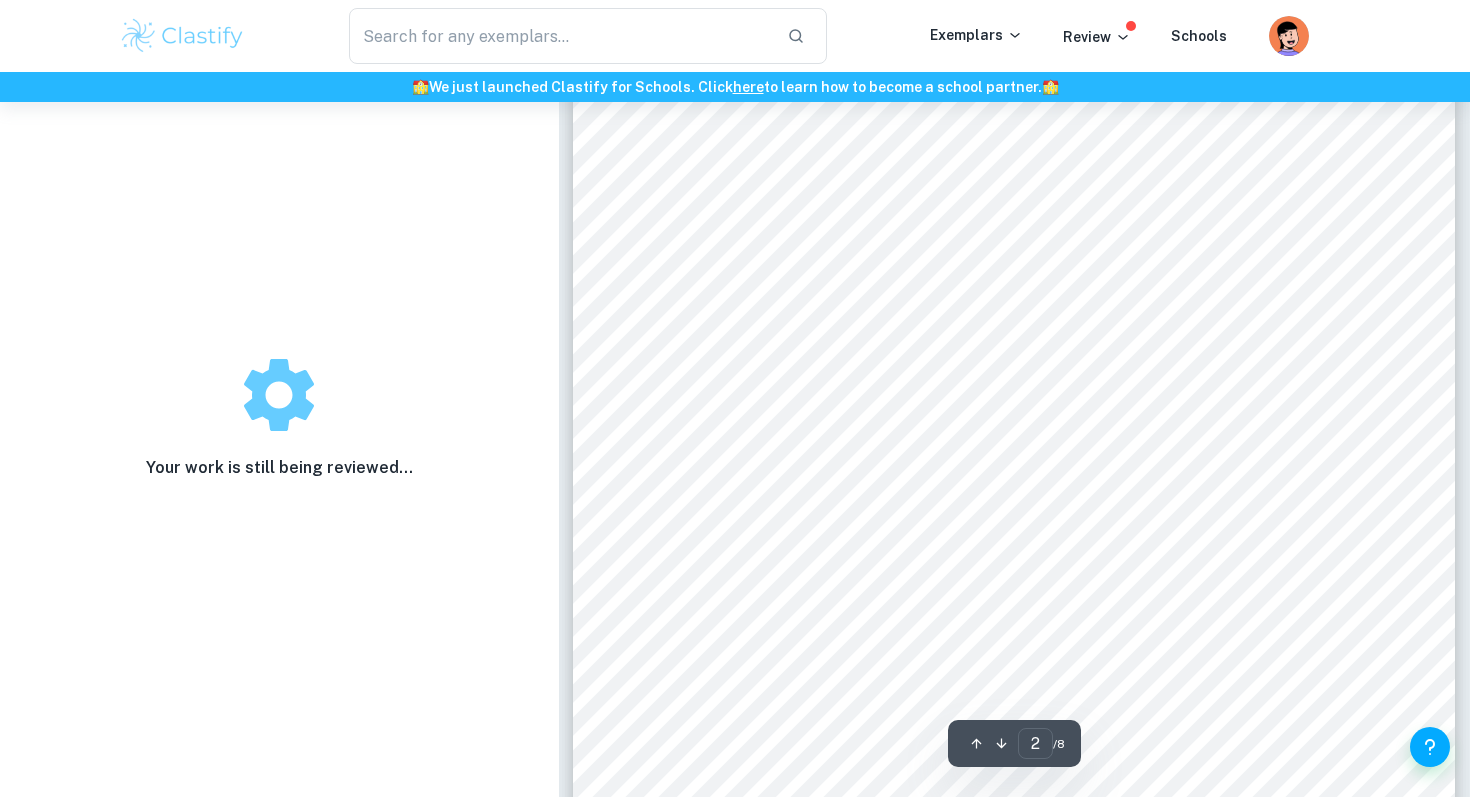 scroll, scrollTop: 1819, scrollLeft: 0, axis: vertical 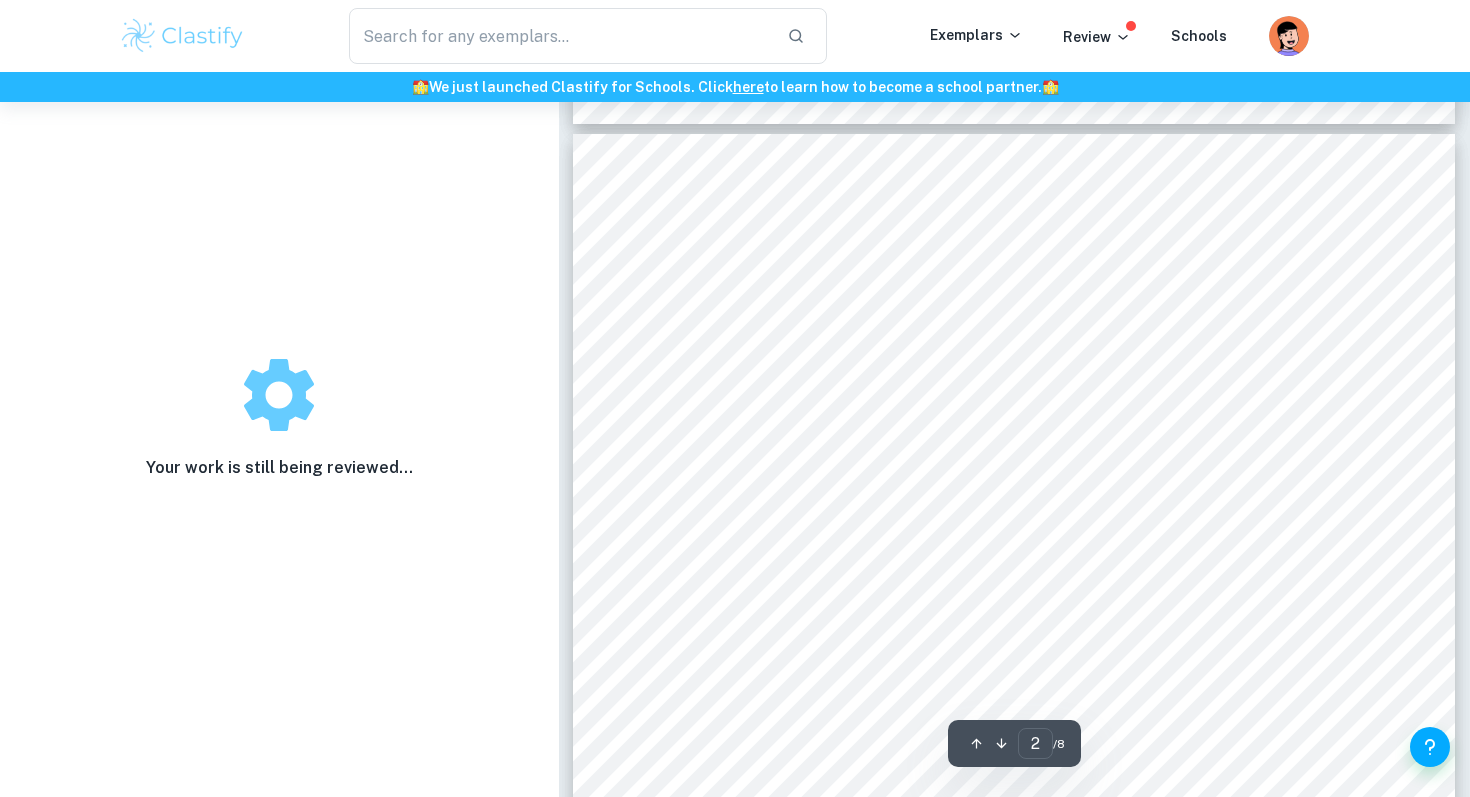 type on "1" 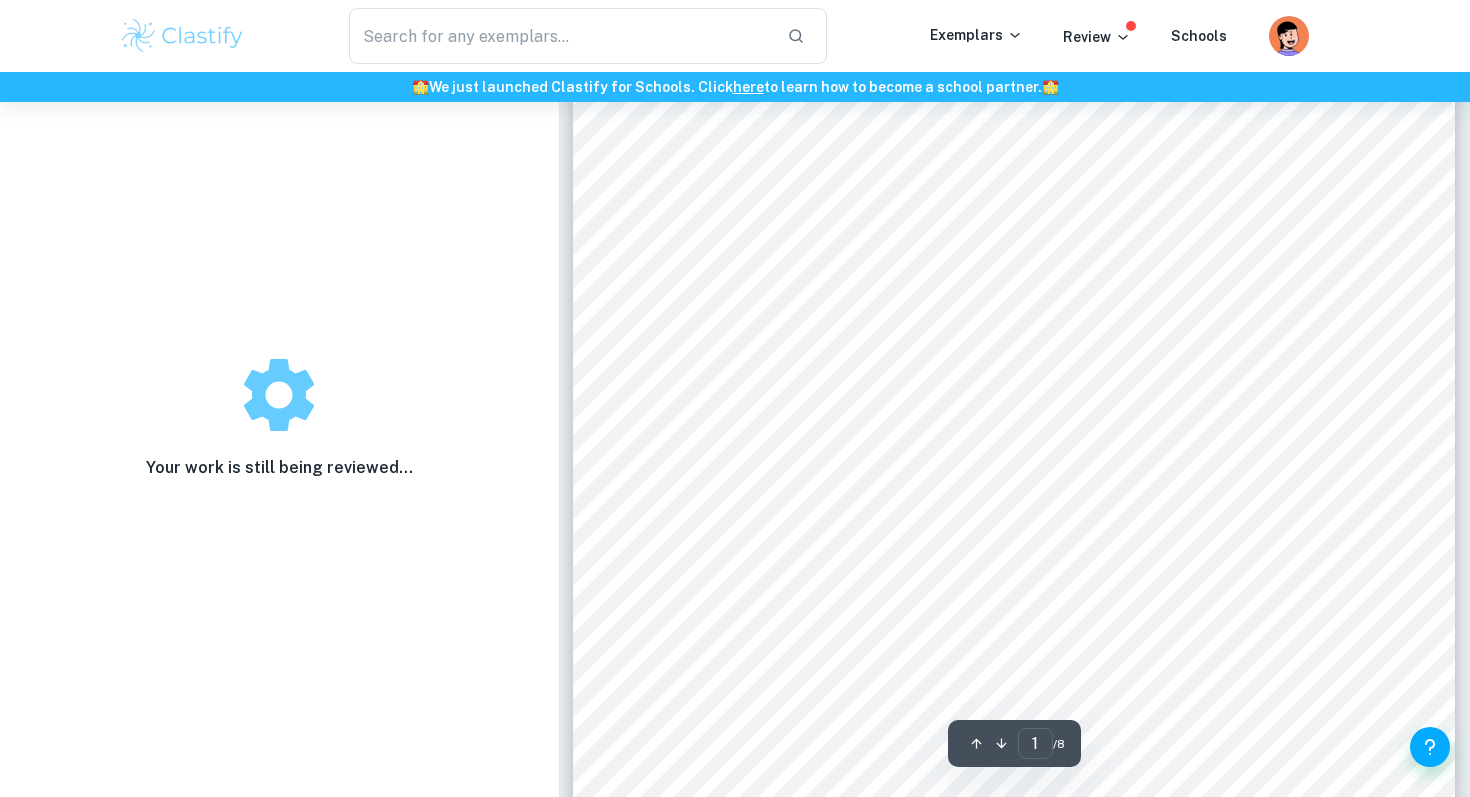 scroll, scrollTop: 0, scrollLeft: 0, axis: both 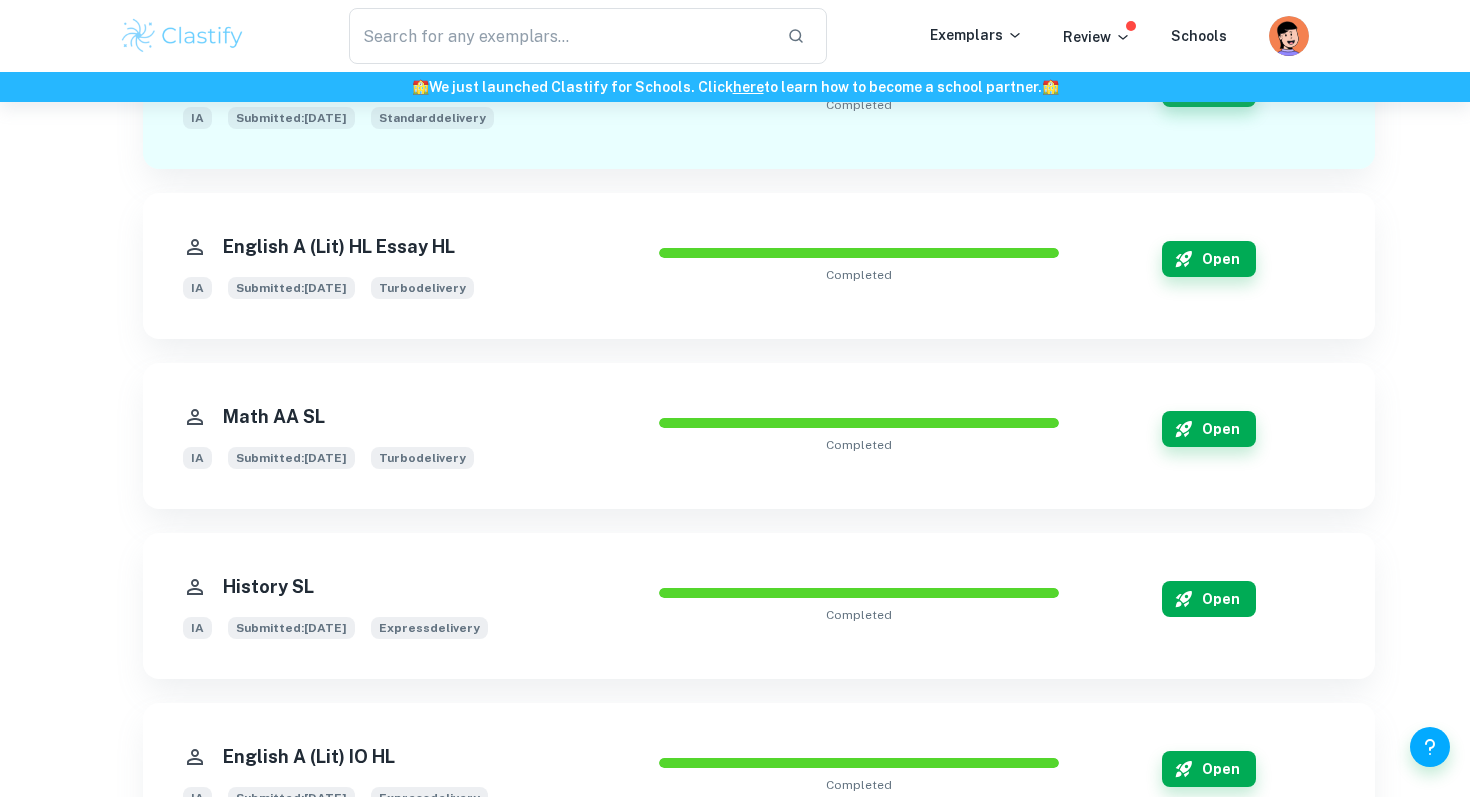 click on "Open" at bounding box center (1209, 599) 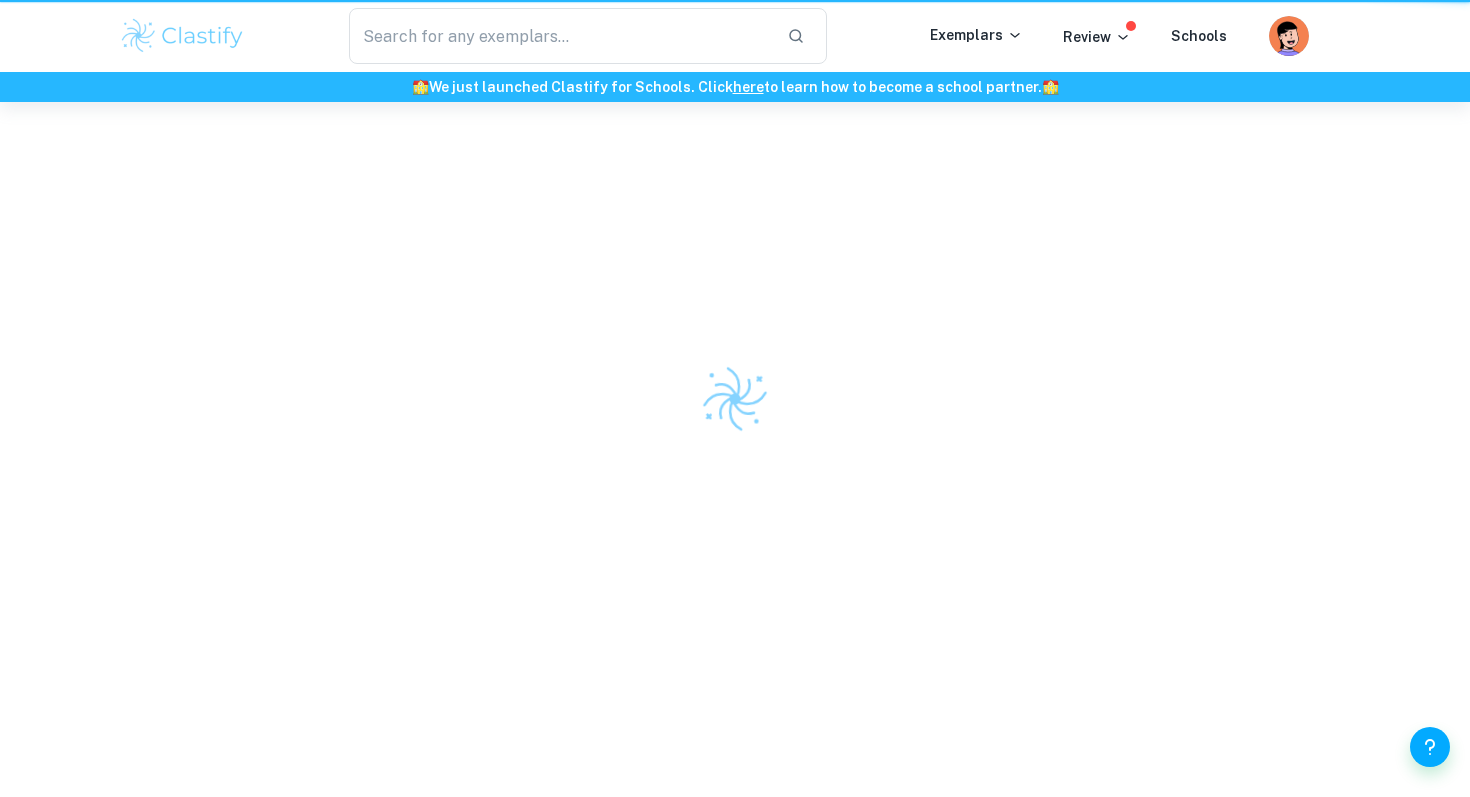scroll, scrollTop: 0, scrollLeft: 0, axis: both 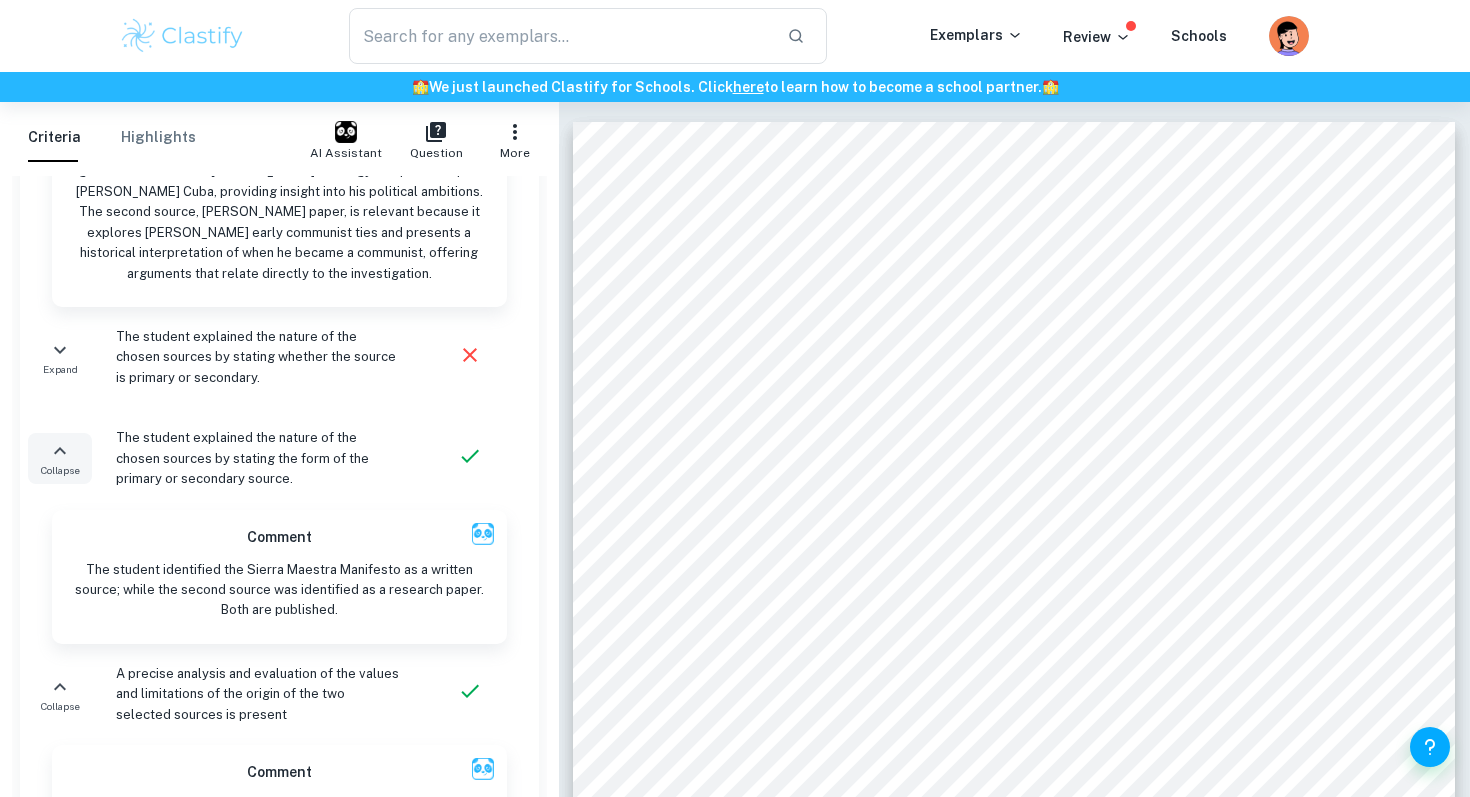 click on "Collapse" at bounding box center [60, 470] 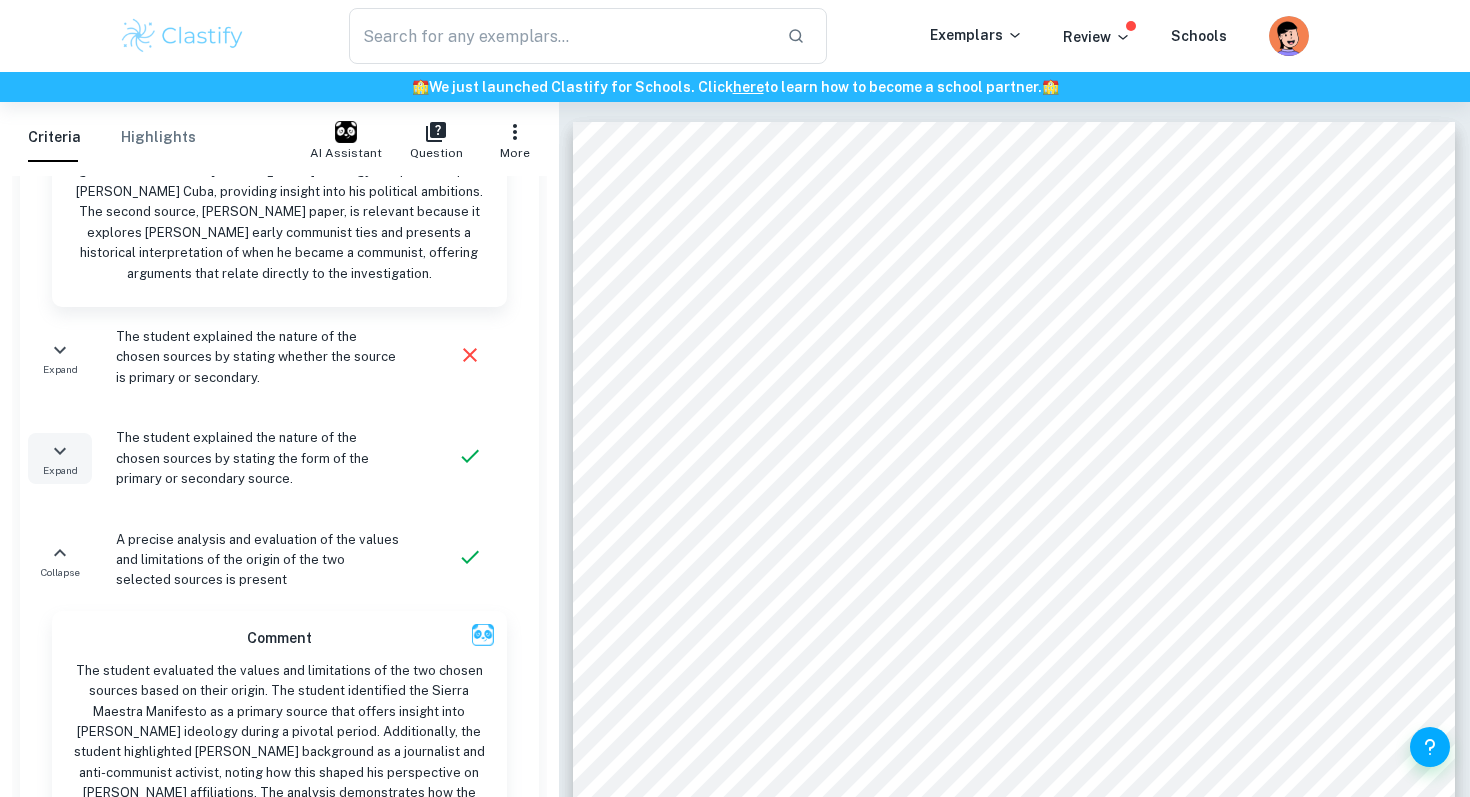 click 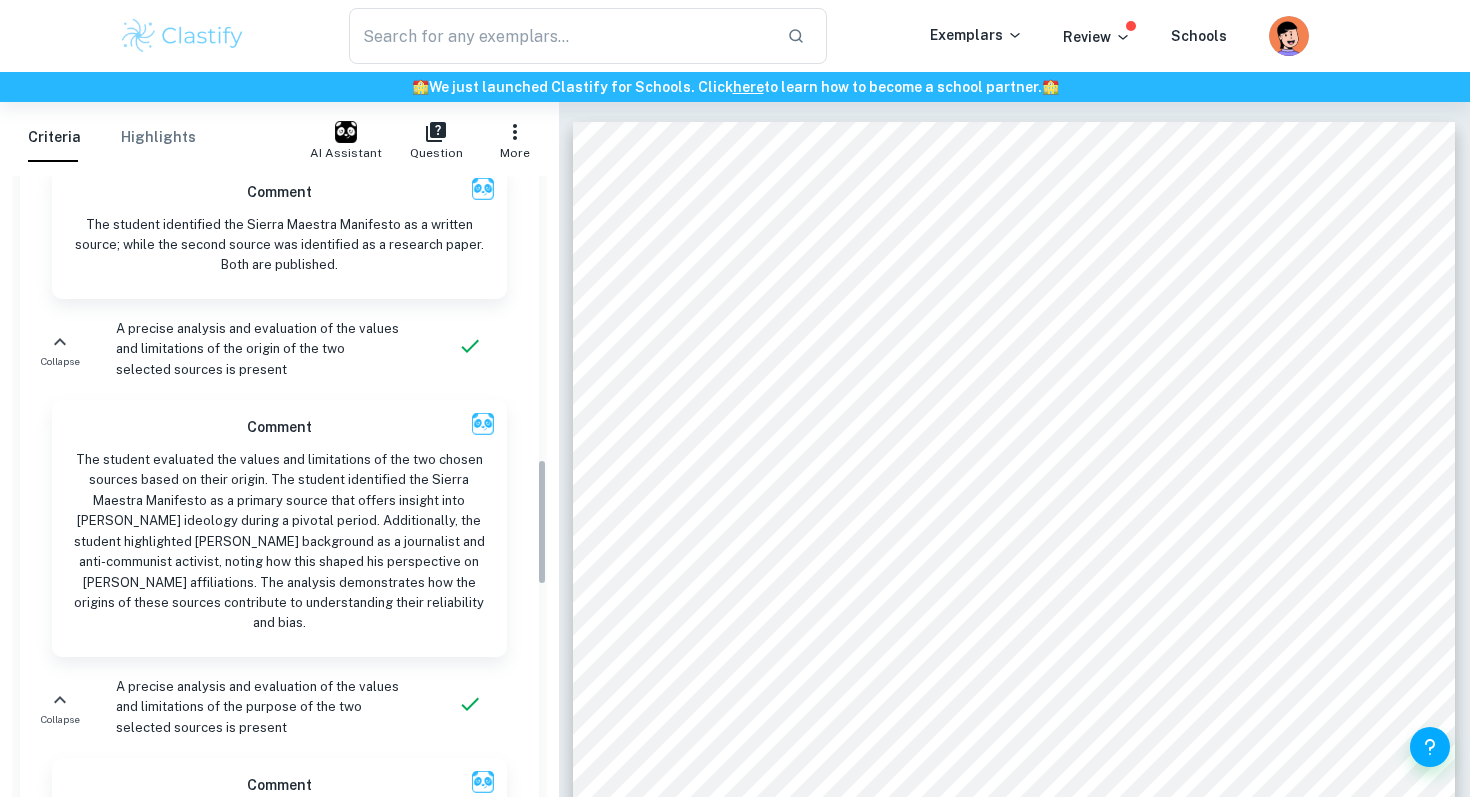scroll, scrollTop: 1404, scrollLeft: 0, axis: vertical 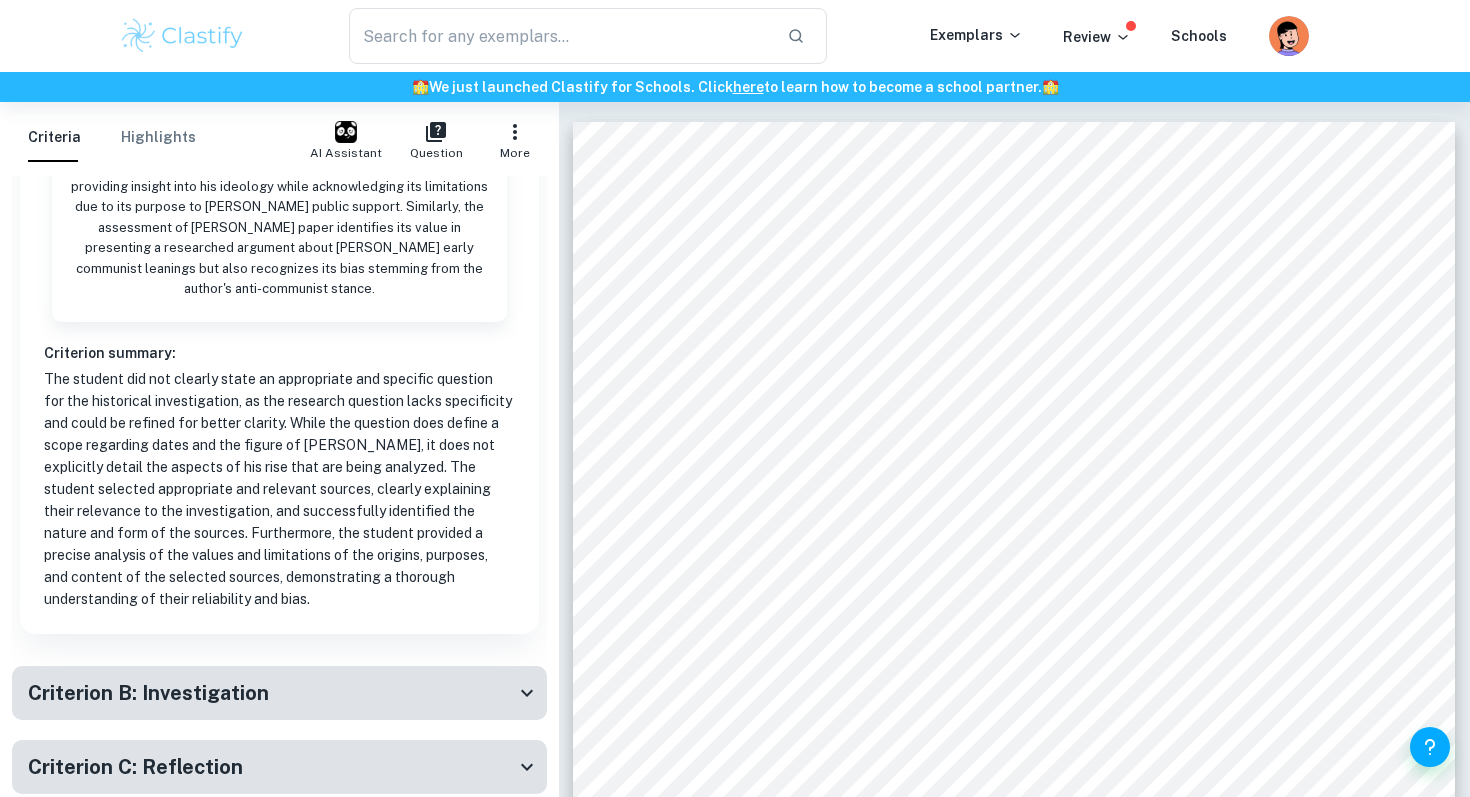 click on "Criterion C: Reflection" at bounding box center (135, 767) 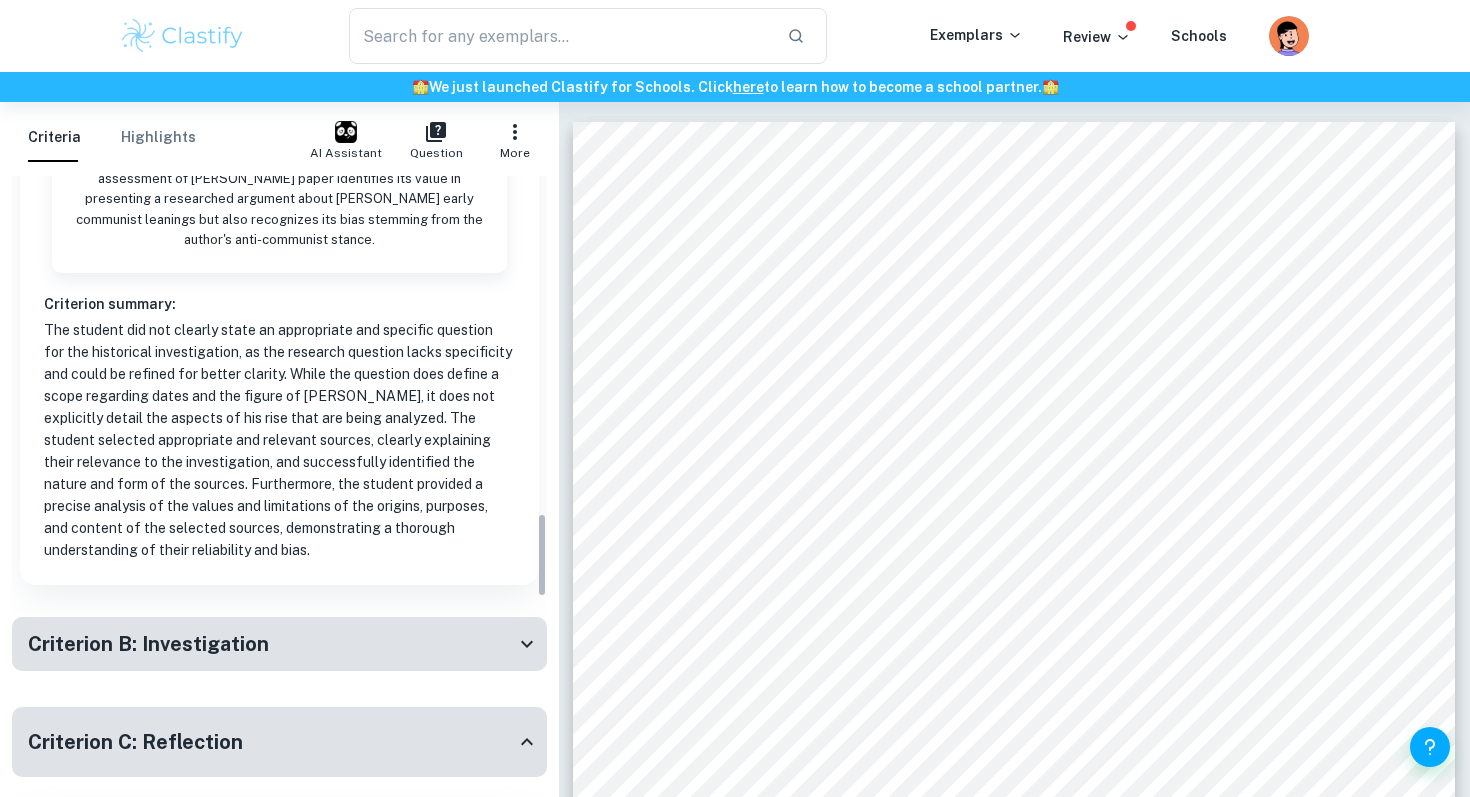 scroll, scrollTop: 2524, scrollLeft: 0, axis: vertical 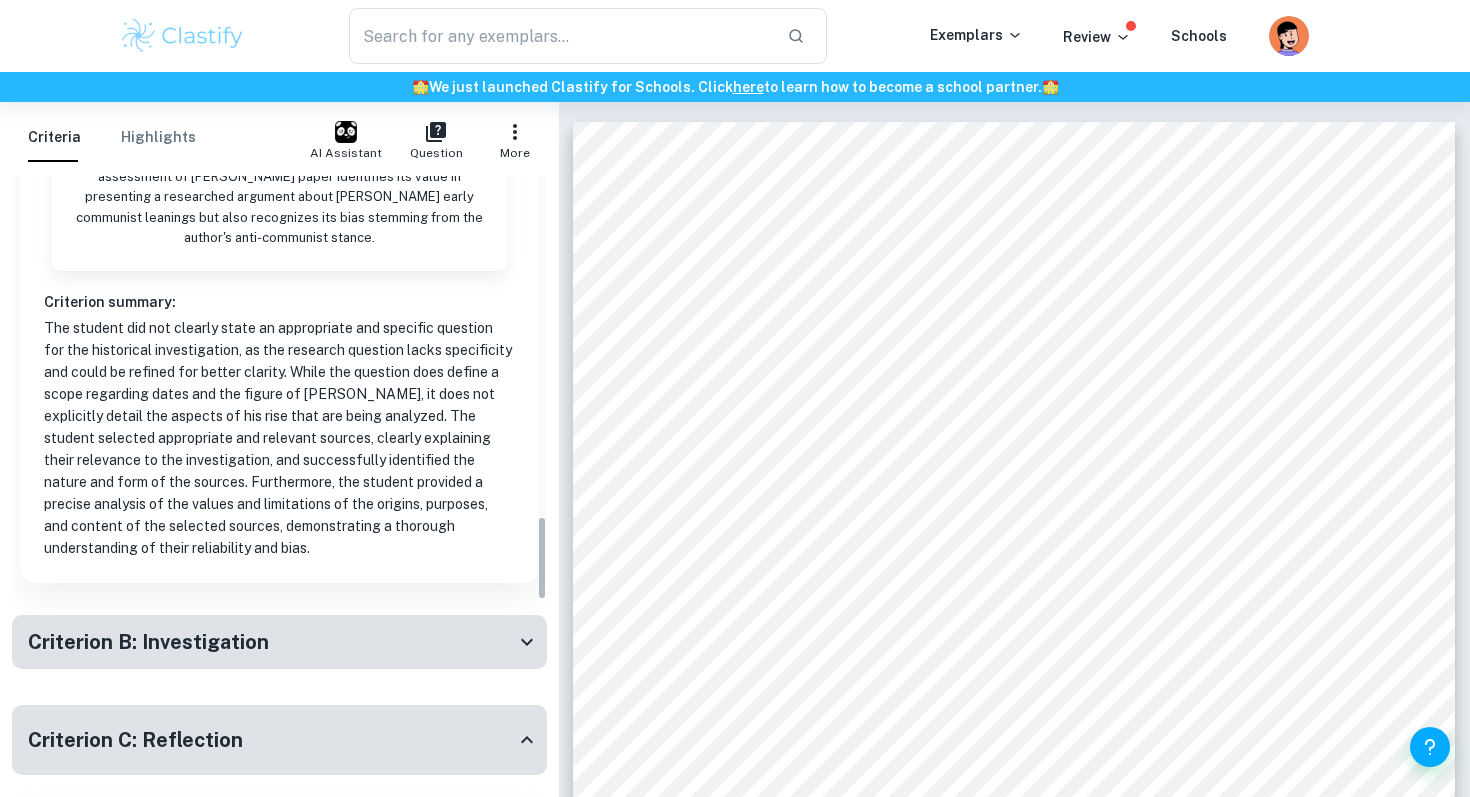 click on "7 Total Marks: 20   / 25 Criterion A: Identification and evaluation of sources Marks Received:  4   / 6 Criteria Correct Expand The student clearly stated an appropriate and specific question for the historical investigation Expand The question selected has a clearly defined scope in terms of dates, significant historical figures, and historical events Collapse The student chose appropriate and relevant sources for the topic of the investigation Comment The student chose relevant sources for the investigation, including Castro’s Sierra Maestra Manifesto and Salvador Díaz-Versón’s research paper, "When Castro Became a Communist." The Sierra Maestra Manifesto provides insight into Castro's ideology and plans for Cuba after the Batista regime, while Díaz-Versón's paper offers a historical interpretation of Castro's communist affiliations. Both sources directly relate to the research question. Collapse The student clearly explained the relevance of the sources to the topic of the investigation Comment 13" at bounding box center (279, 27) 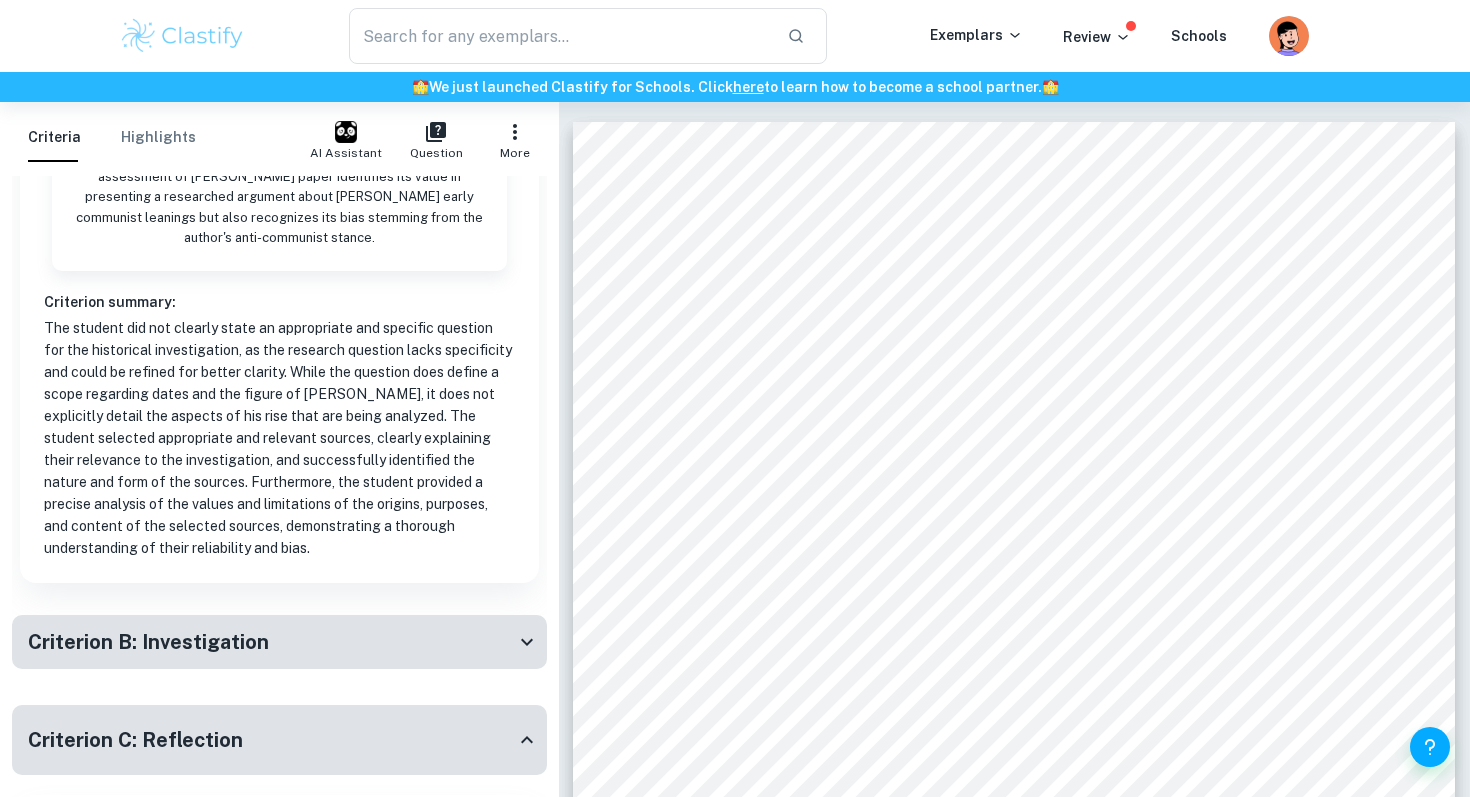 click on "Criterion B: Investigation" at bounding box center (271, 642) 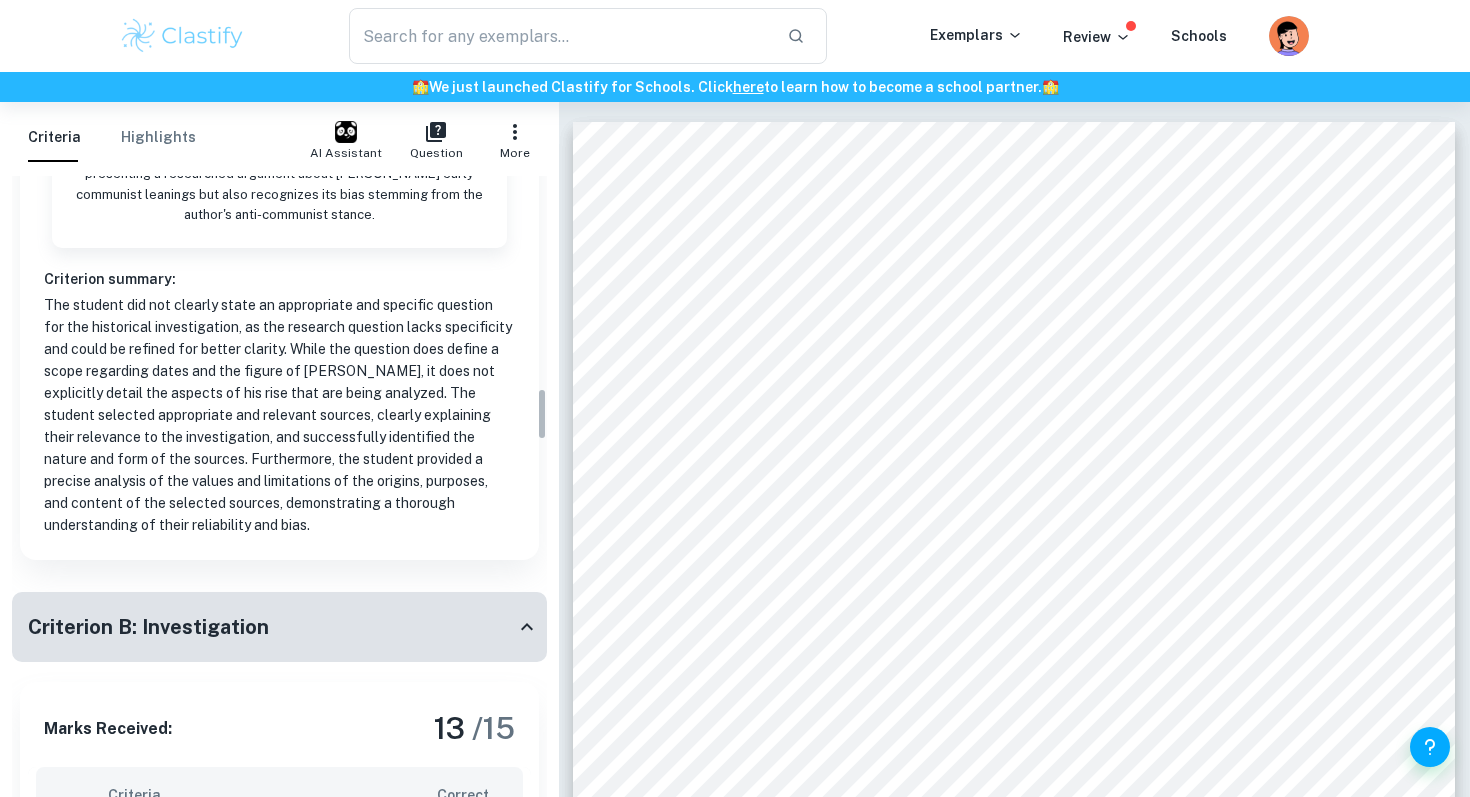 scroll, scrollTop: 2555, scrollLeft: 0, axis: vertical 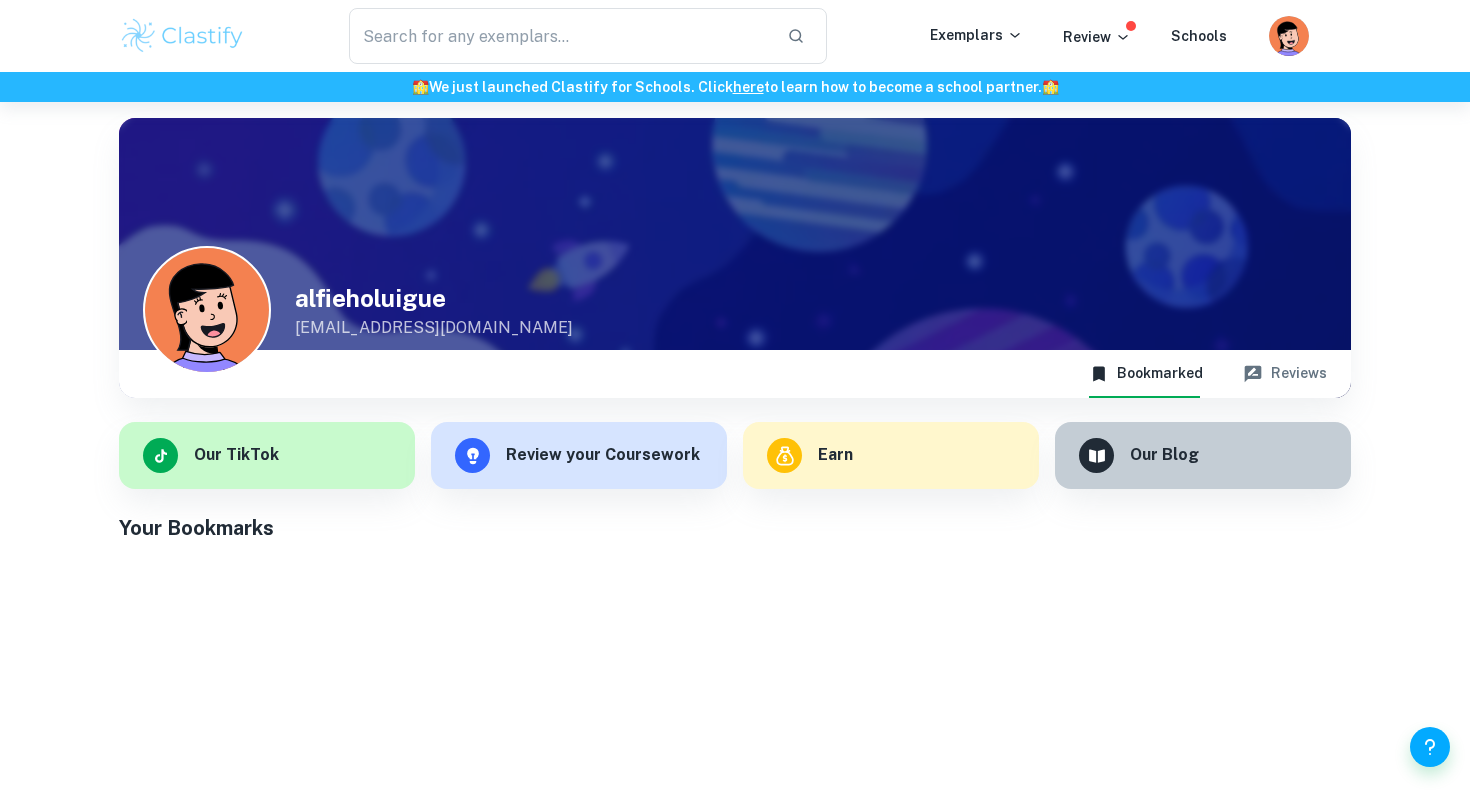 click 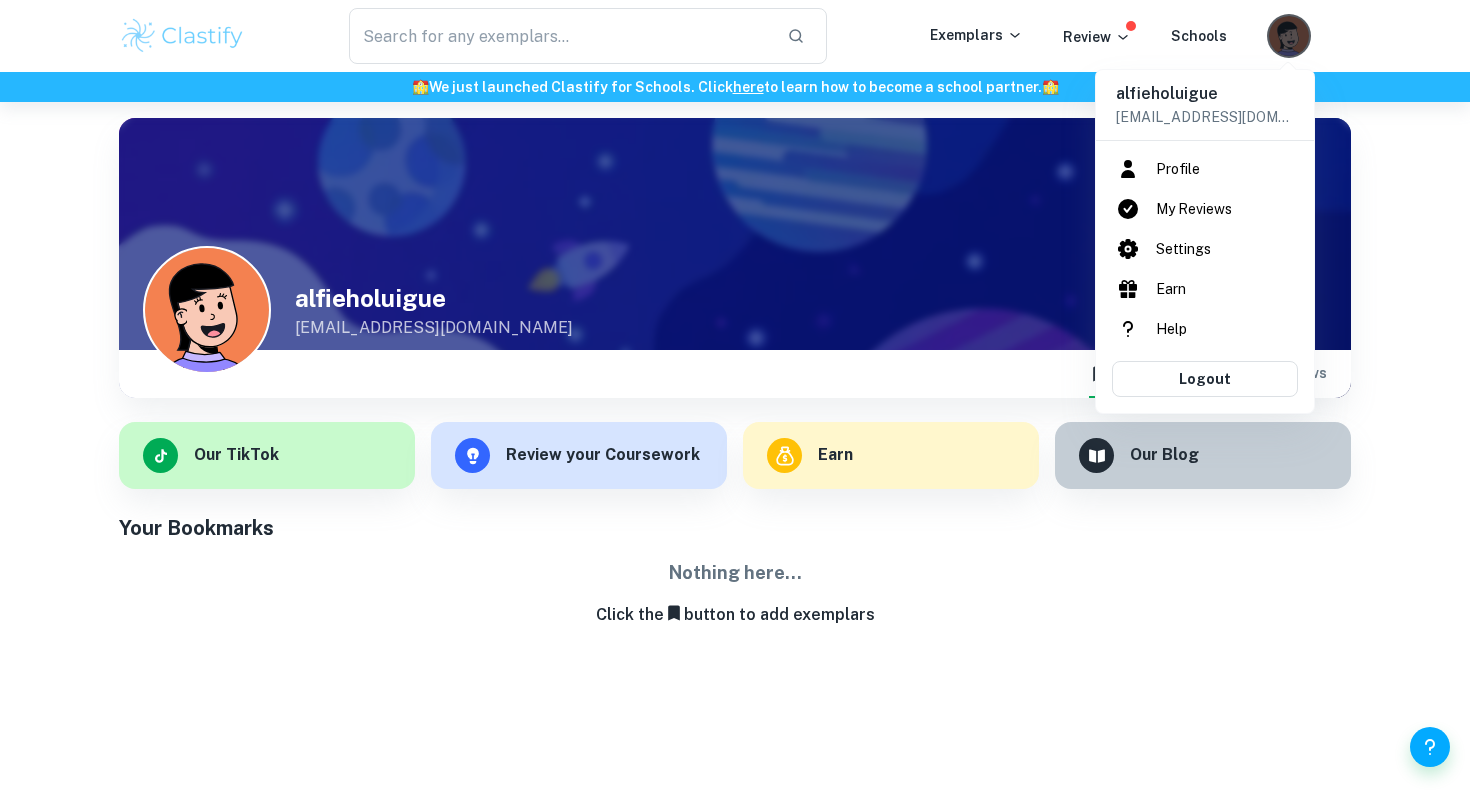 click on "My Reviews" at bounding box center (1205, 209) 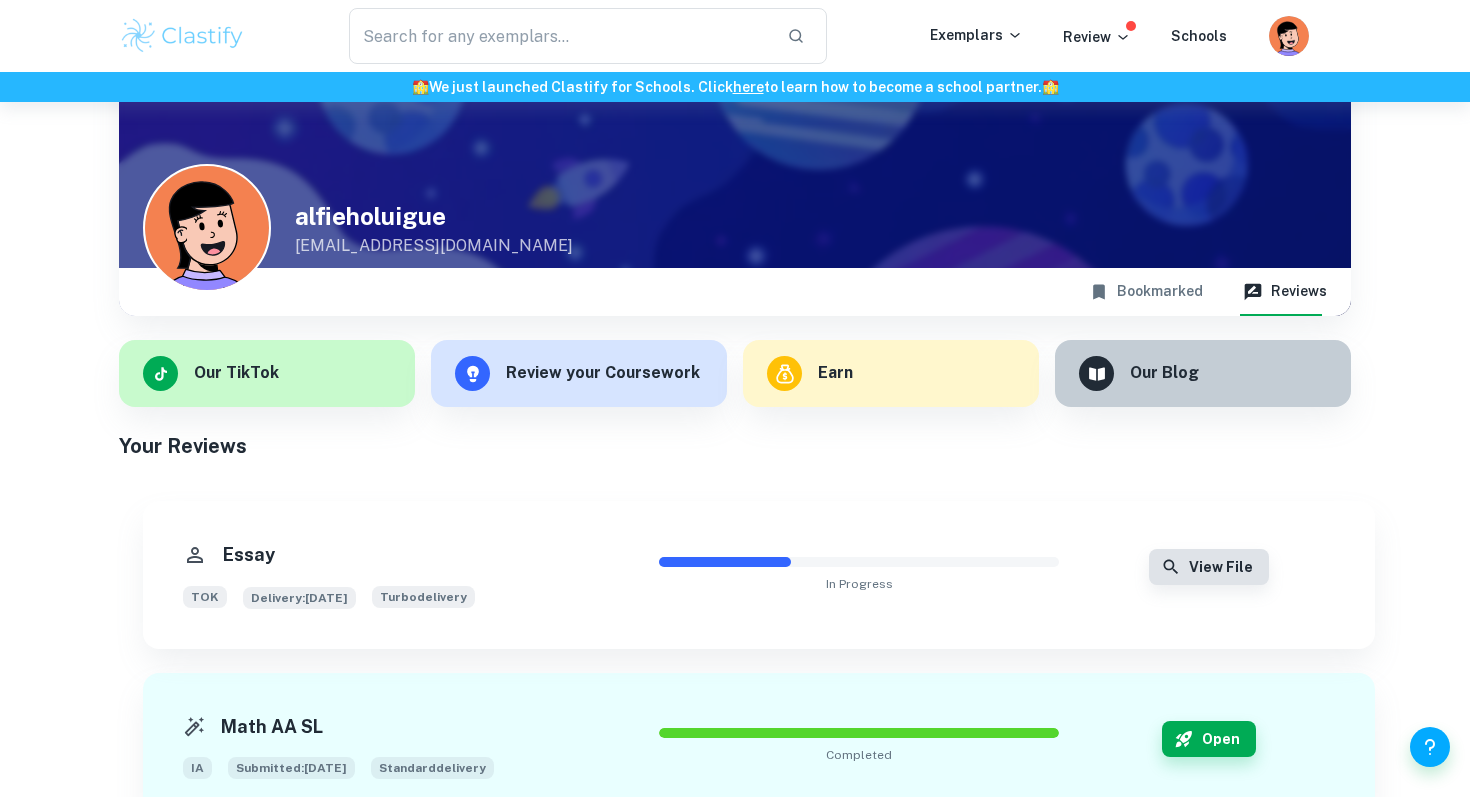 scroll, scrollTop: 84, scrollLeft: 0, axis: vertical 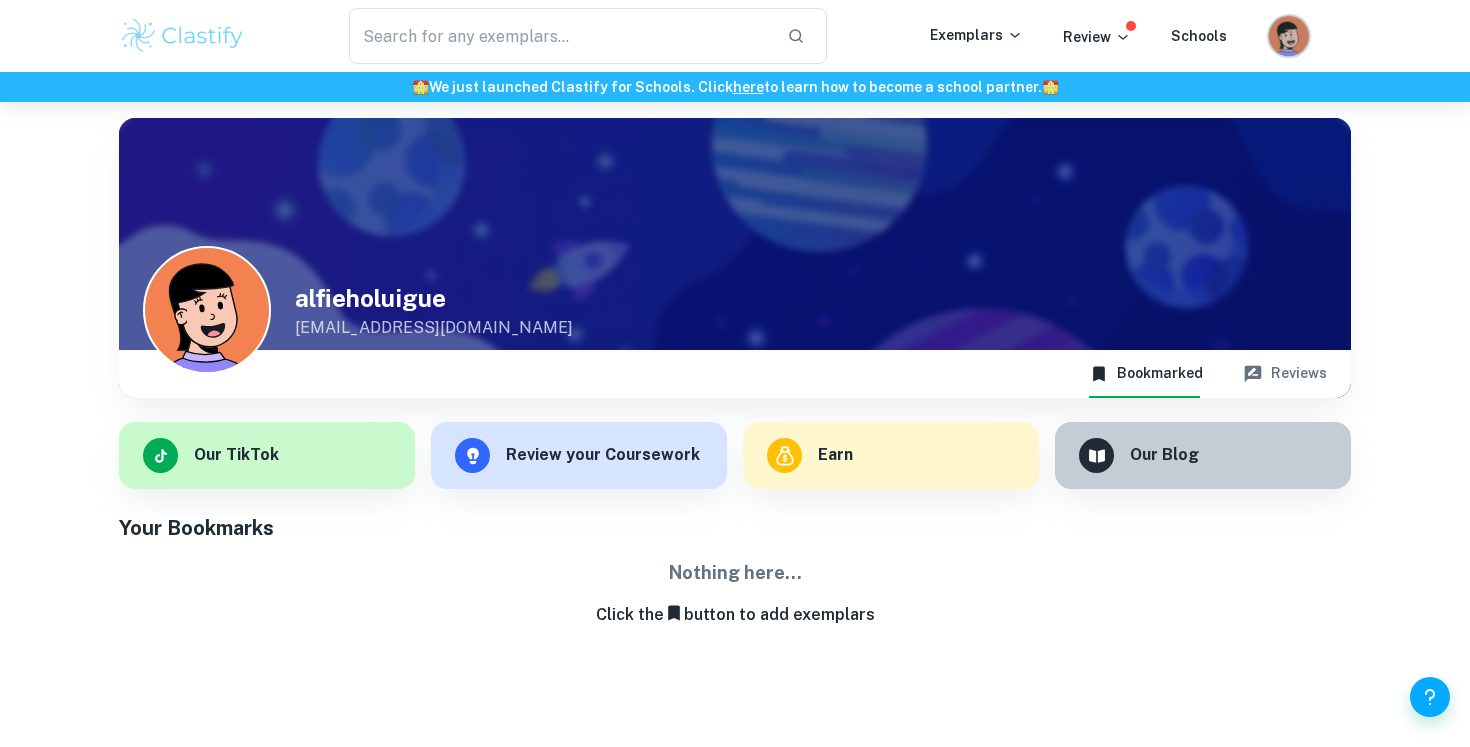 click at bounding box center (1289, 36) 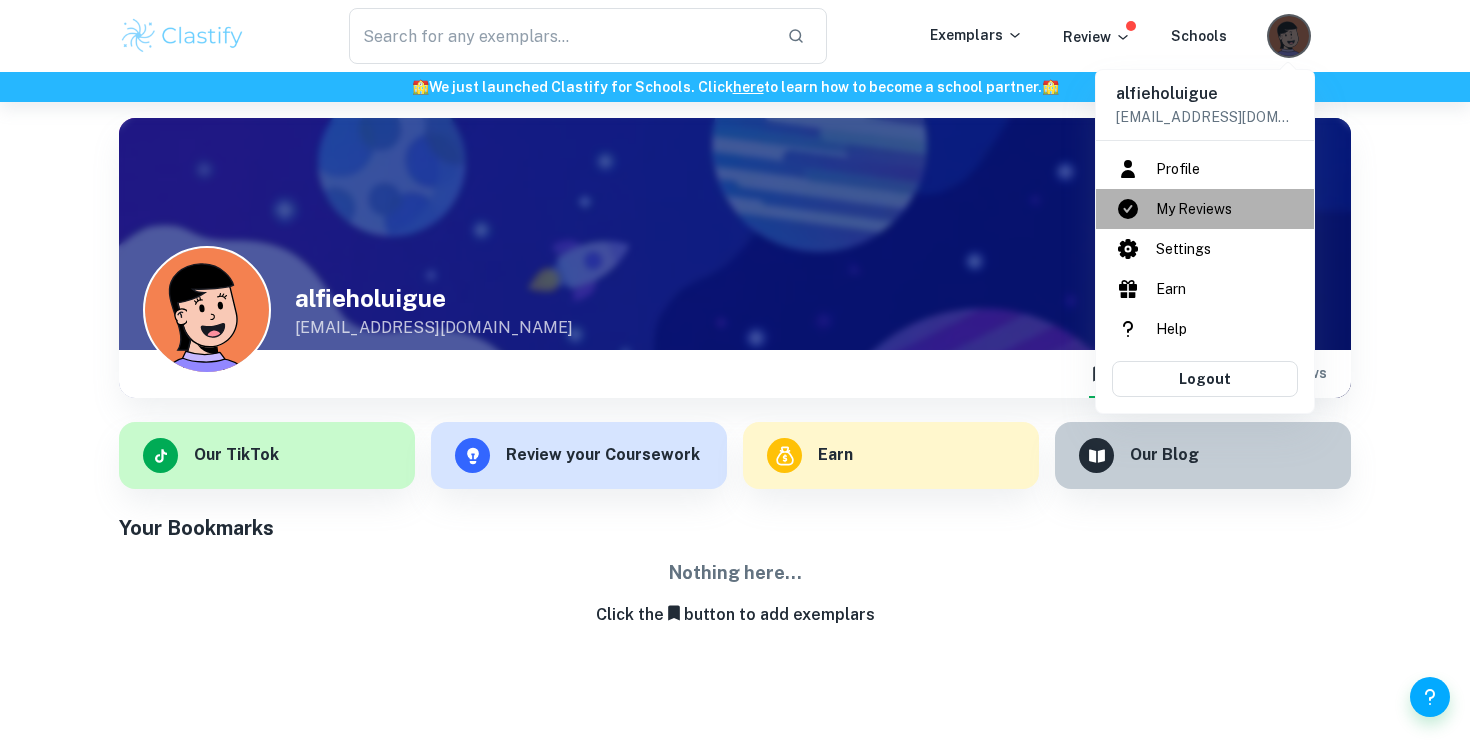 click on "My Reviews" at bounding box center (1205, 209) 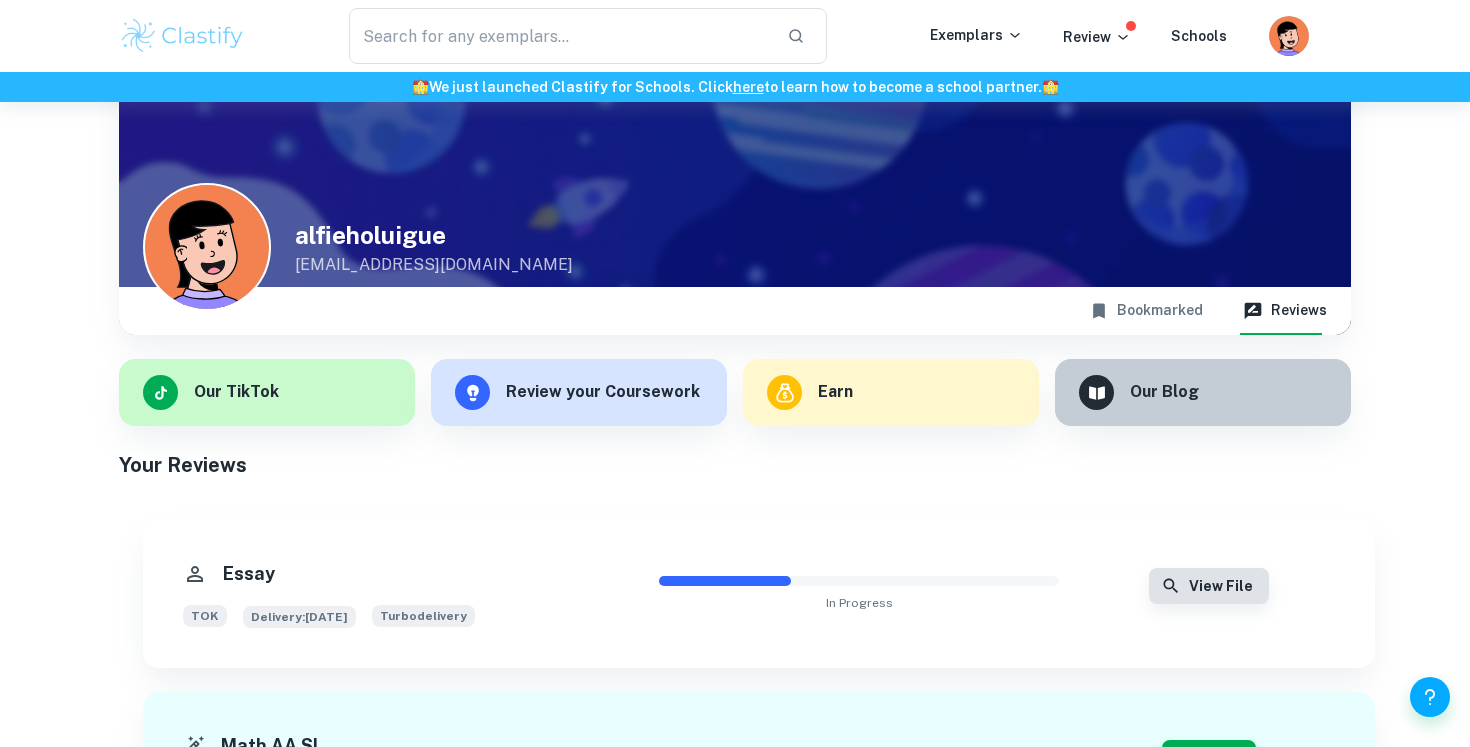 scroll, scrollTop: 64, scrollLeft: 0, axis: vertical 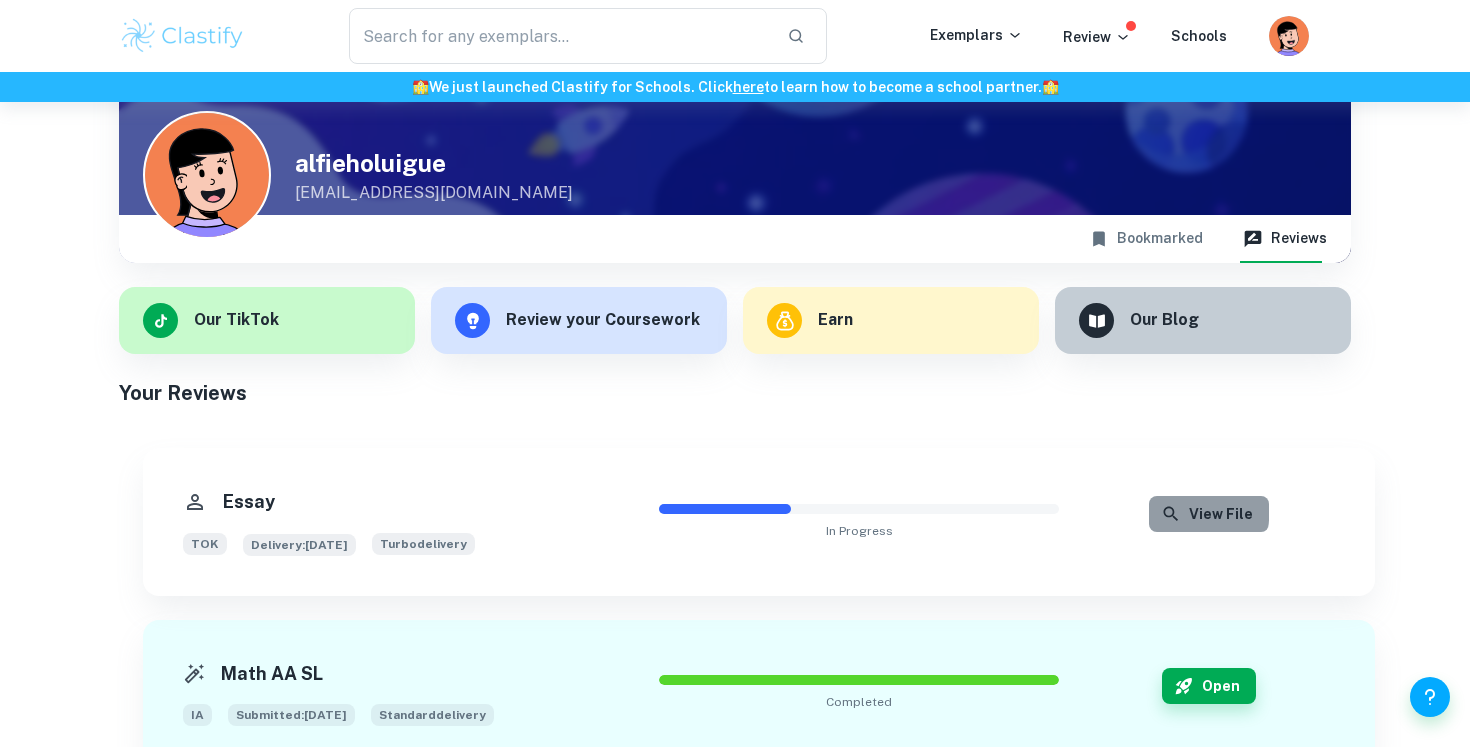 click on "View File" at bounding box center [1209, 514] 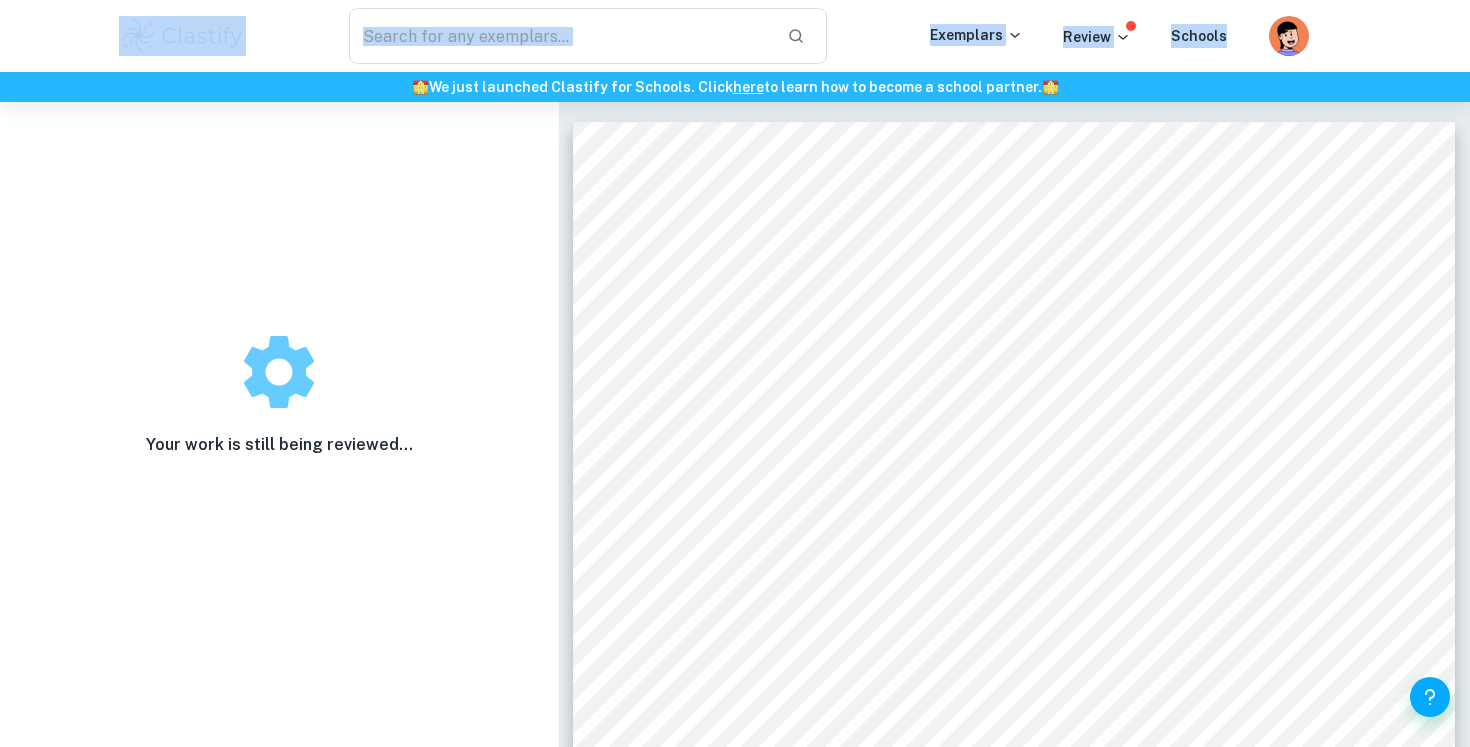 click on "​ Exemplars Review Schools 🏫  We just launched Clastify for Schools. Click  here  to learn how to become a school partner.  🏫" at bounding box center (735, 51) 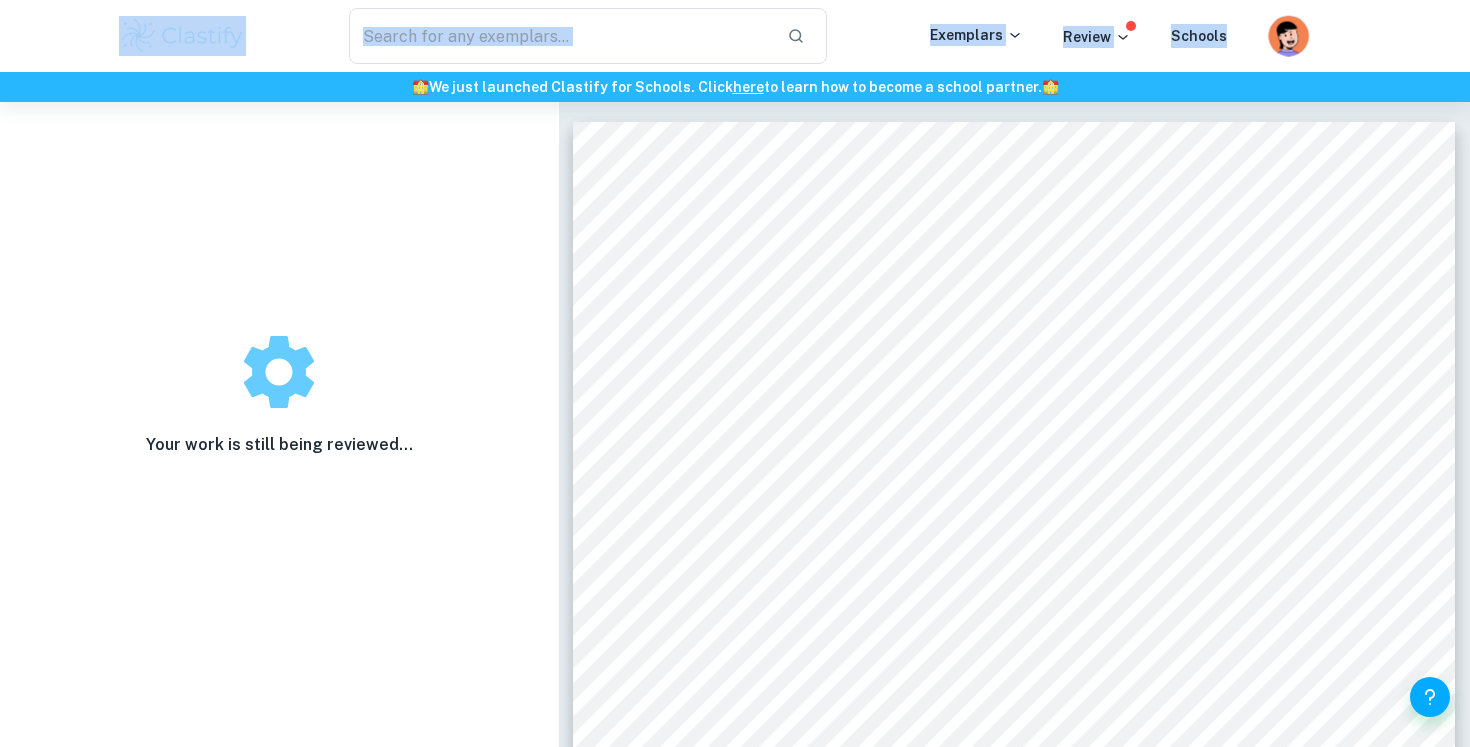 click 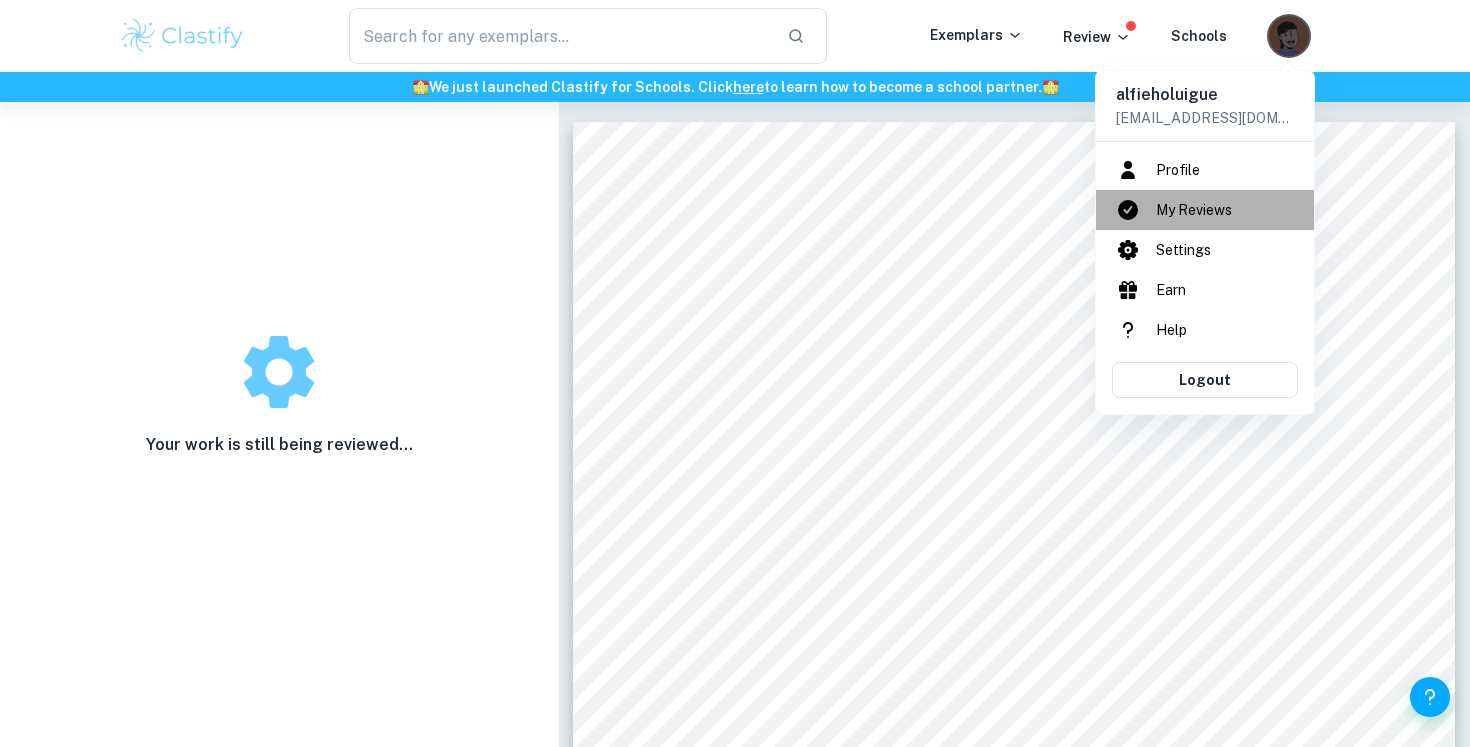 click on "My Reviews" at bounding box center (1205, 210) 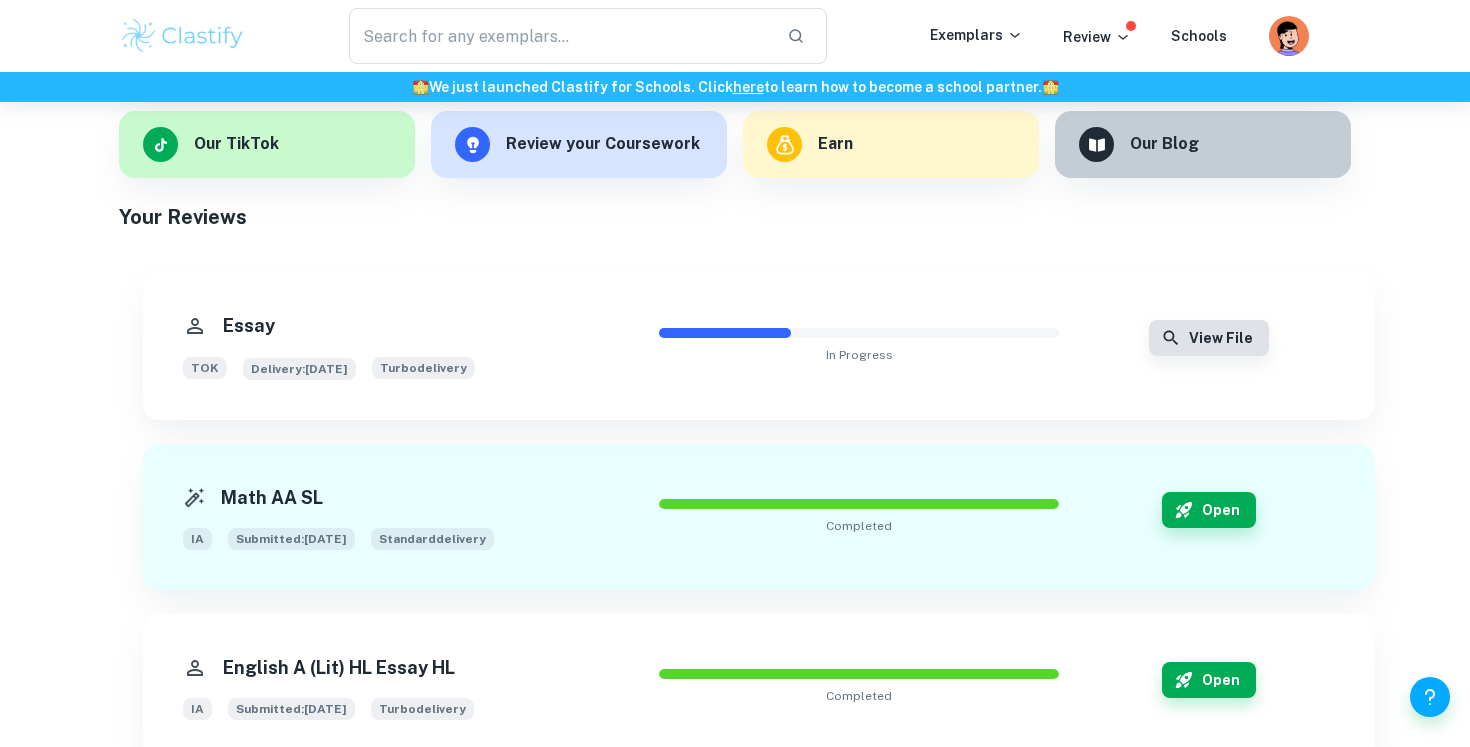 scroll, scrollTop: 315, scrollLeft: 0, axis: vertical 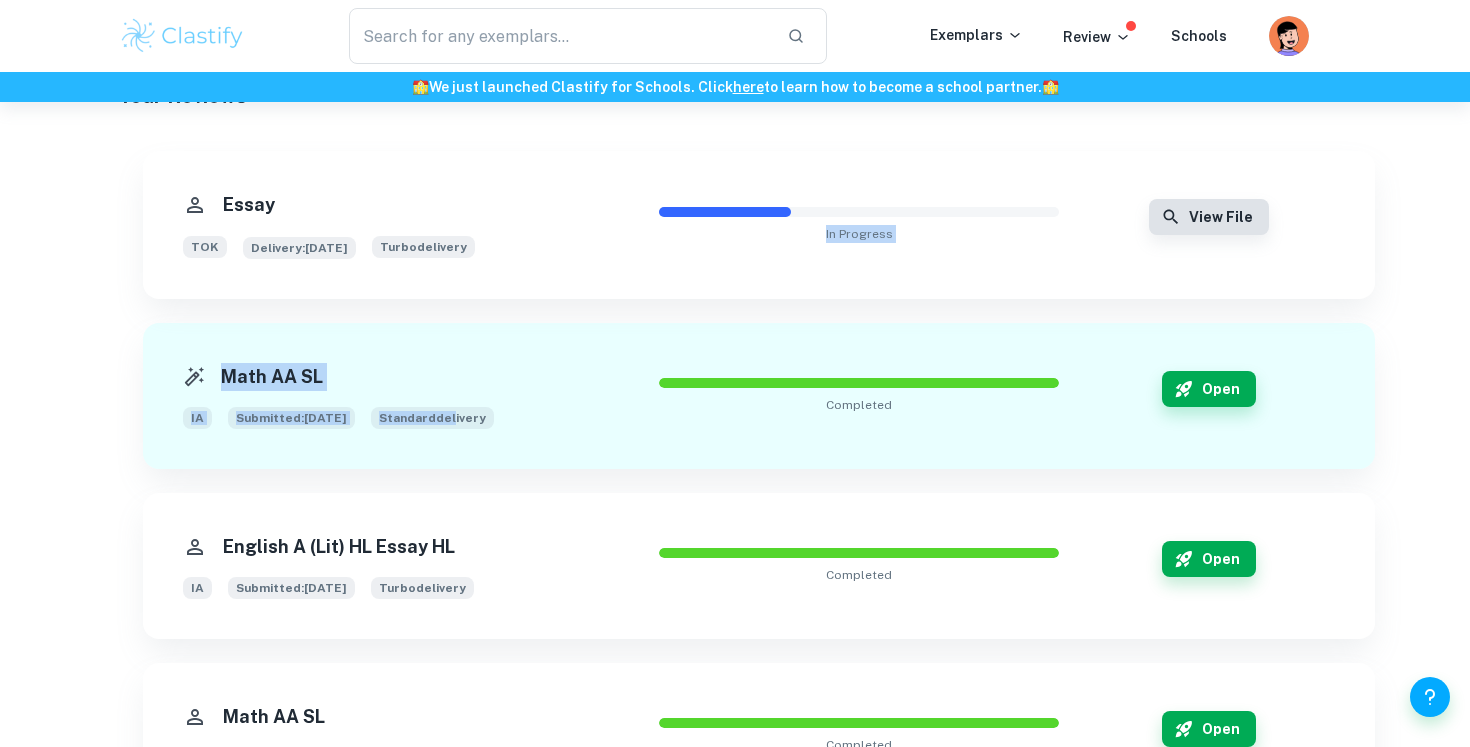 drag, startPoint x: 467, startPoint y: 420, endPoint x: 1037, endPoint y: 166, distance: 624.03204 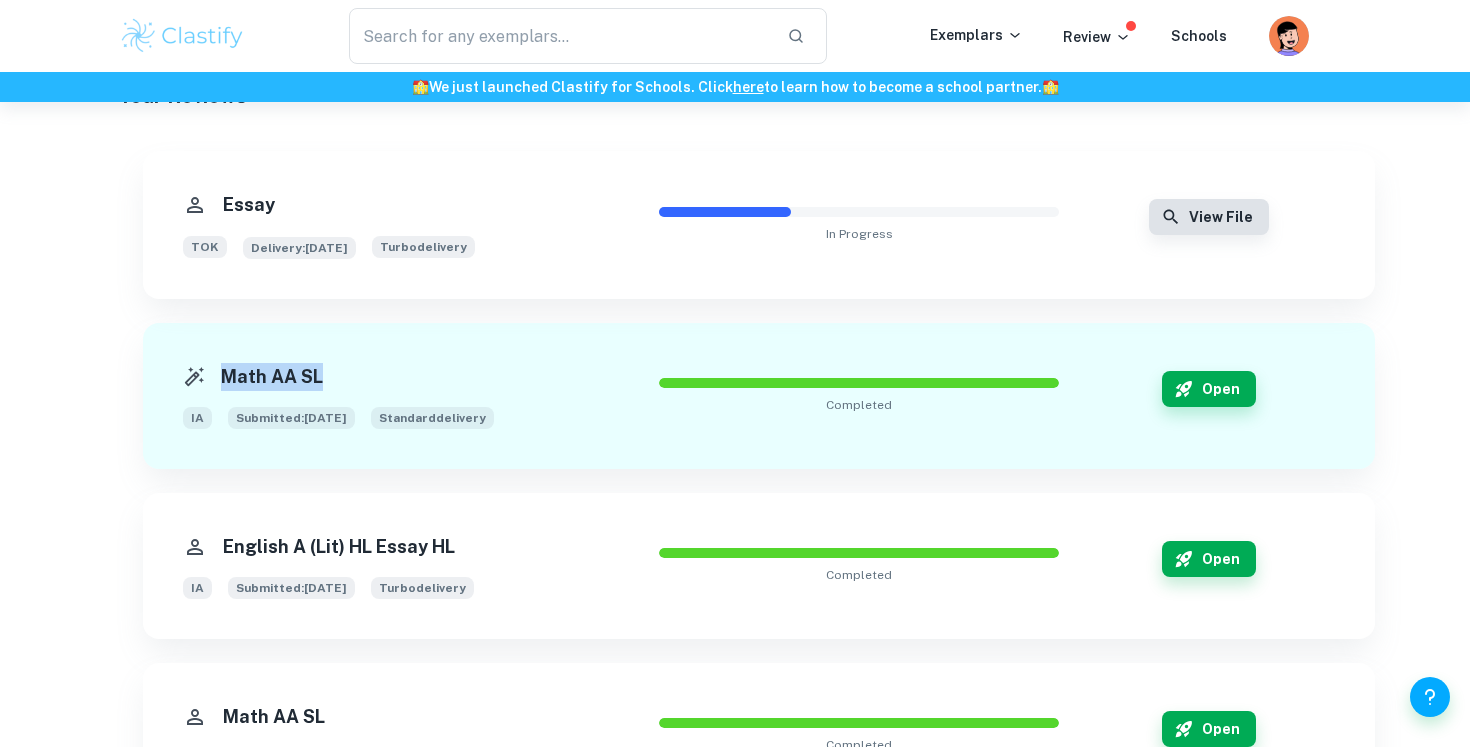 drag, startPoint x: 171, startPoint y: 376, endPoint x: 348, endPoint y: 370, distance: 177.10167 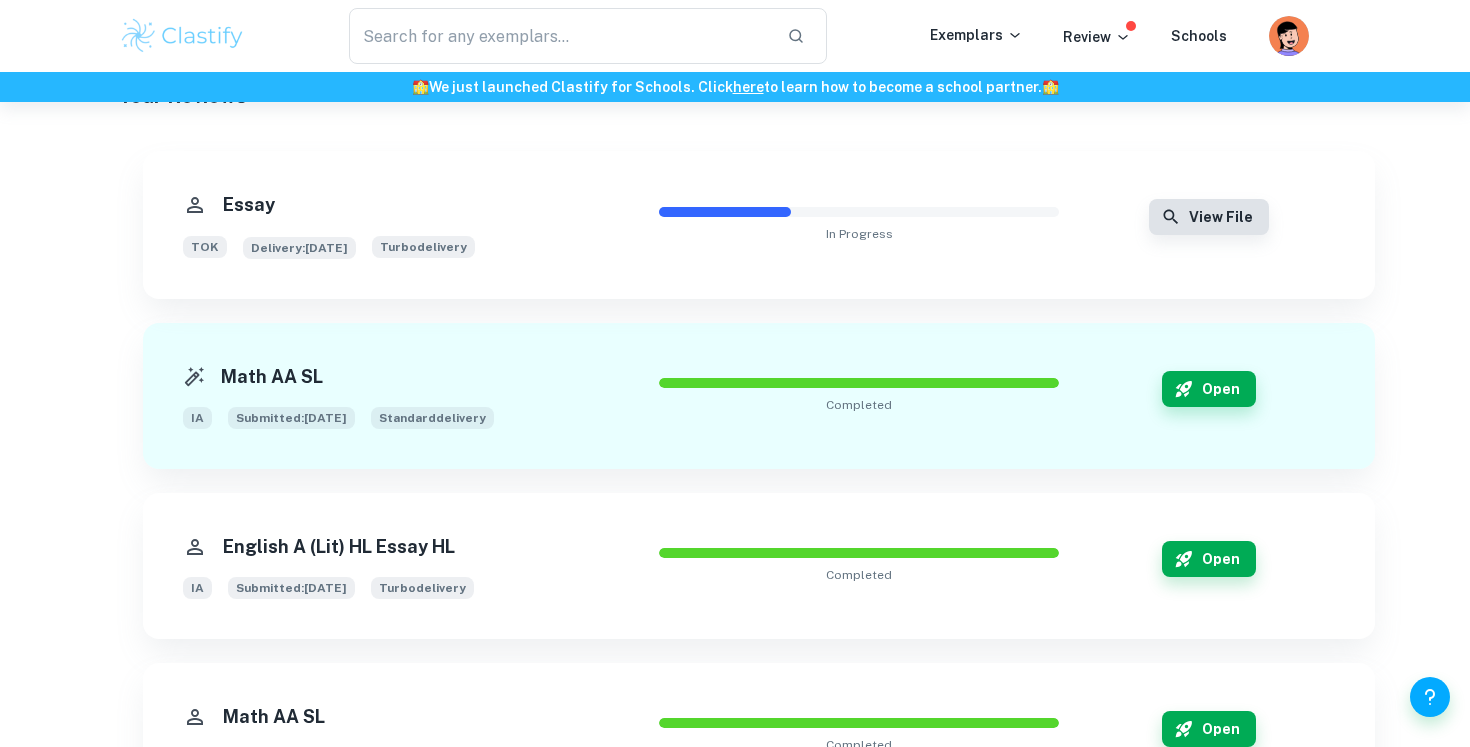 click on "Math AA   SL   IA Submitted:  16.07.2025 Standard  delivery" at bounding box center [409, 396] 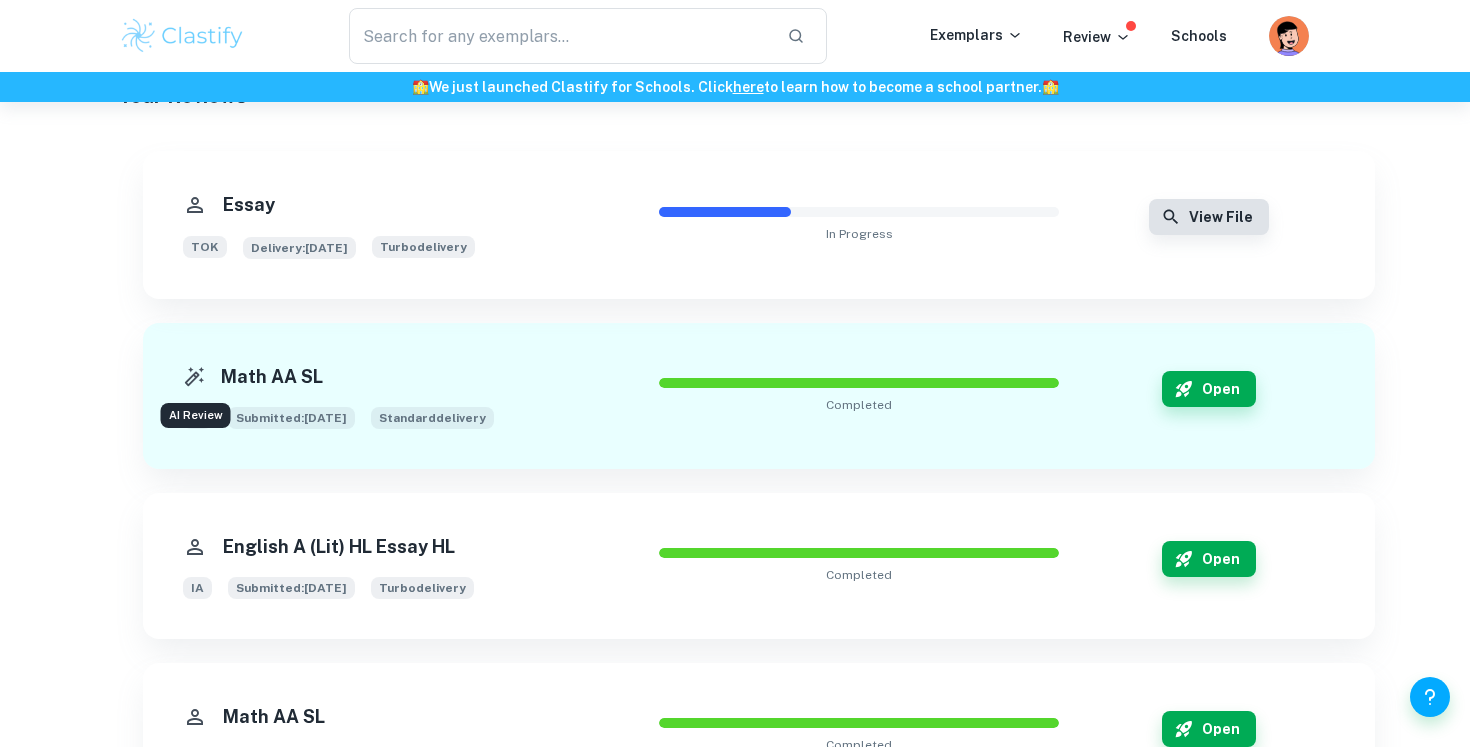 click 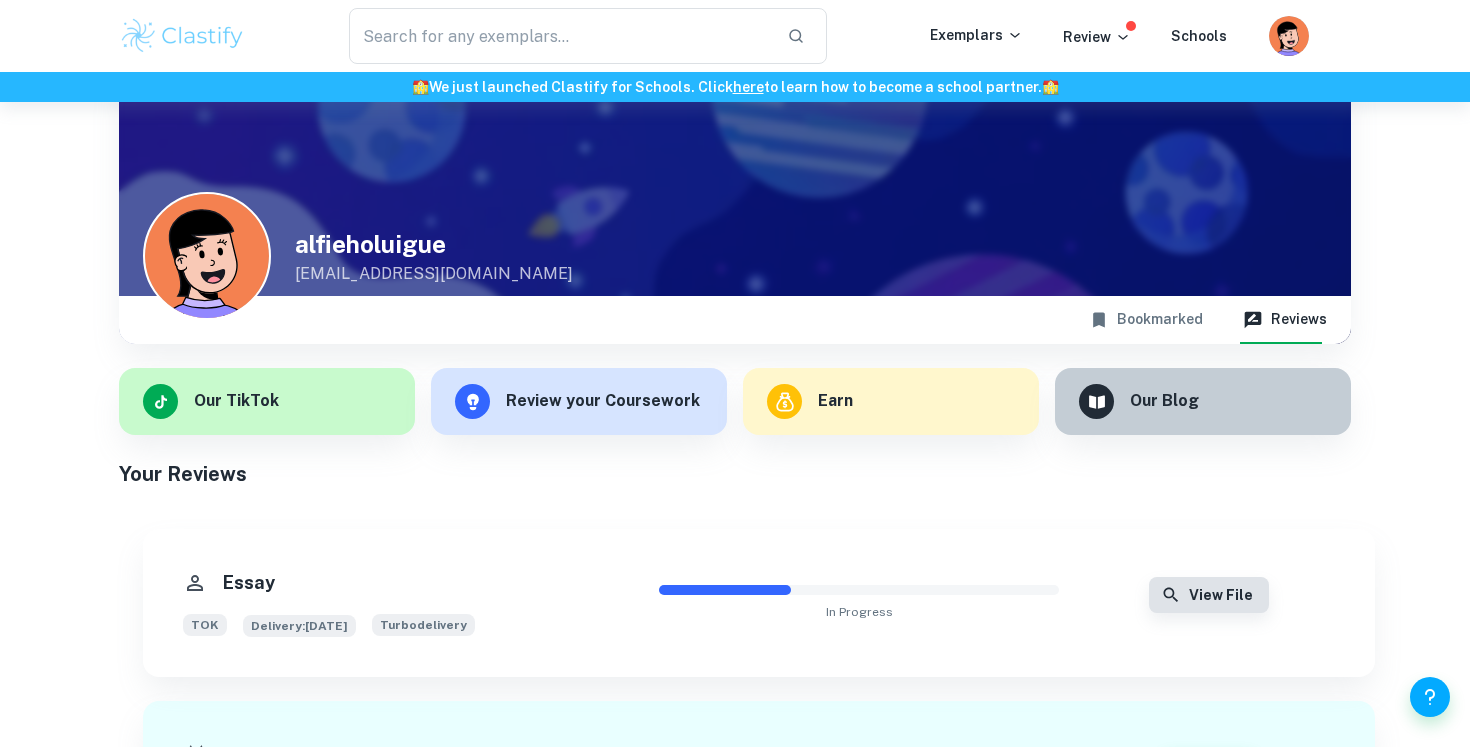 scroll, scrollTop: 68, scrollLeft: 0, axis: vertical 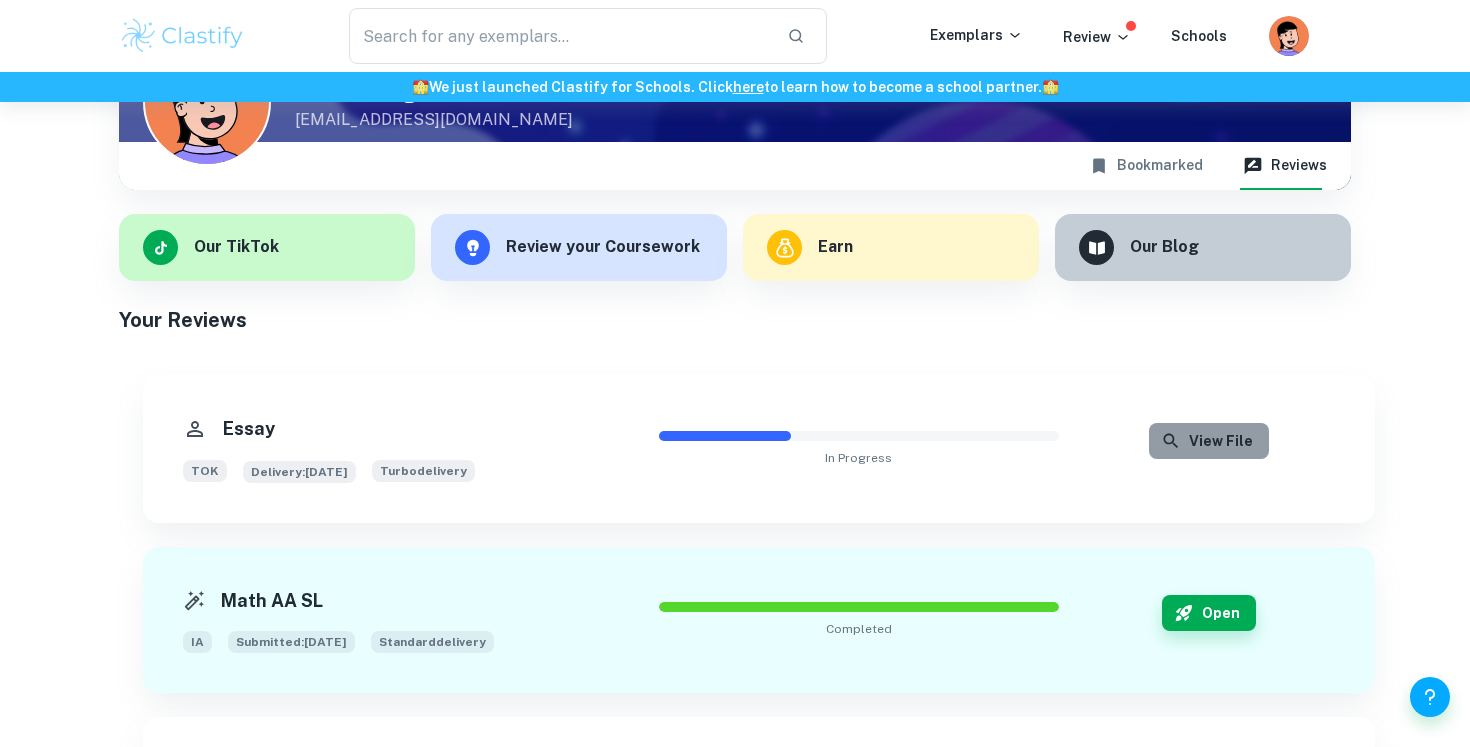 click on "View File" at bounding box center [1209, 441] 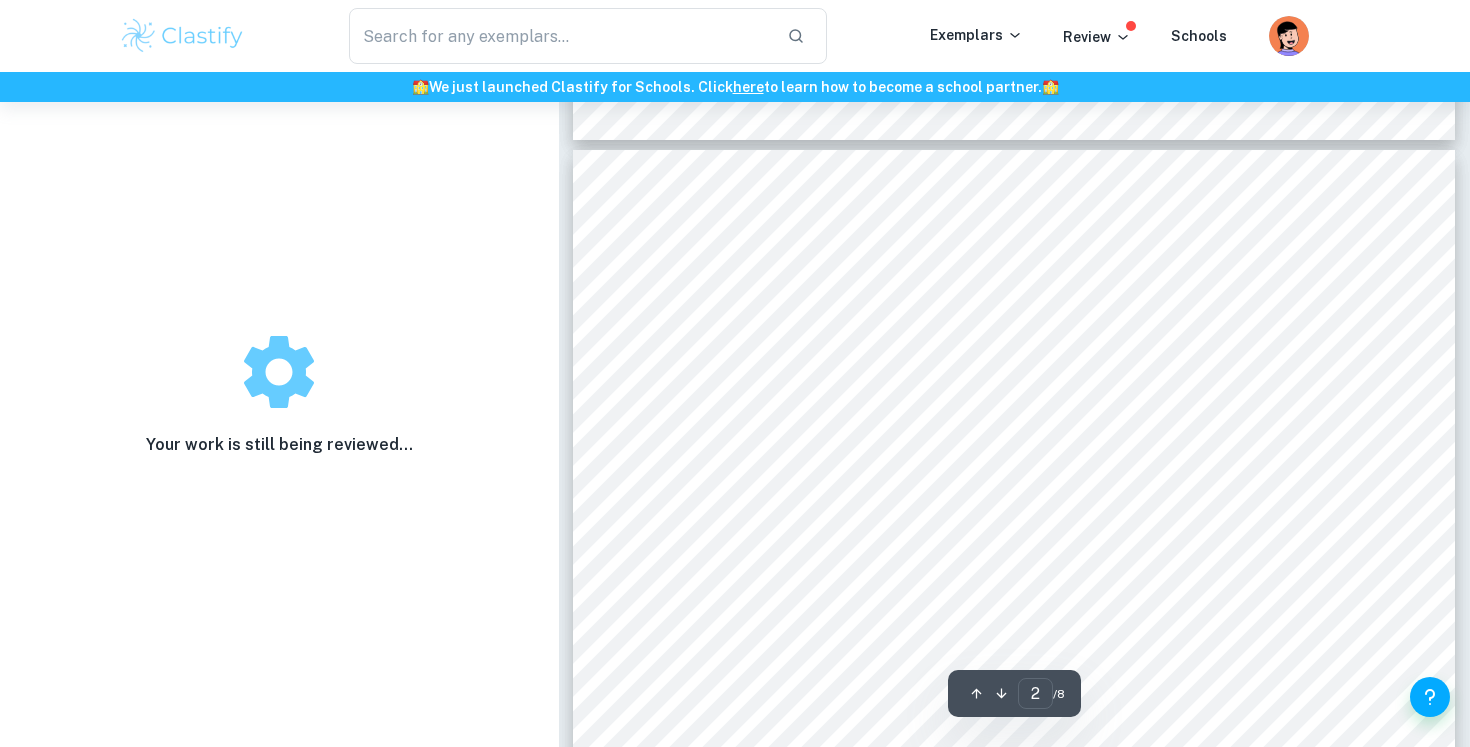 type on "1" 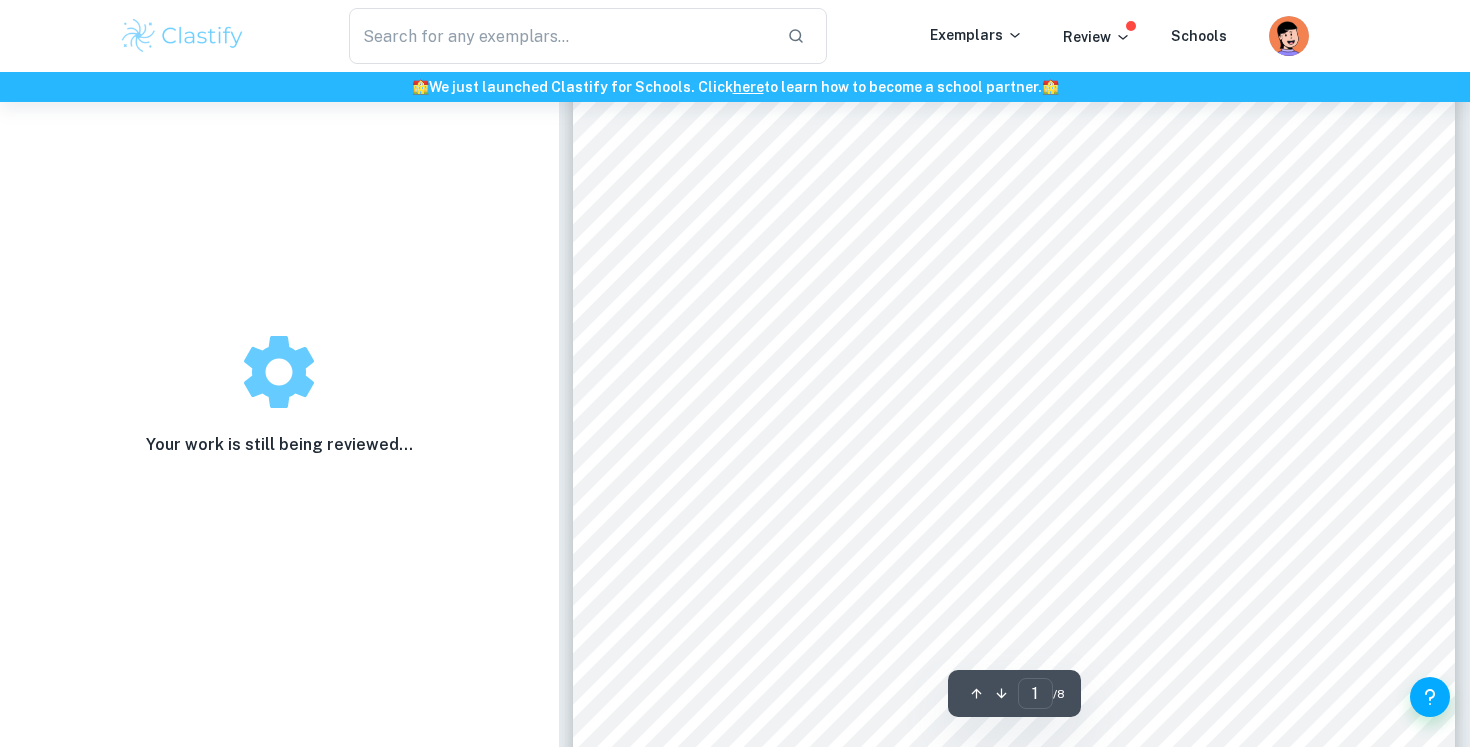 scroll, scrollTop: 0, scrollLeft: 0, axis: both 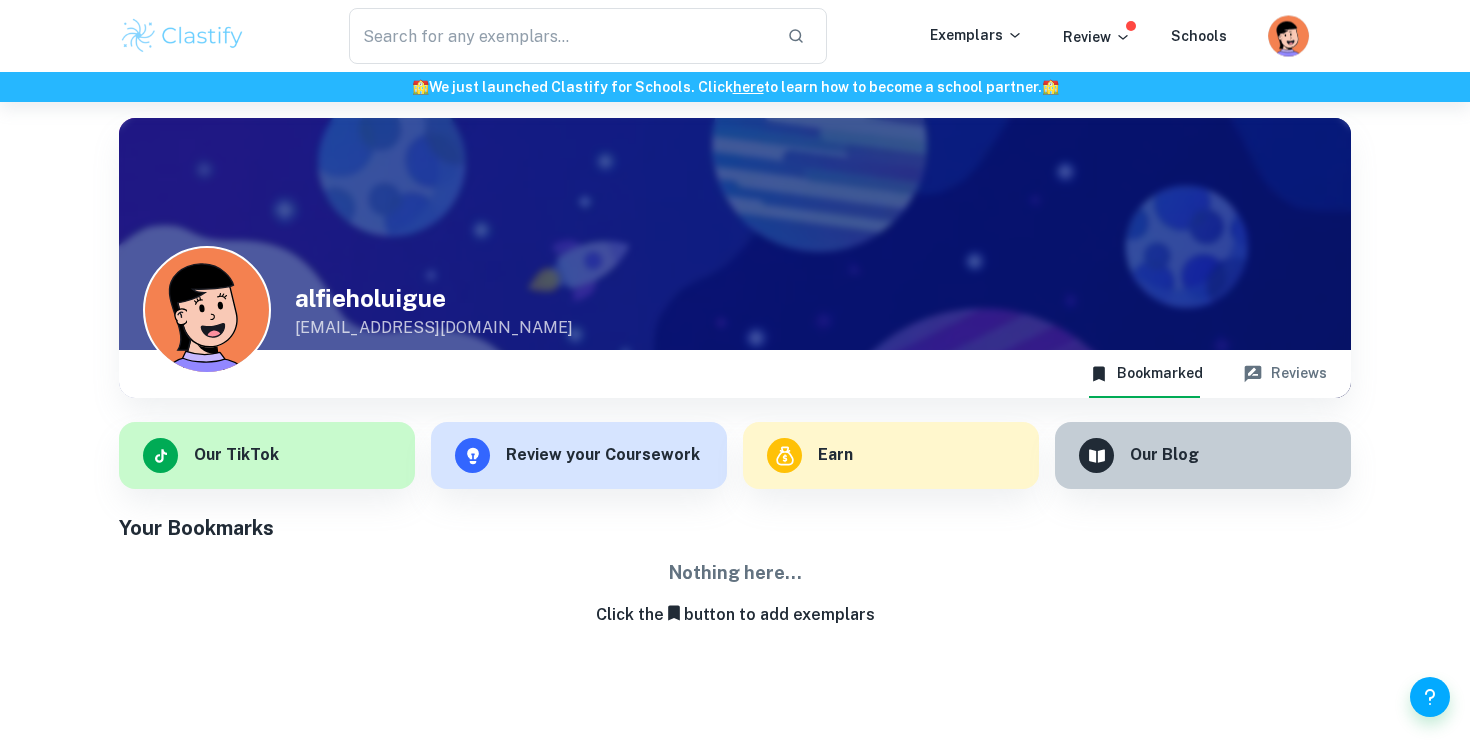 click at bounding box center [1289, 49] 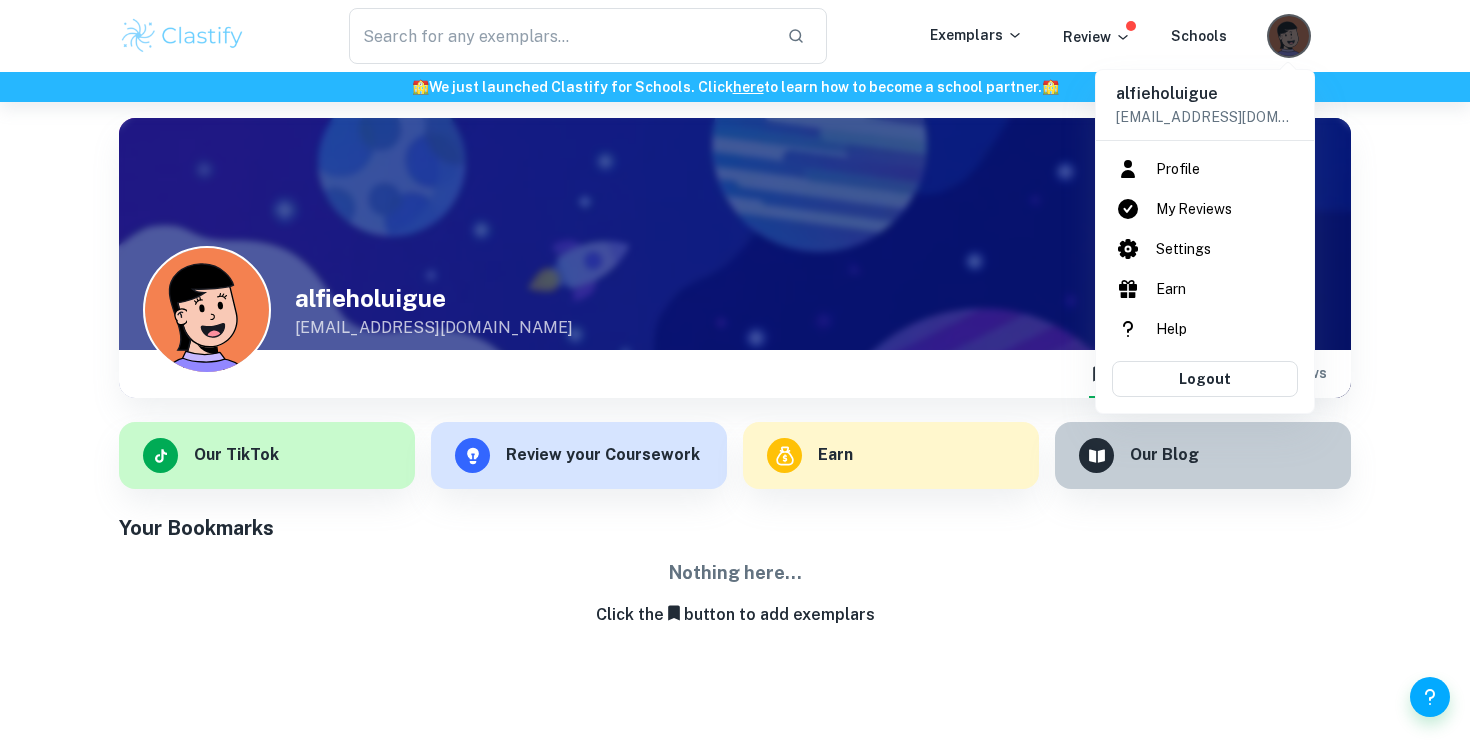 click on "My Reviews" at bounding box center (1205, 209) 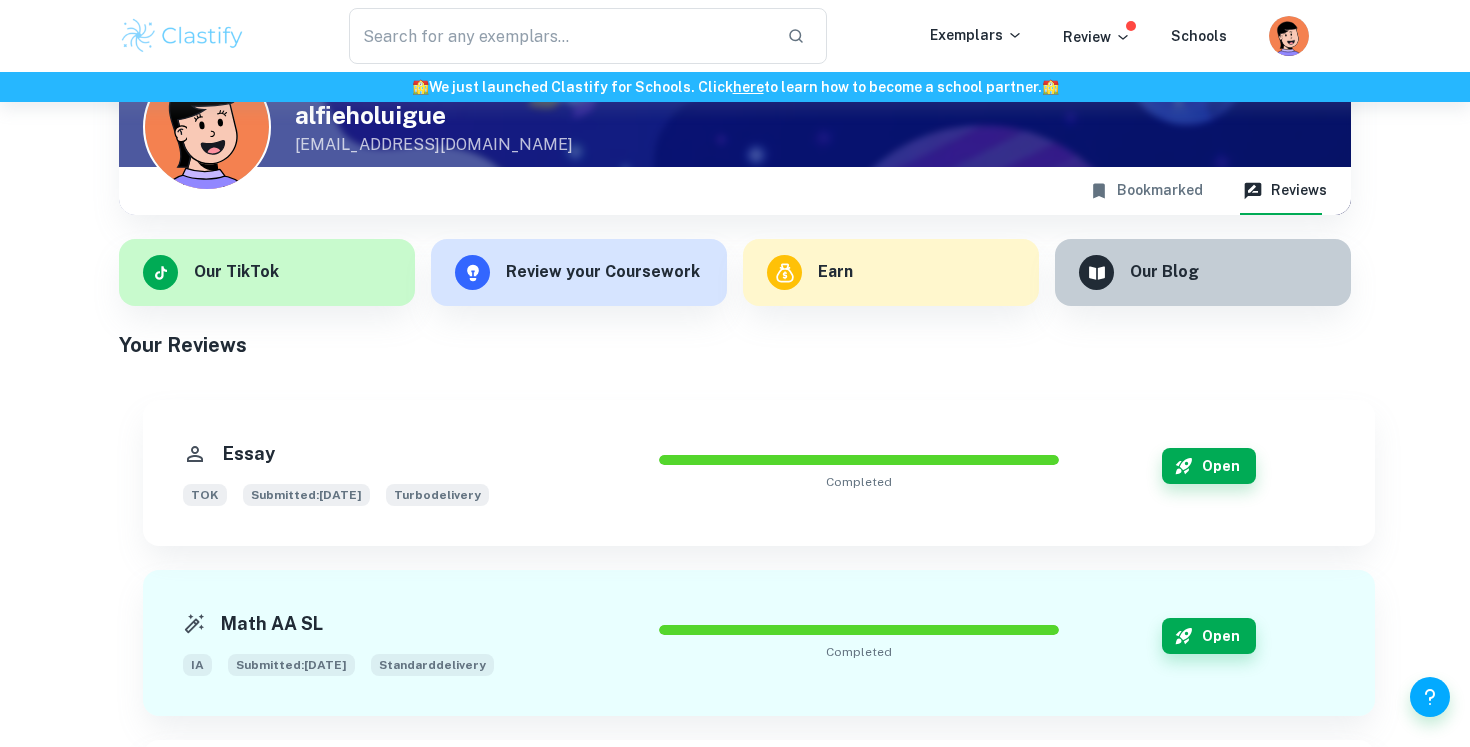 scroll, scrollTop: 227, scrollLeft: 0, axis: vertical 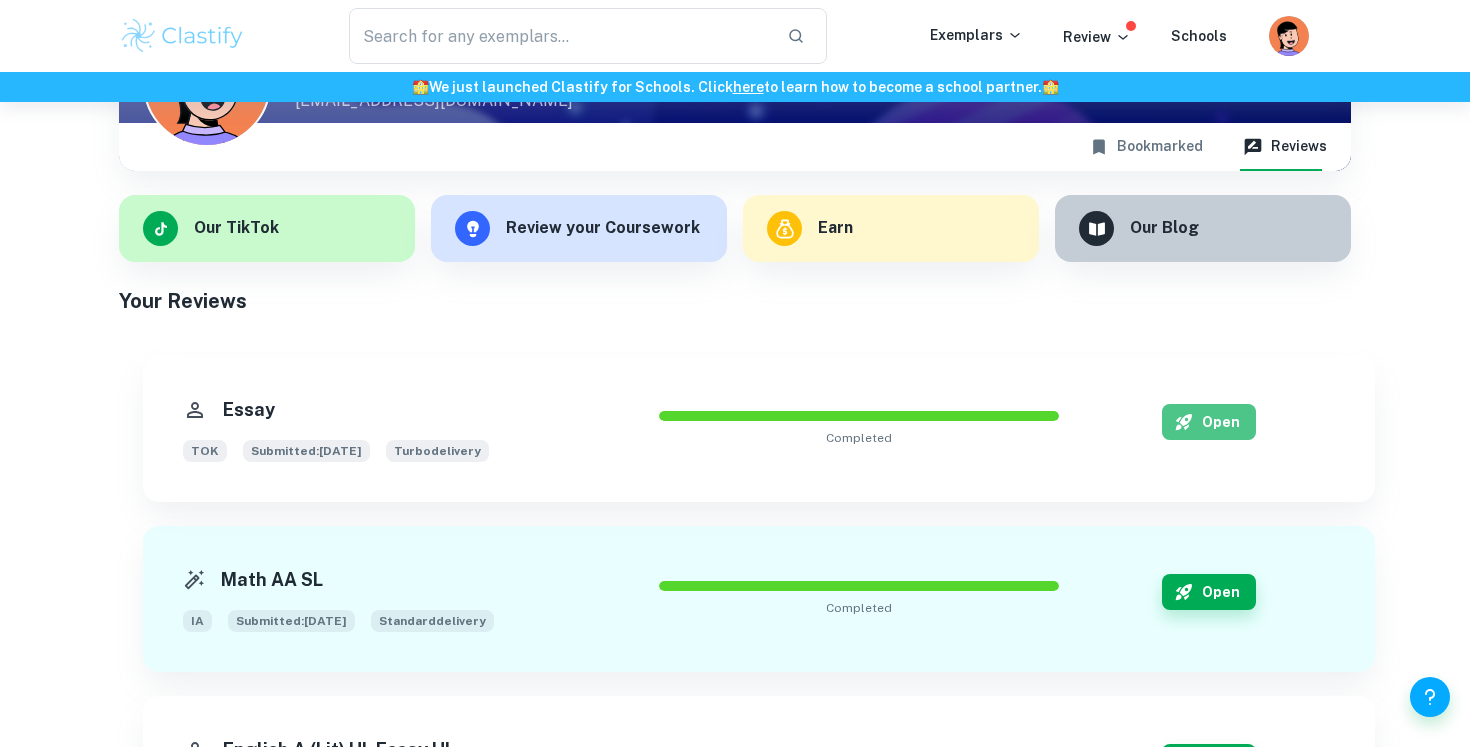 click on "Open" at bounding box center (1209, 422) 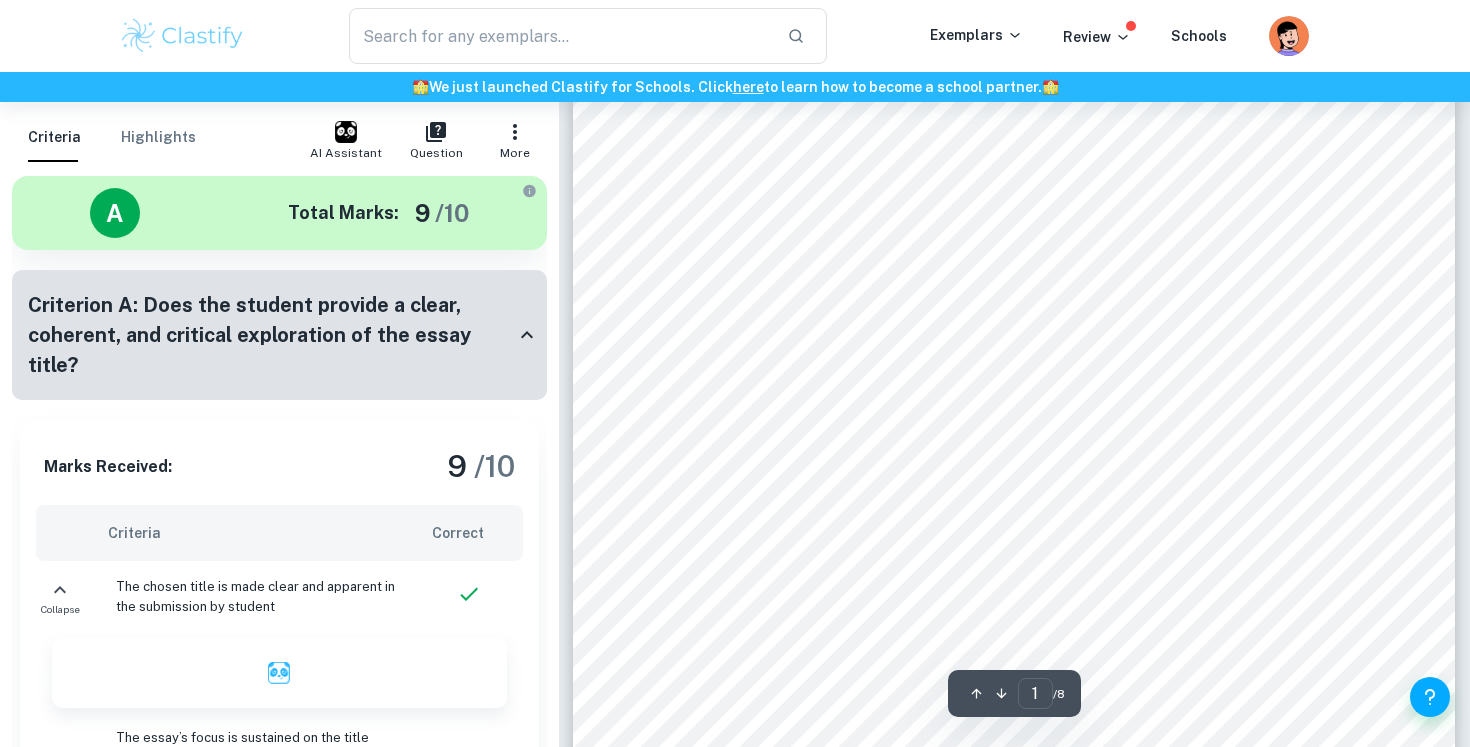 scroll, scrollTop: 104, scrollLeft: 0, axis: vertical 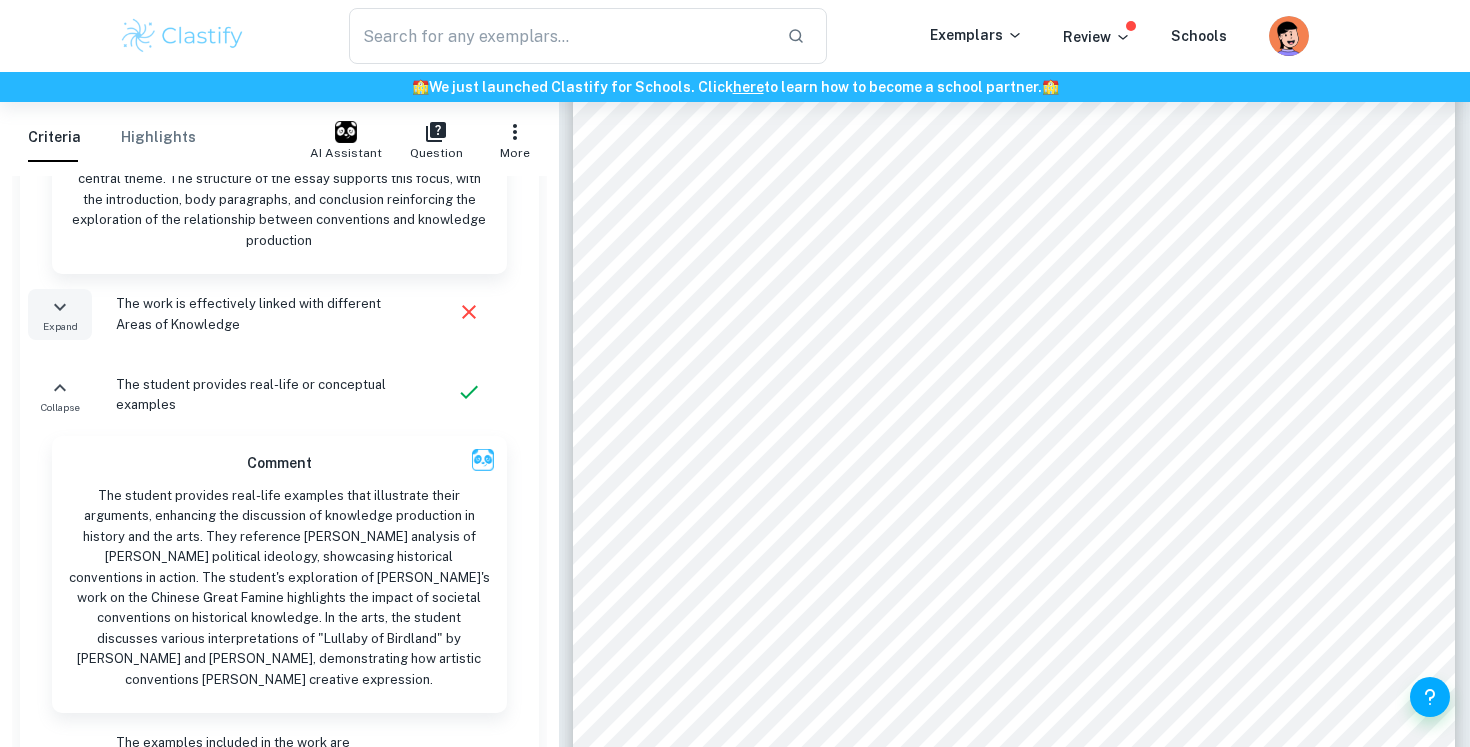 click 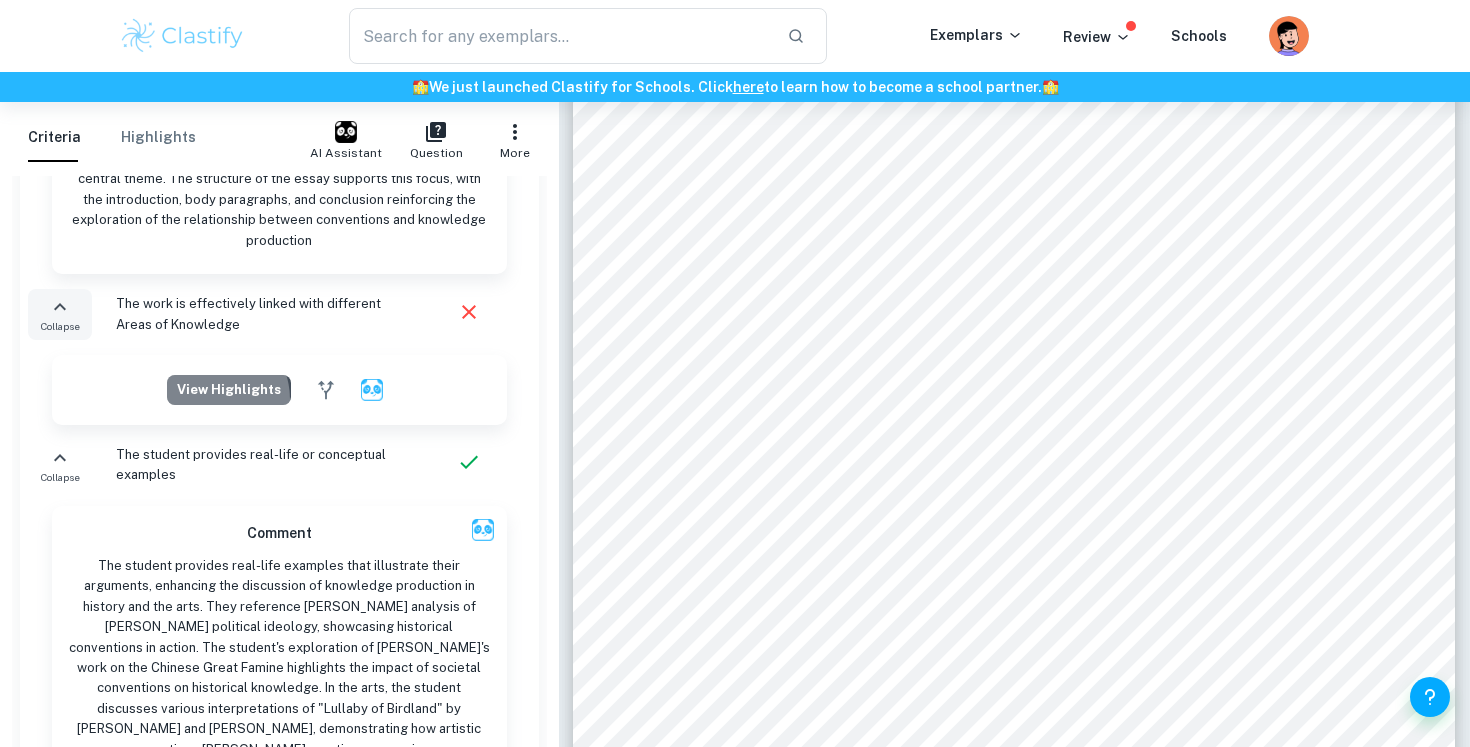 click on "View highlights" at bounding box center [229, 390] 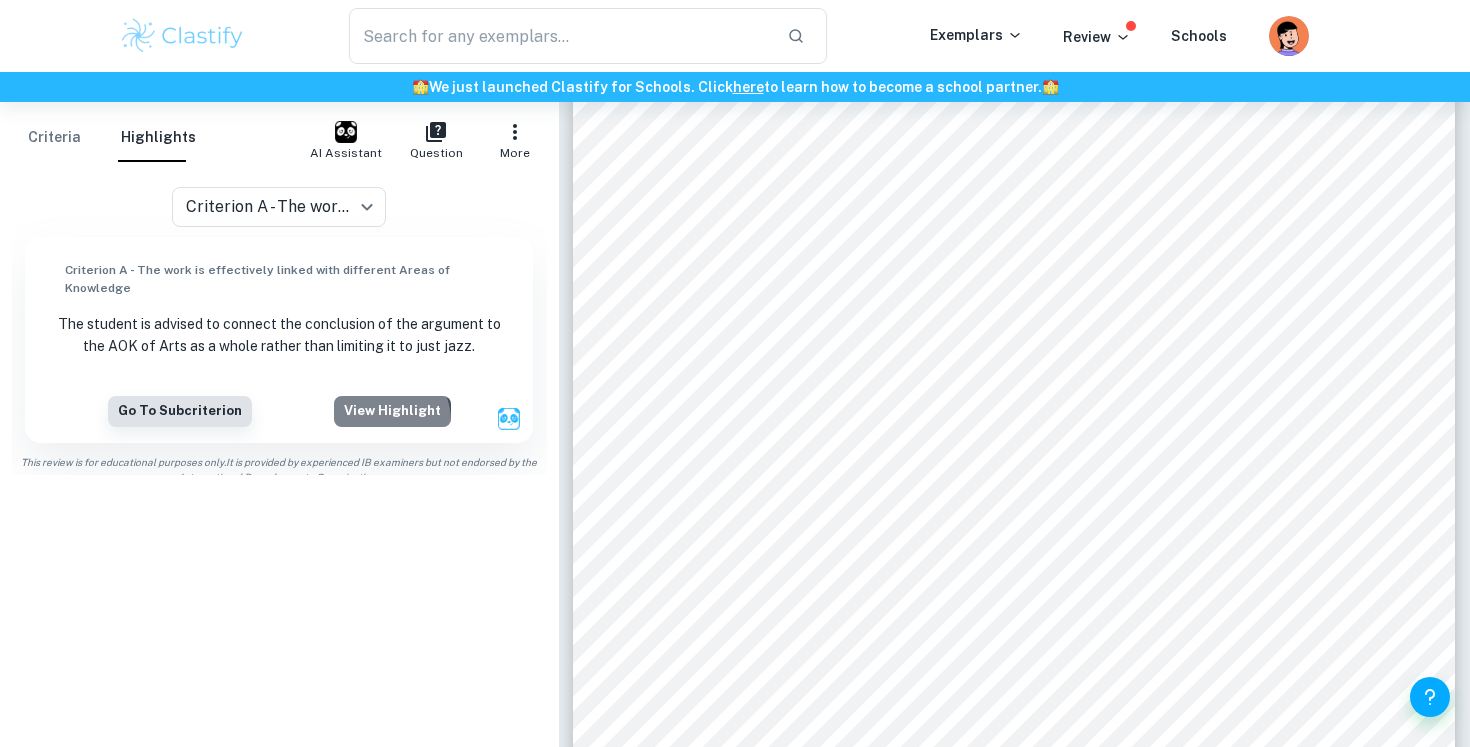click on "View highlight" at bounding box center (392, 411) 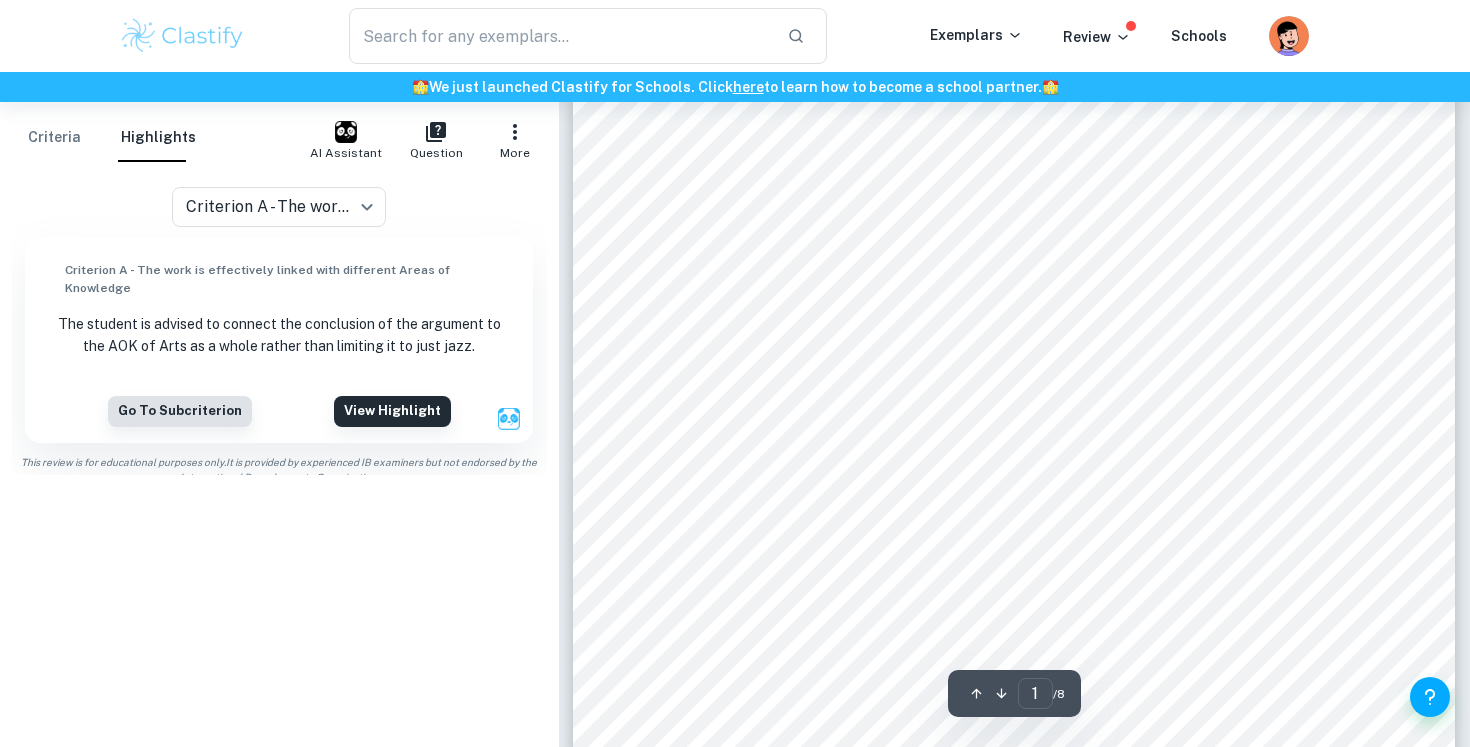 scroll, scrollTop: 0, scrollLeft: 0, axis: both 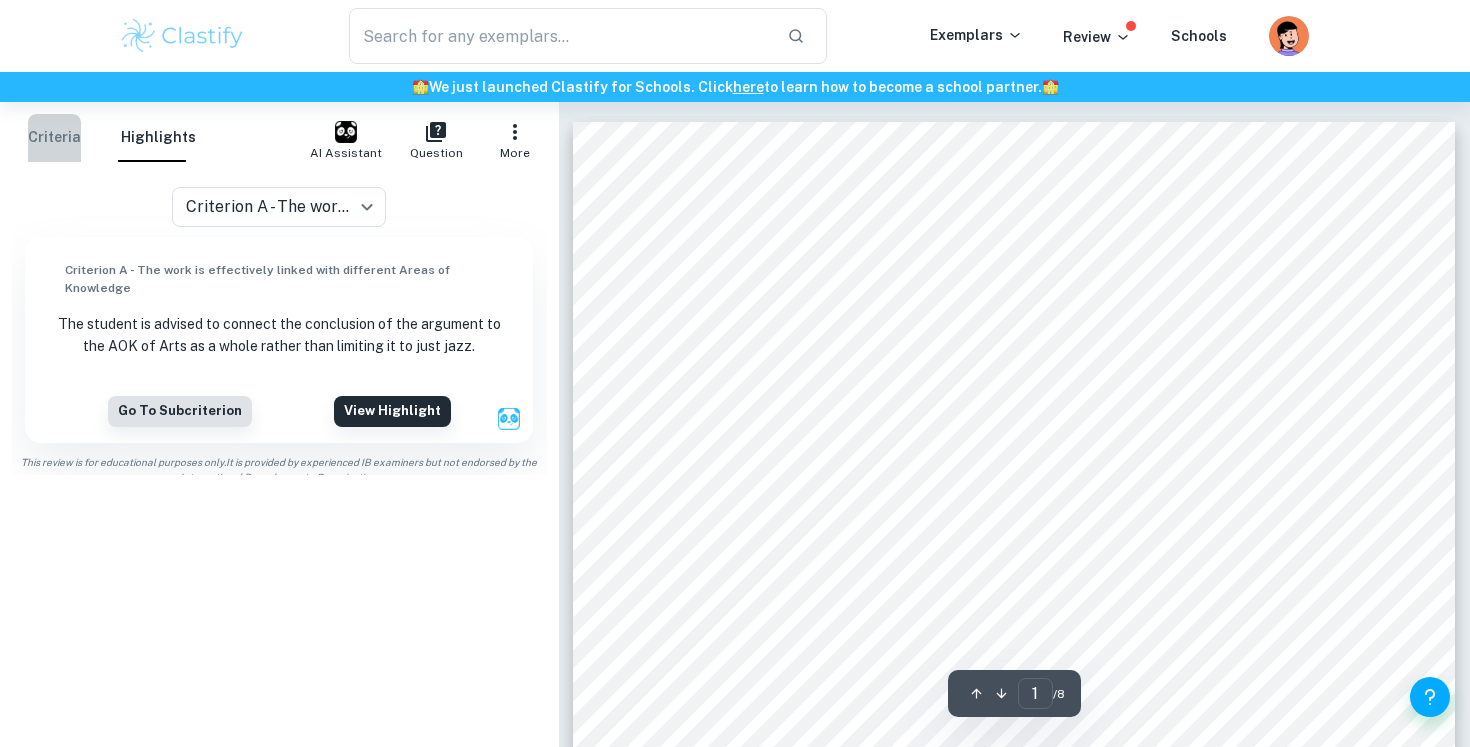 click on "Criteria" at bounding box center (54, 138) 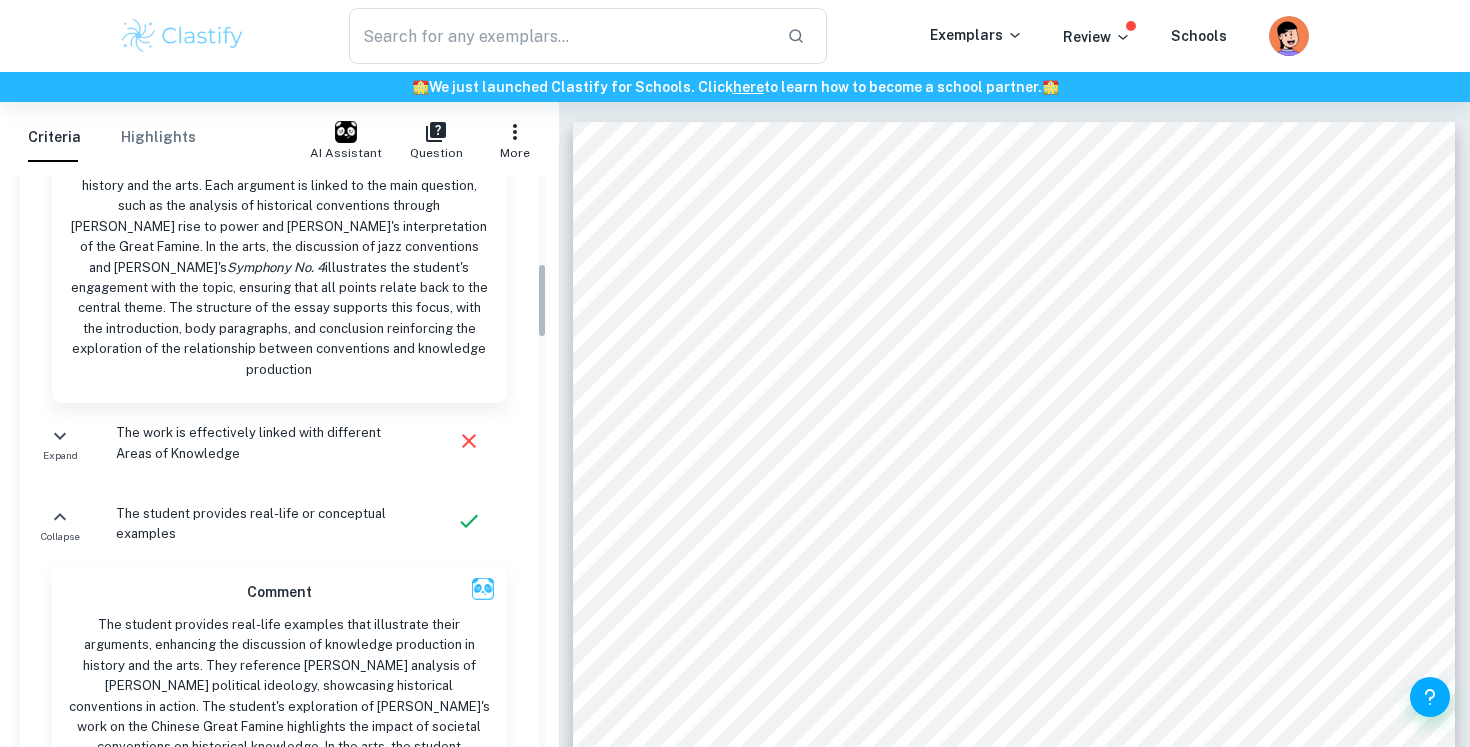 scroll, scrollTop: 666, scrollLeft: 0, axis: vertical 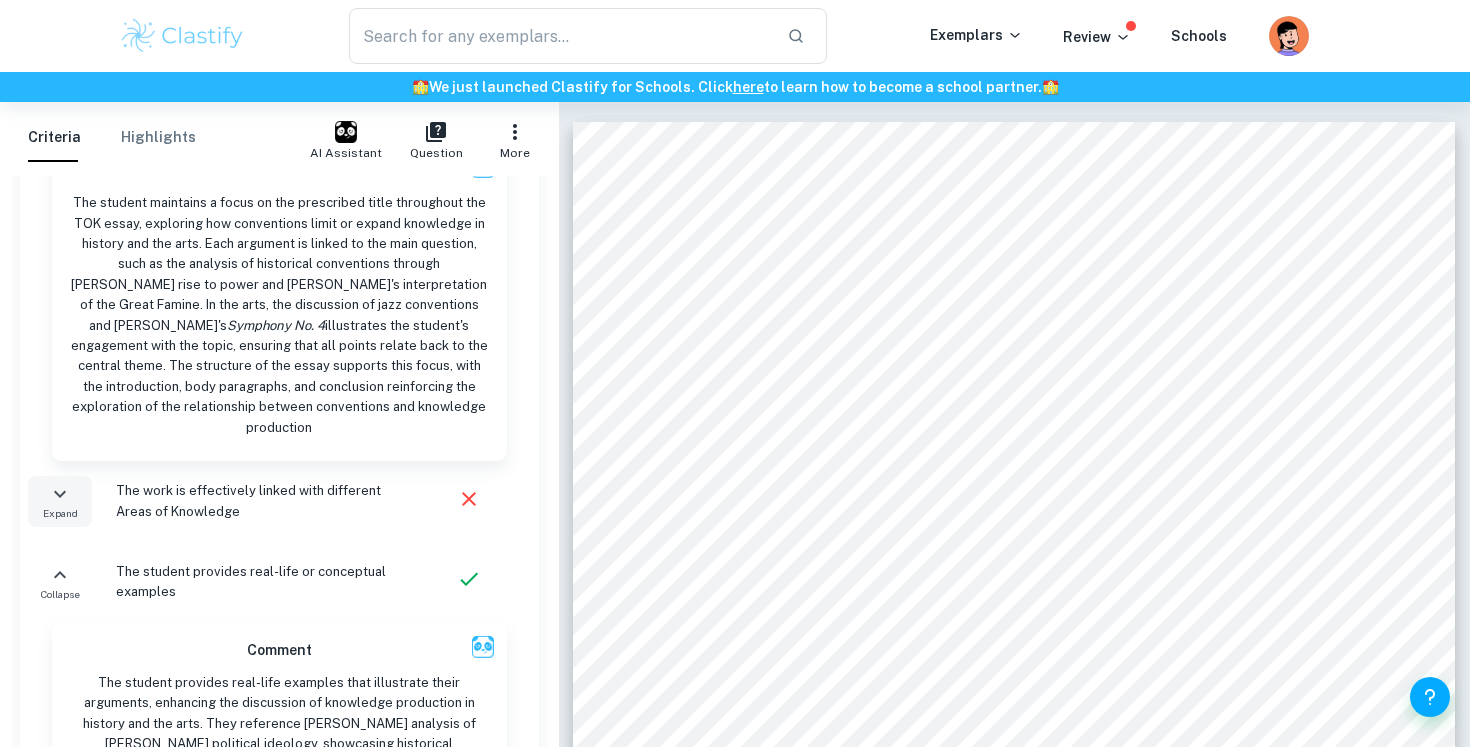 click on "Expand" at bounding box center [60, 513] 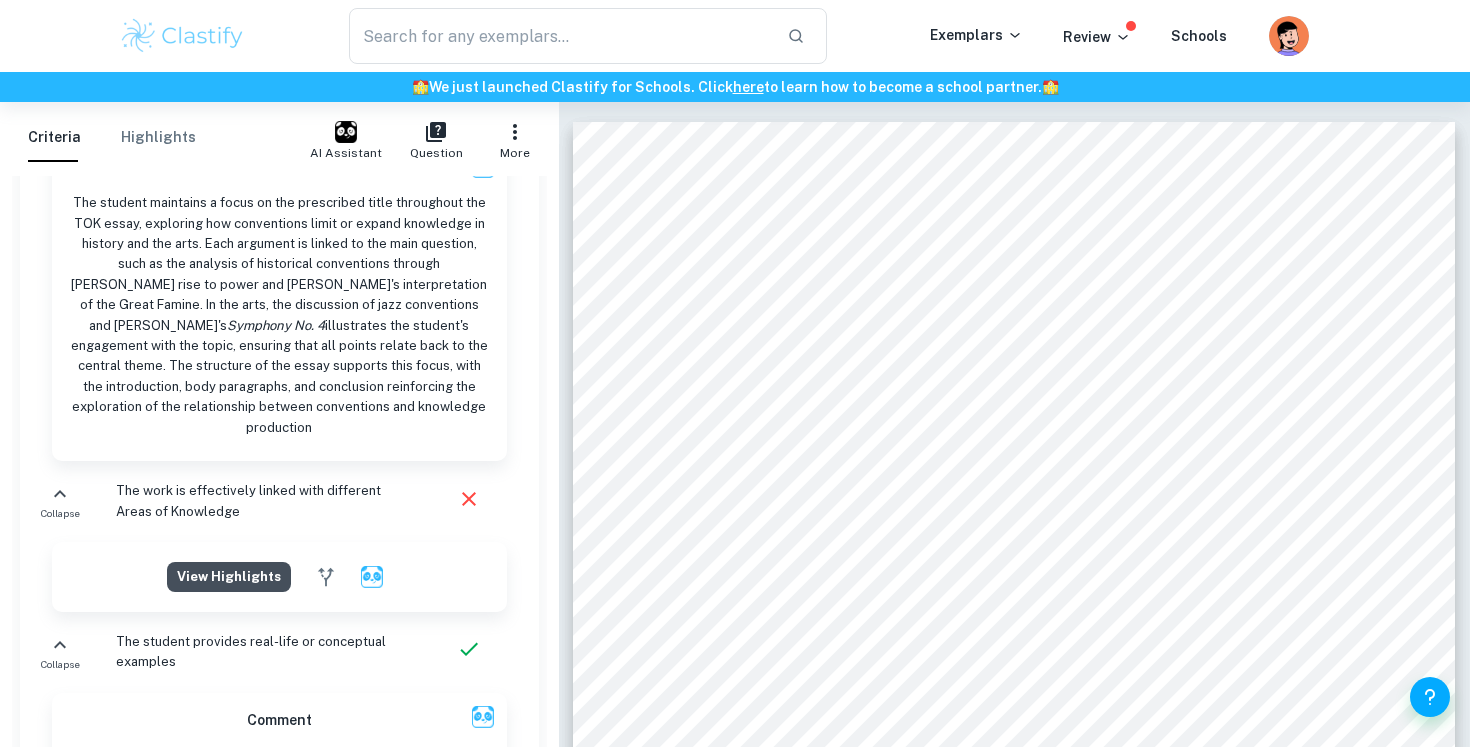 click on "View highlights" at bounding box center (229, 577) 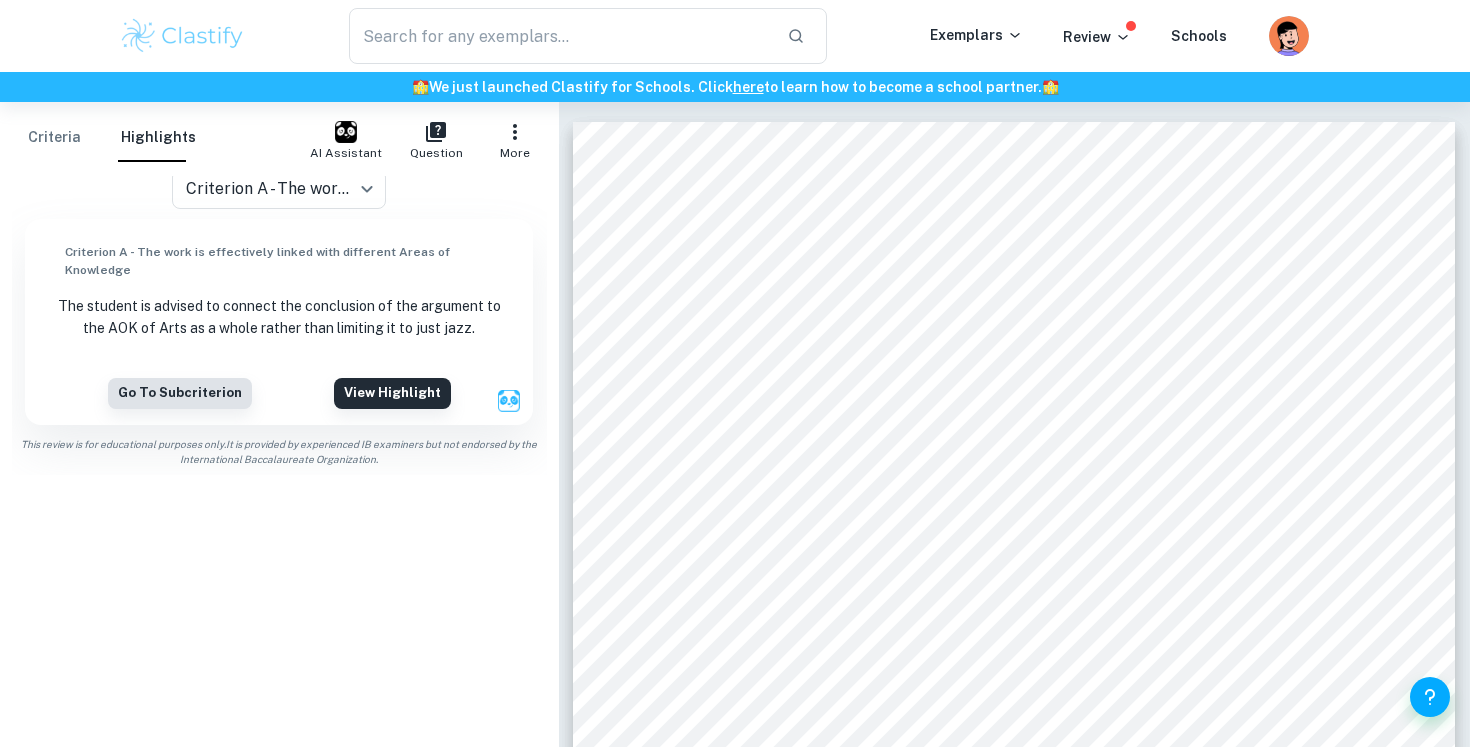 scroll, scrollTop: 0, scrollLeft: 0, axis: both 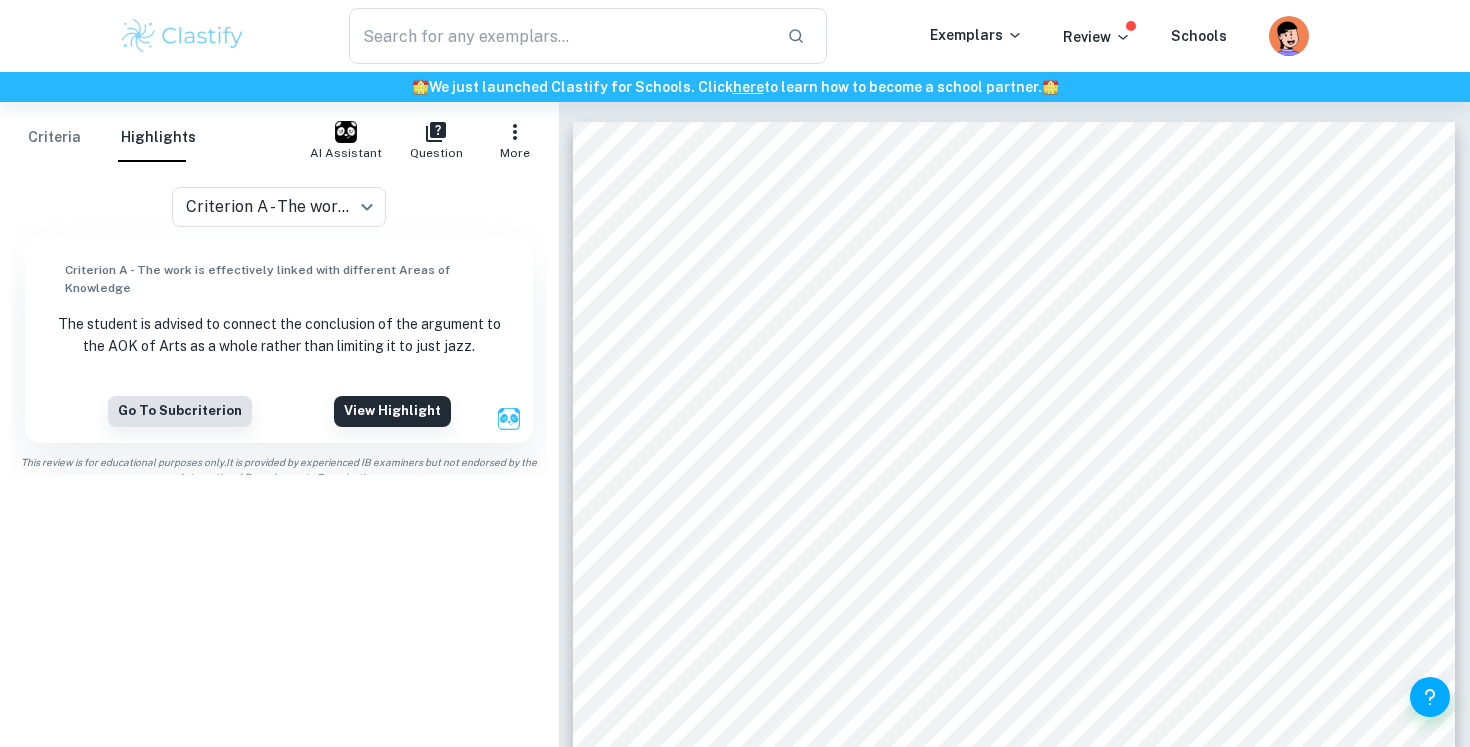 click on "Criteria" at bounding box center (54, 138) 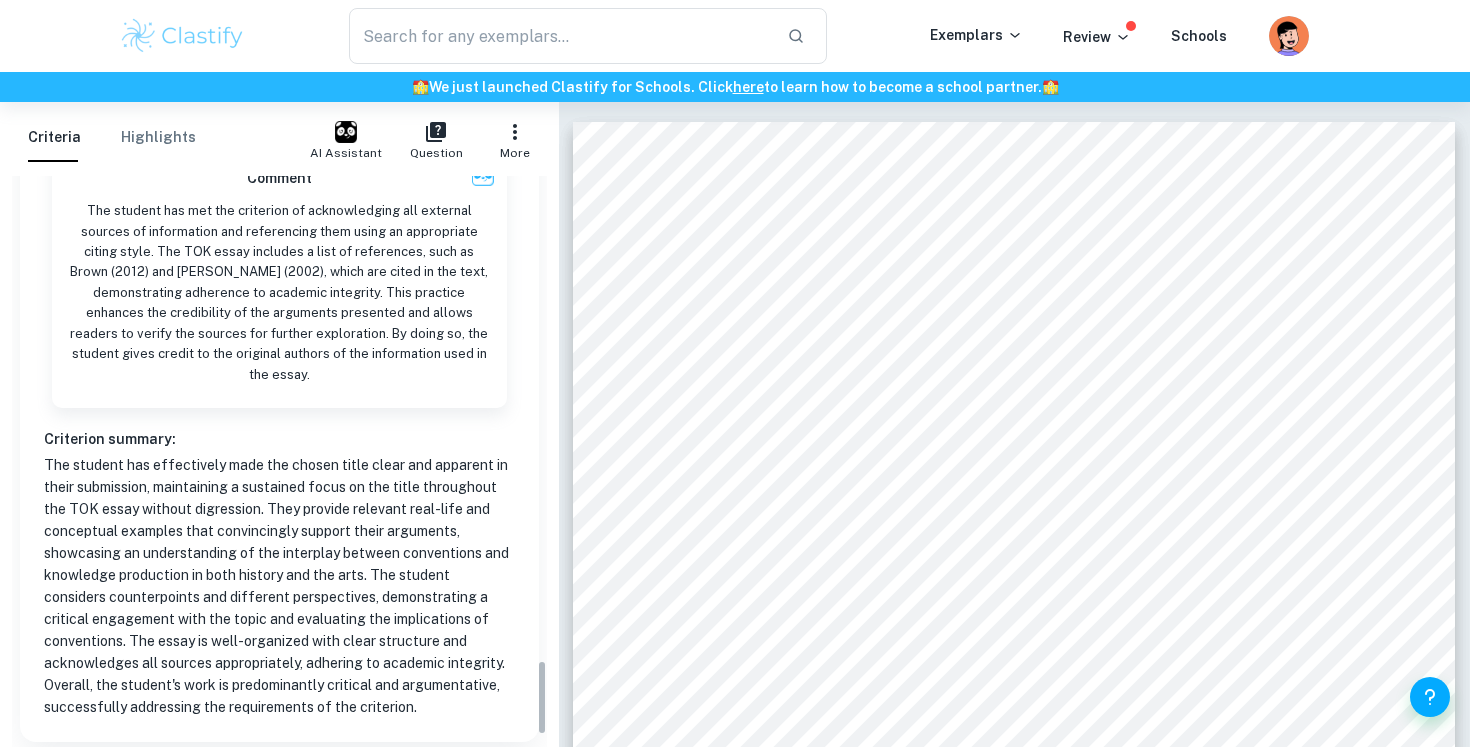 scroll, scrollTop: 3661, scrollLeft: 0, axis: vertical 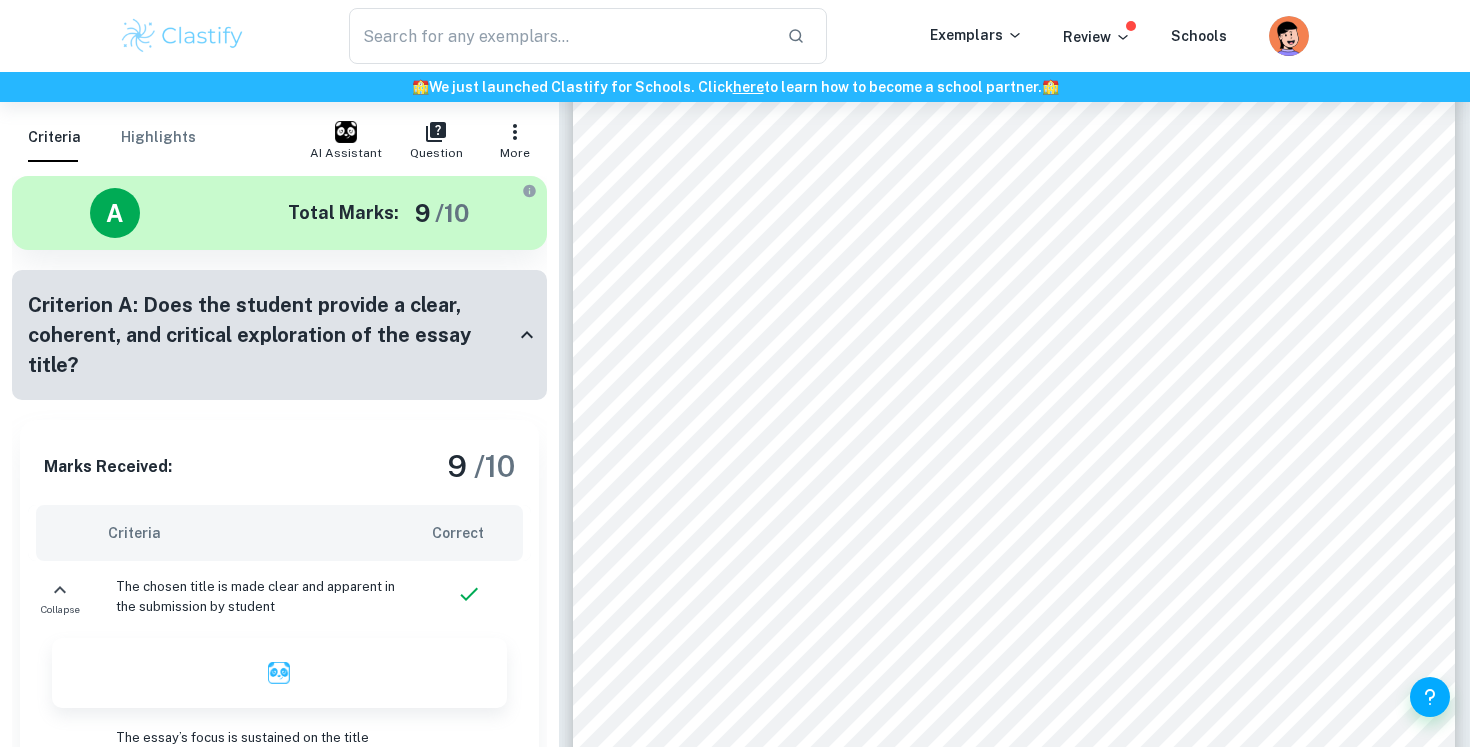 click on "A" at bounding box center (114, 213) 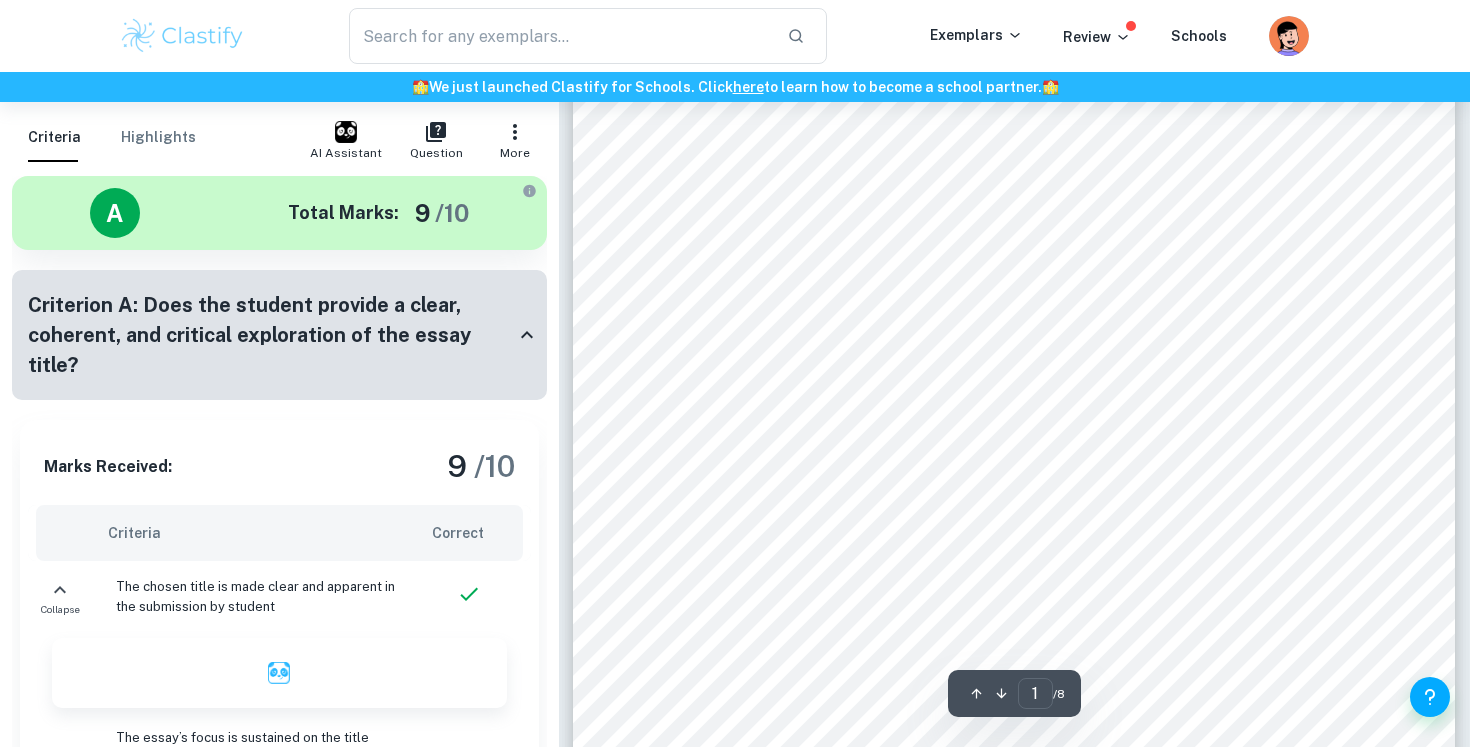 scroll, scrollTop: 0, scrollLeft: 0, axis: both 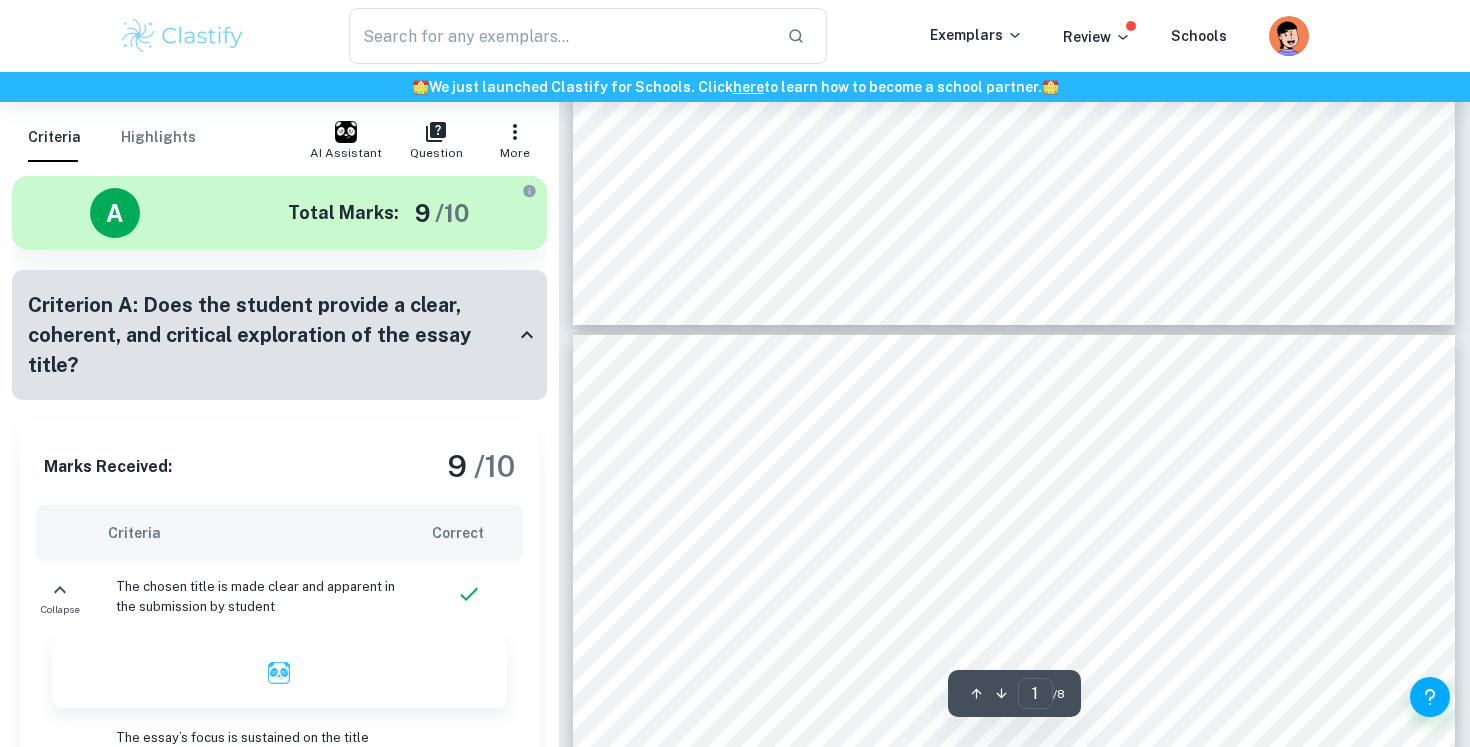 type on "2" 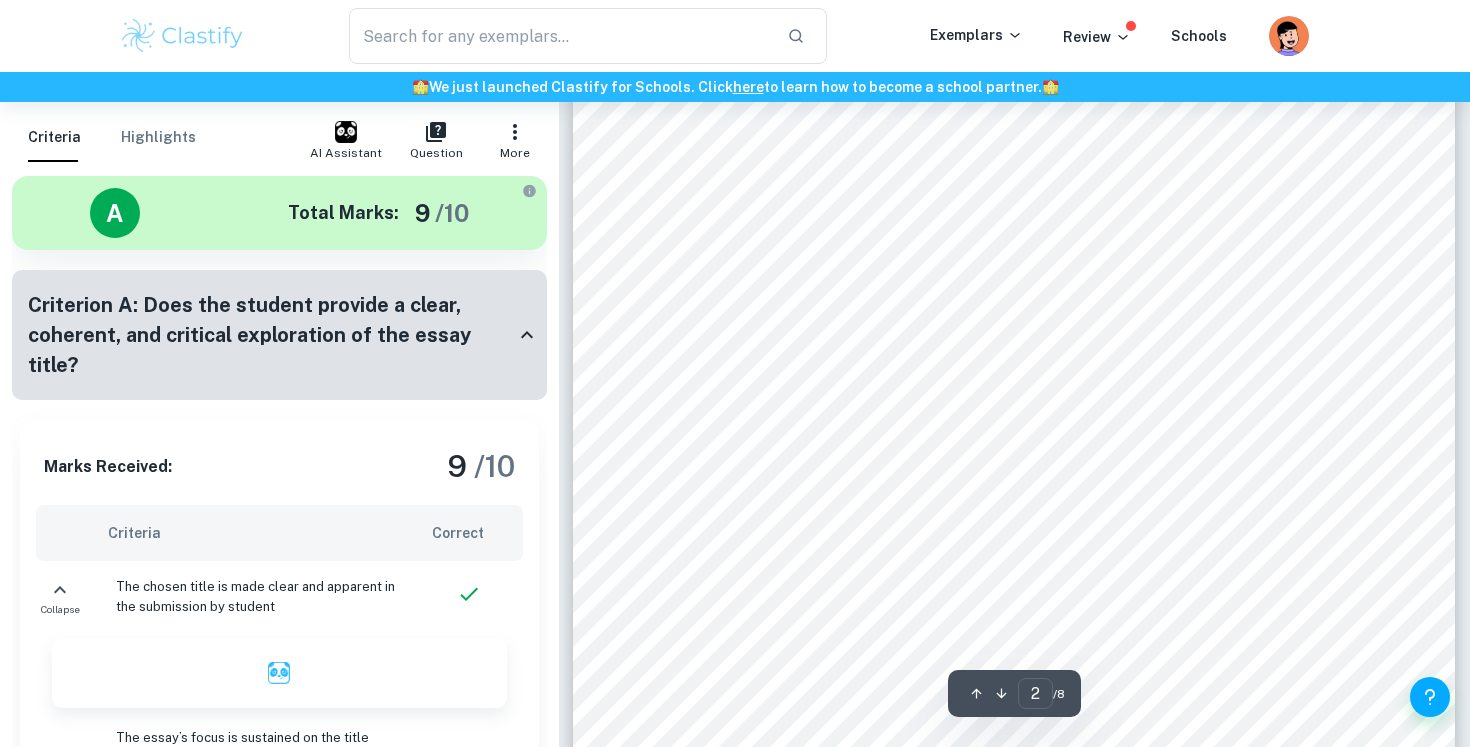 scroll, scrollTop: 1810, scrollLeft: 0, axis: vertical 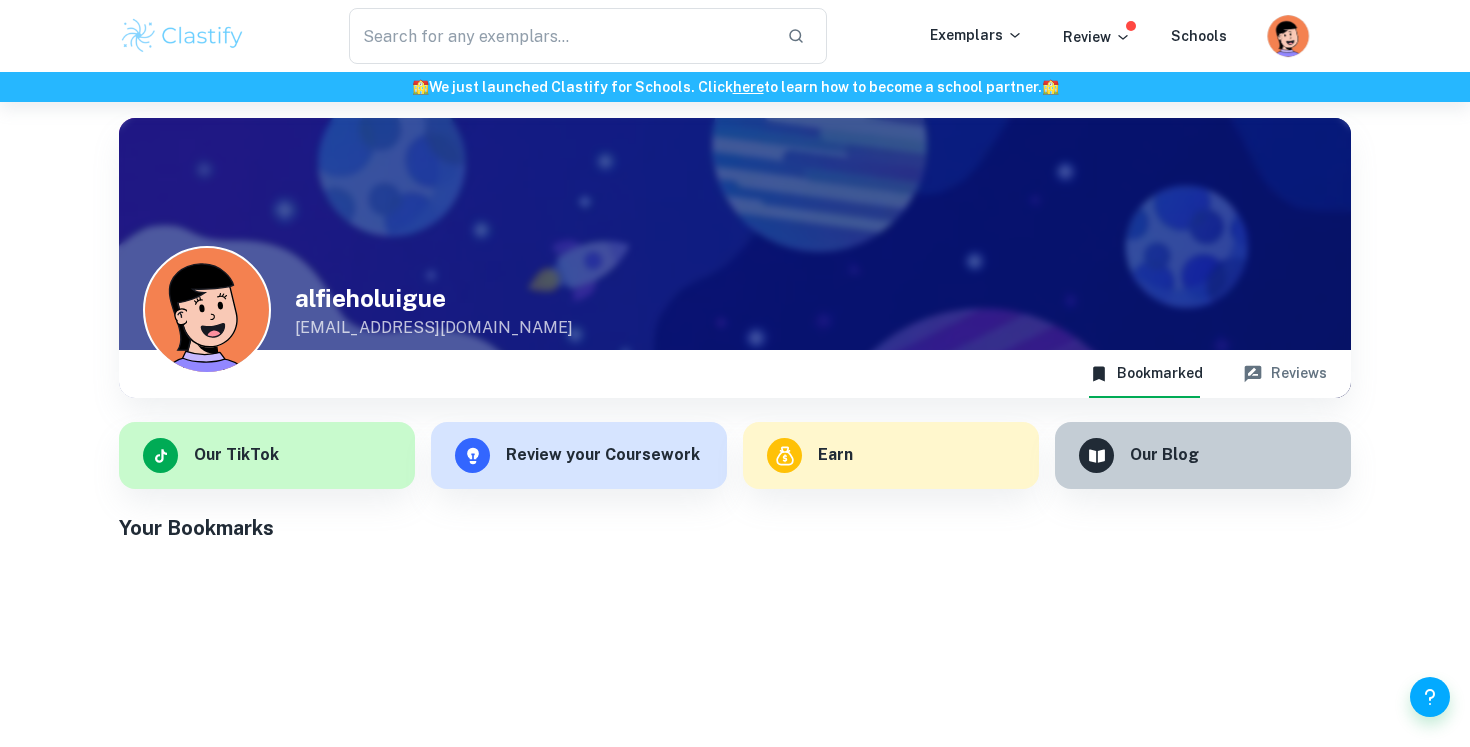 click 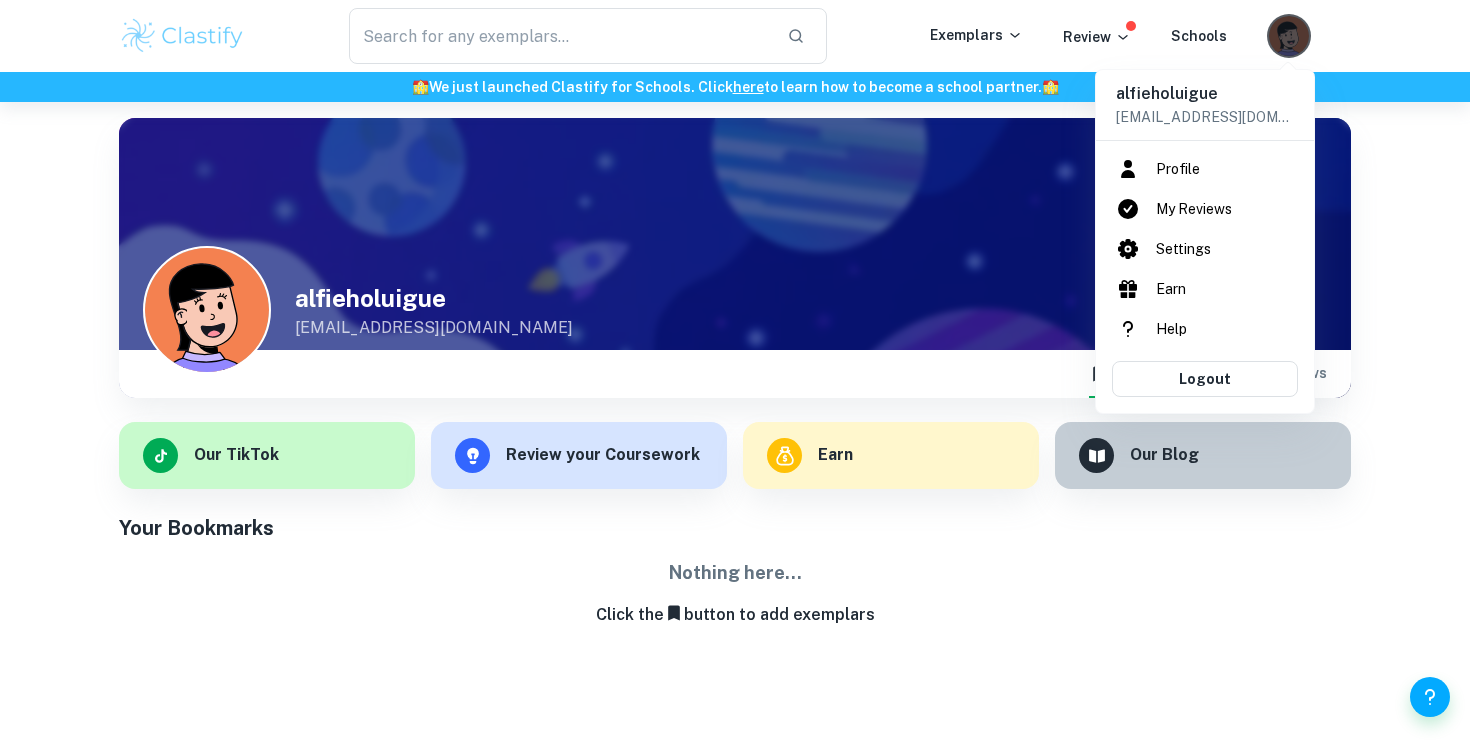 click on "My Reviews" at bounding box center (1205, 209) 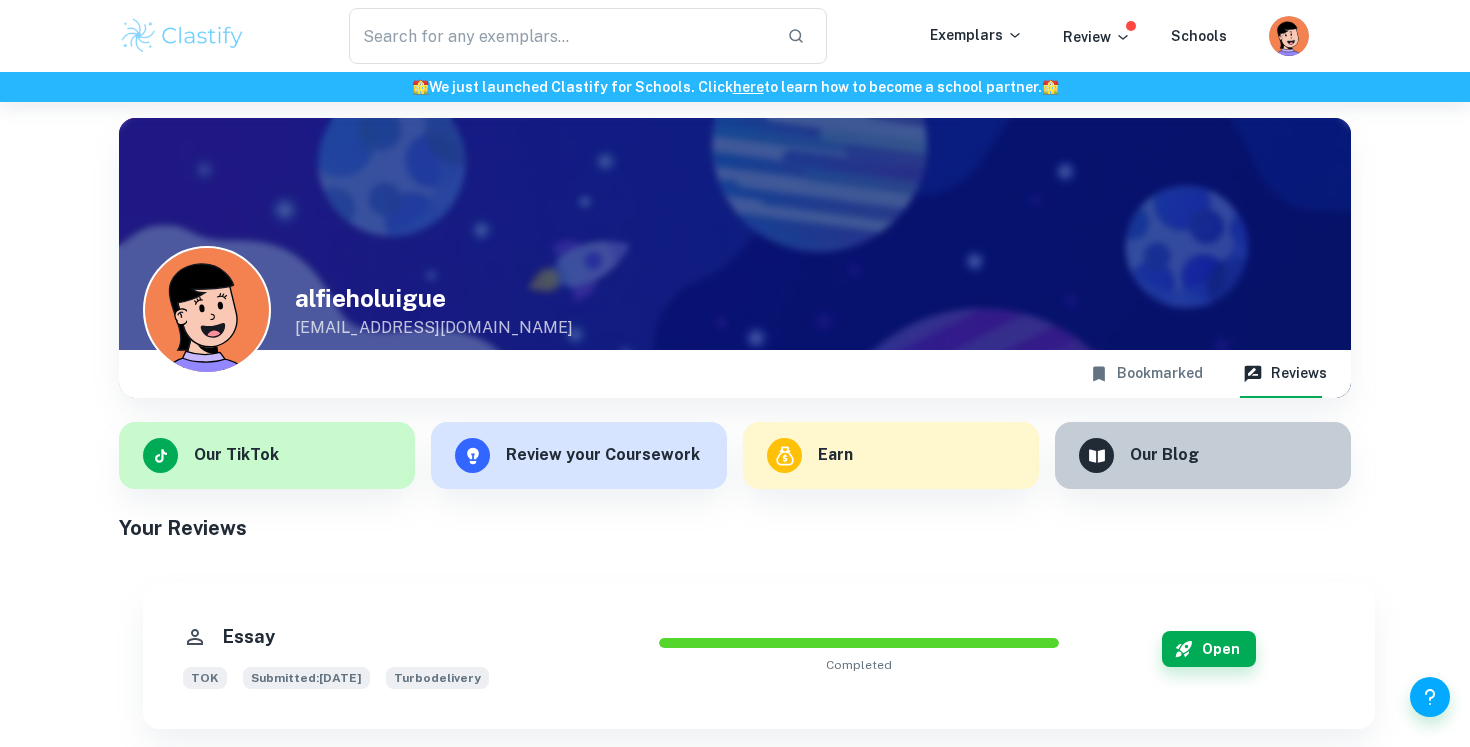 scroll, scrollTop: 233, scrollLeft: 0, axis: vertical 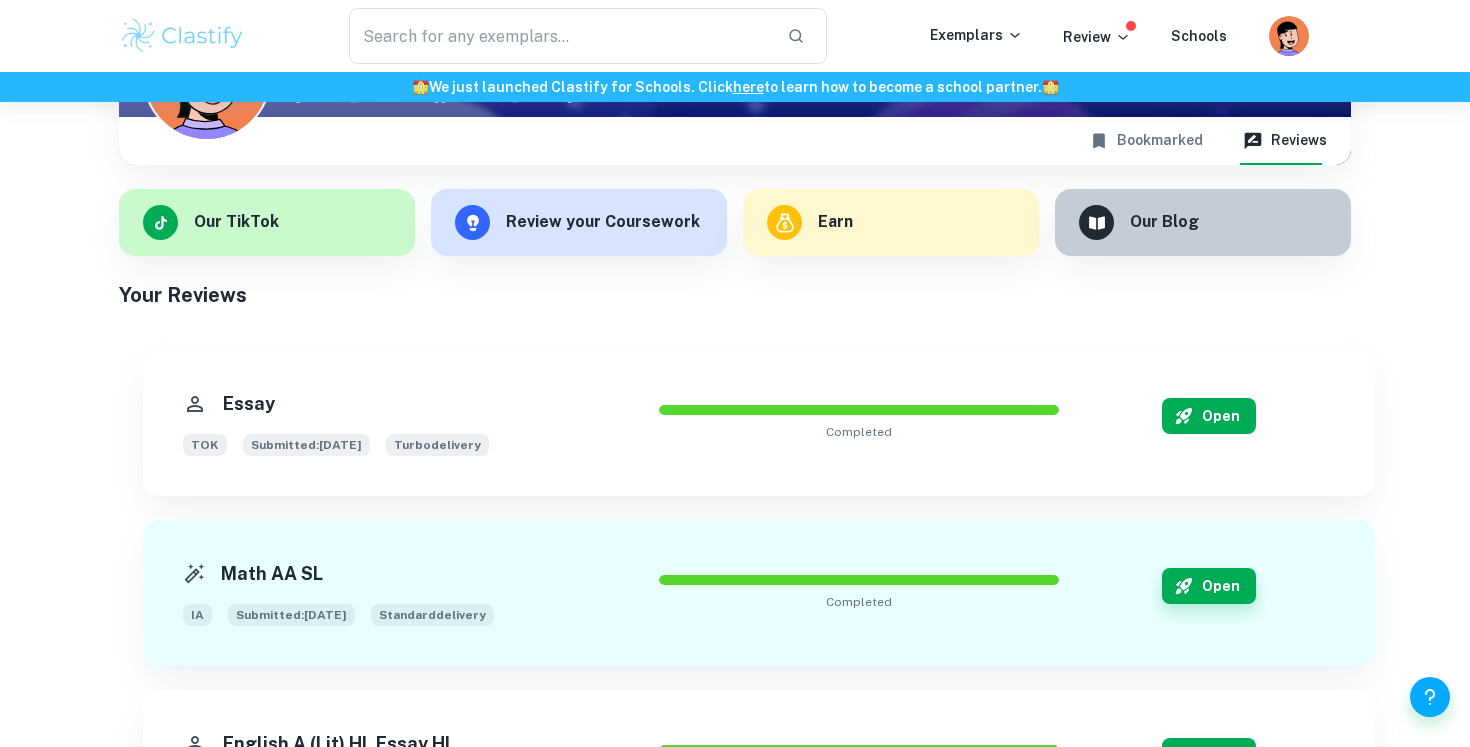 click on "Open" at bounding box center [1209, 416] 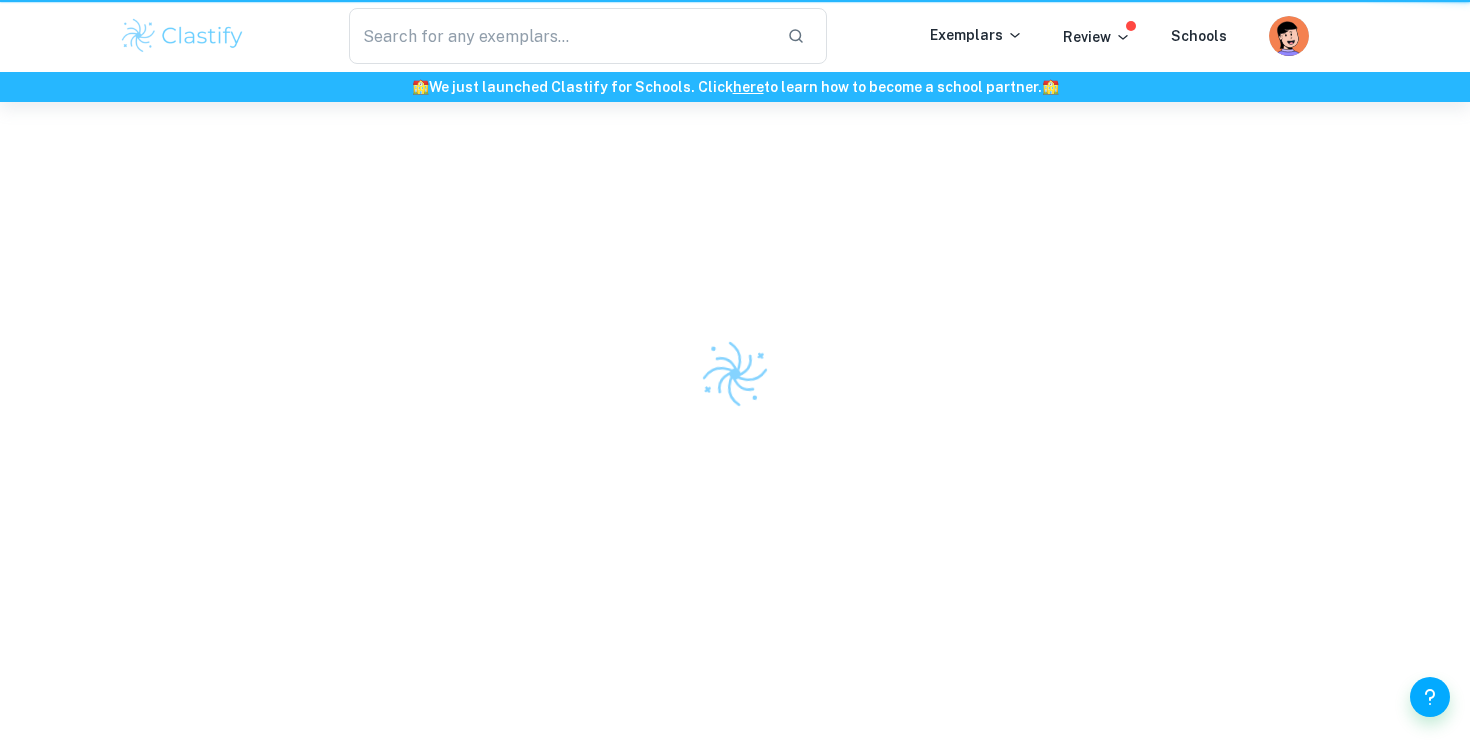 scroll, scrollTop: 0, scrollLeft: 0, axis: both 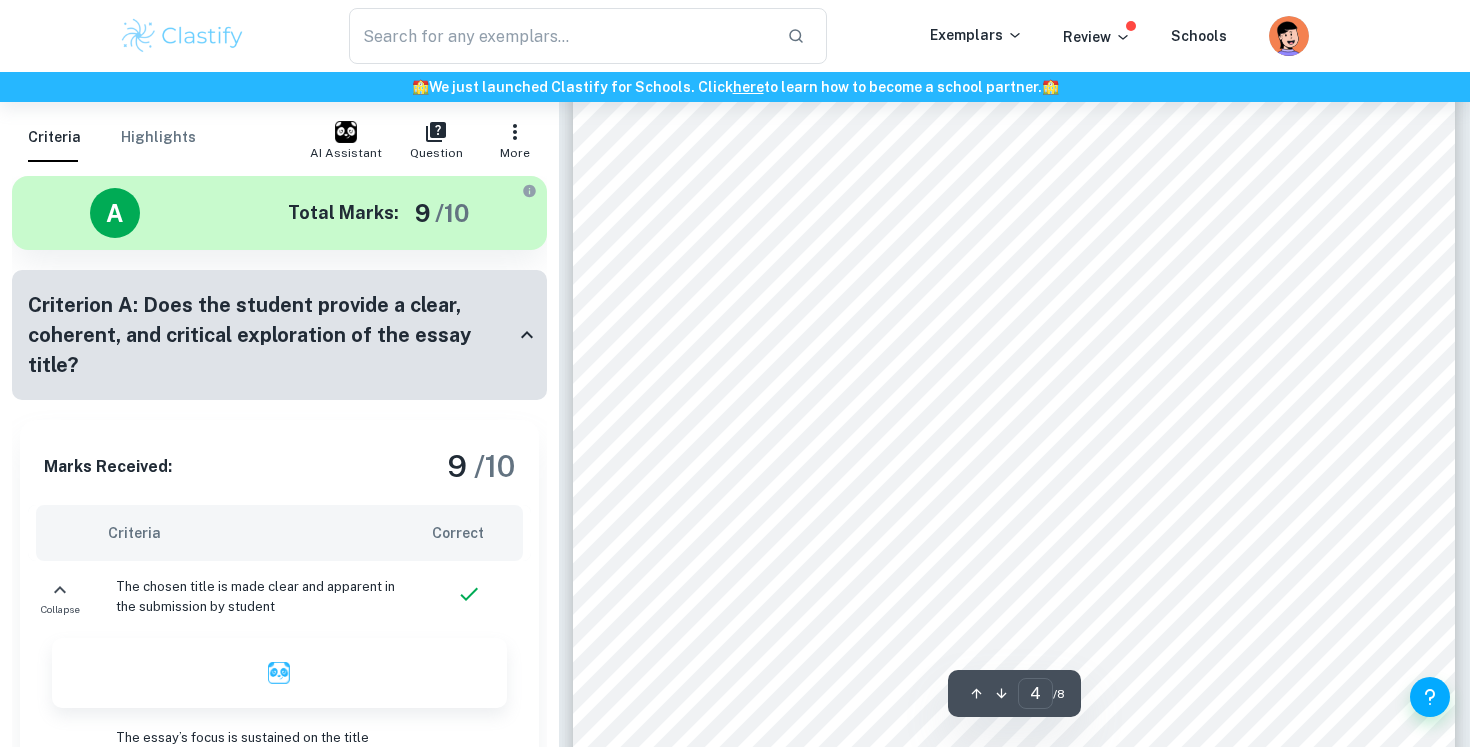 type on "5" 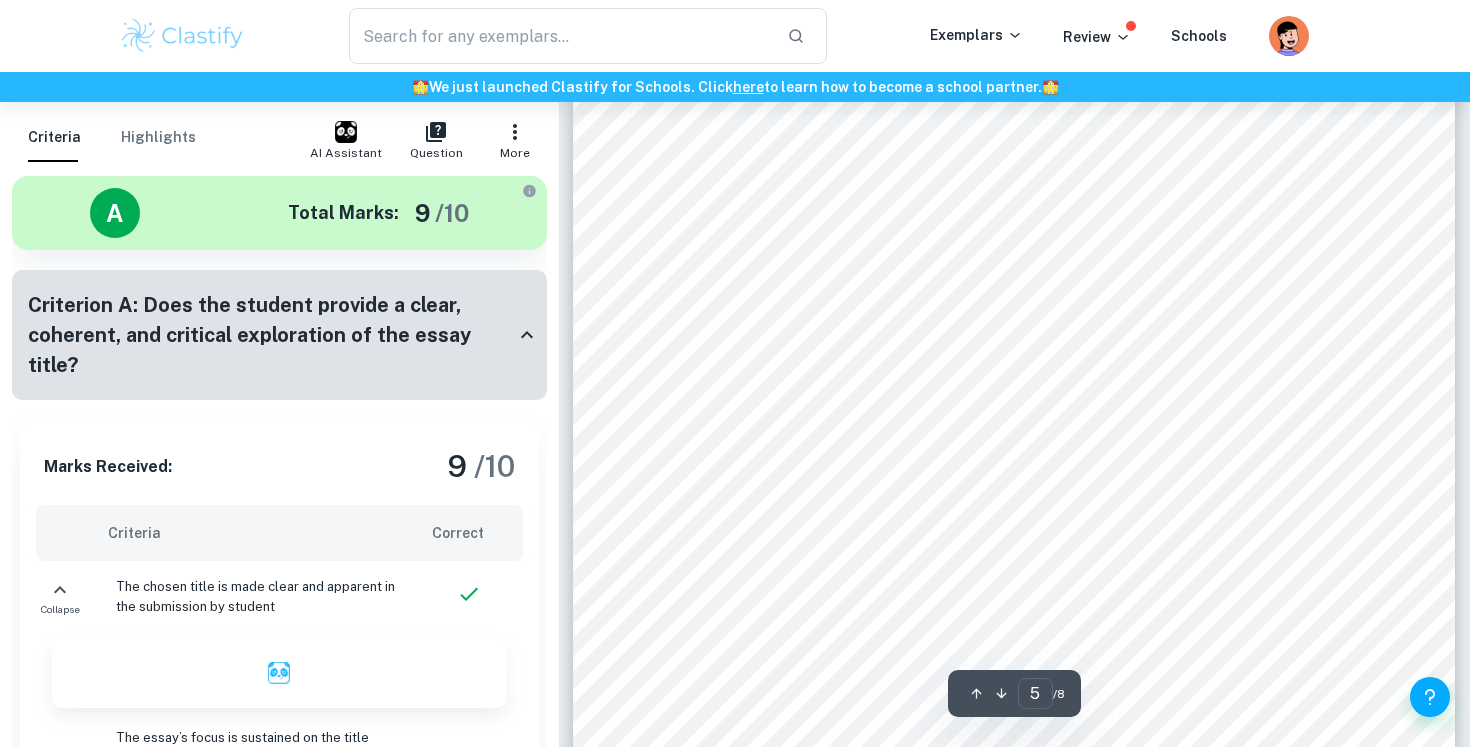 scroll, scrollTop: 5587, scrollLeft: 0, axis: vertical 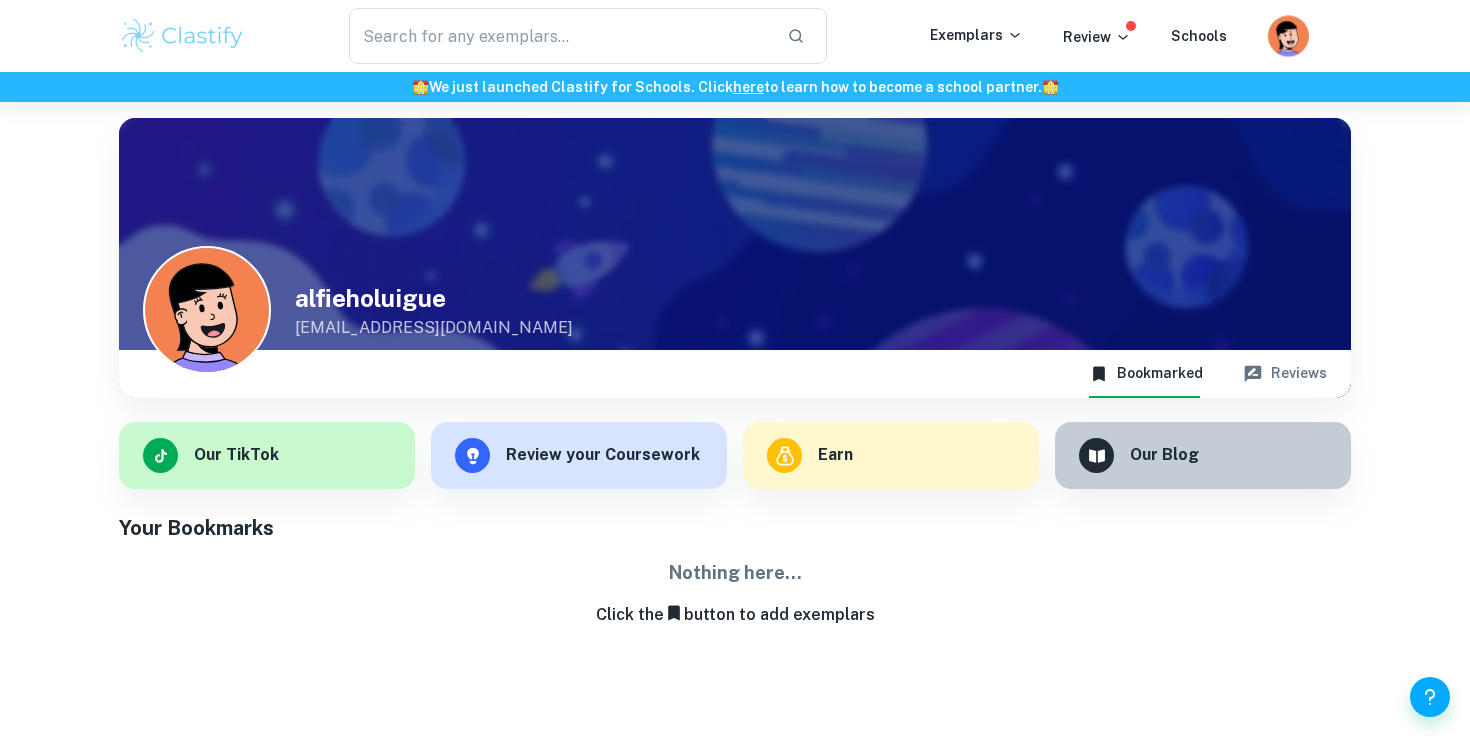 click 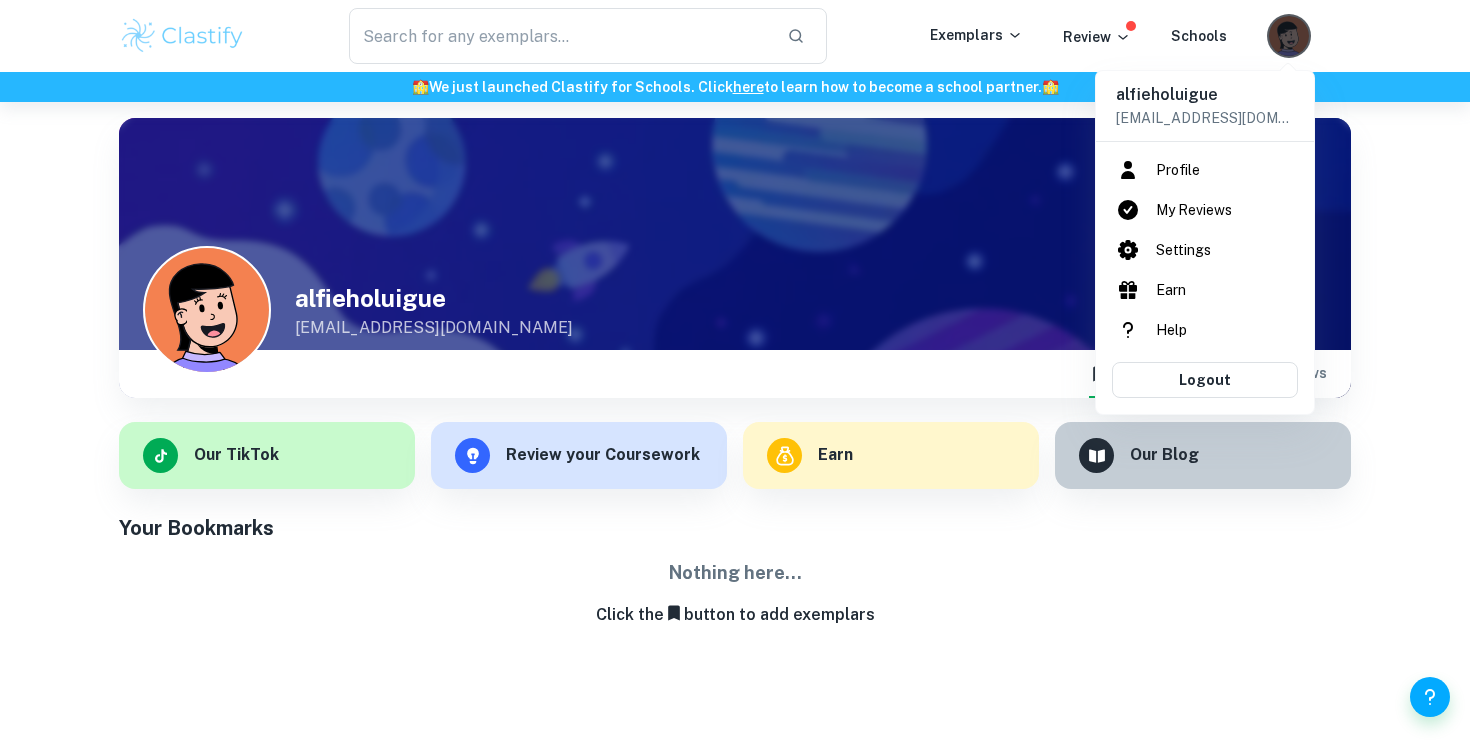 click on "My Reviews" at bounding box center (1205, 210) 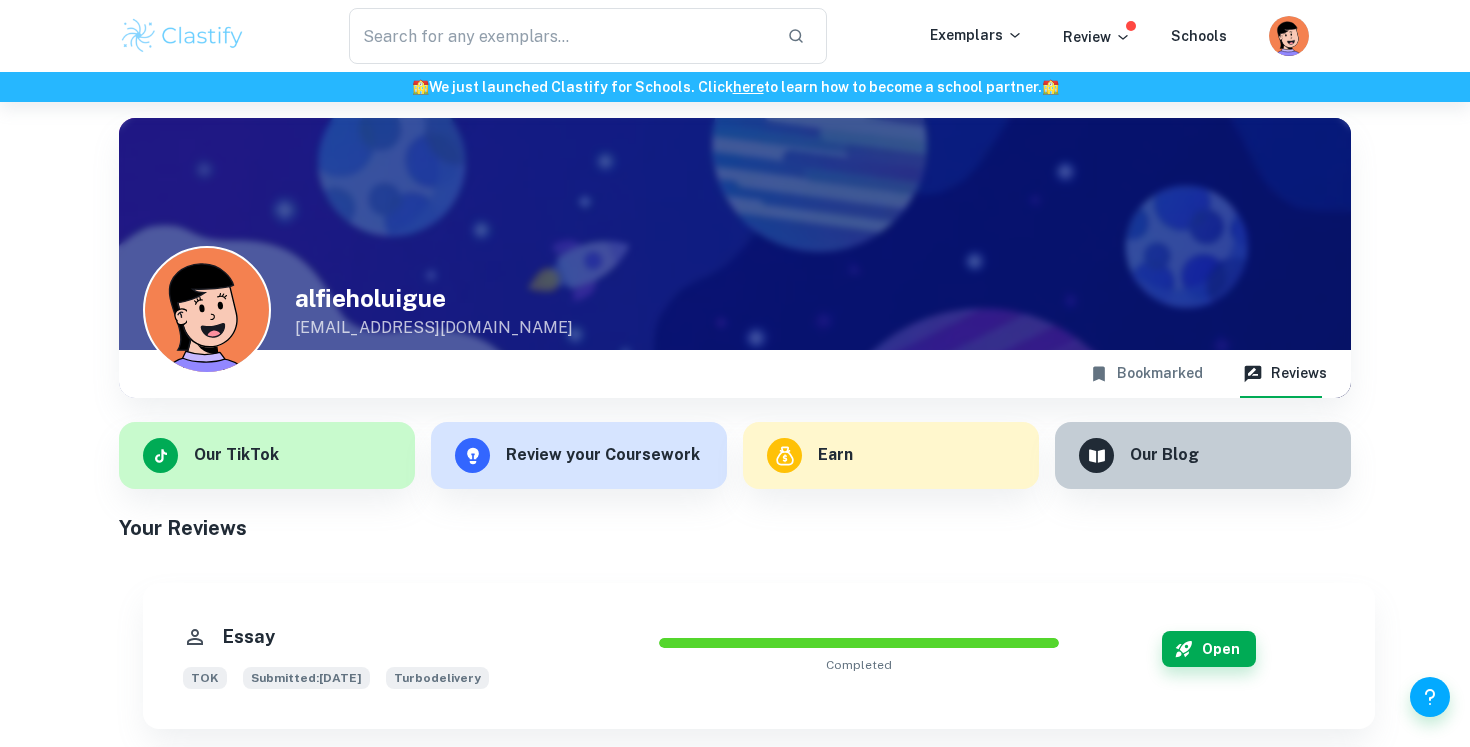 click on "Open" at bounding box center [1209, 656] 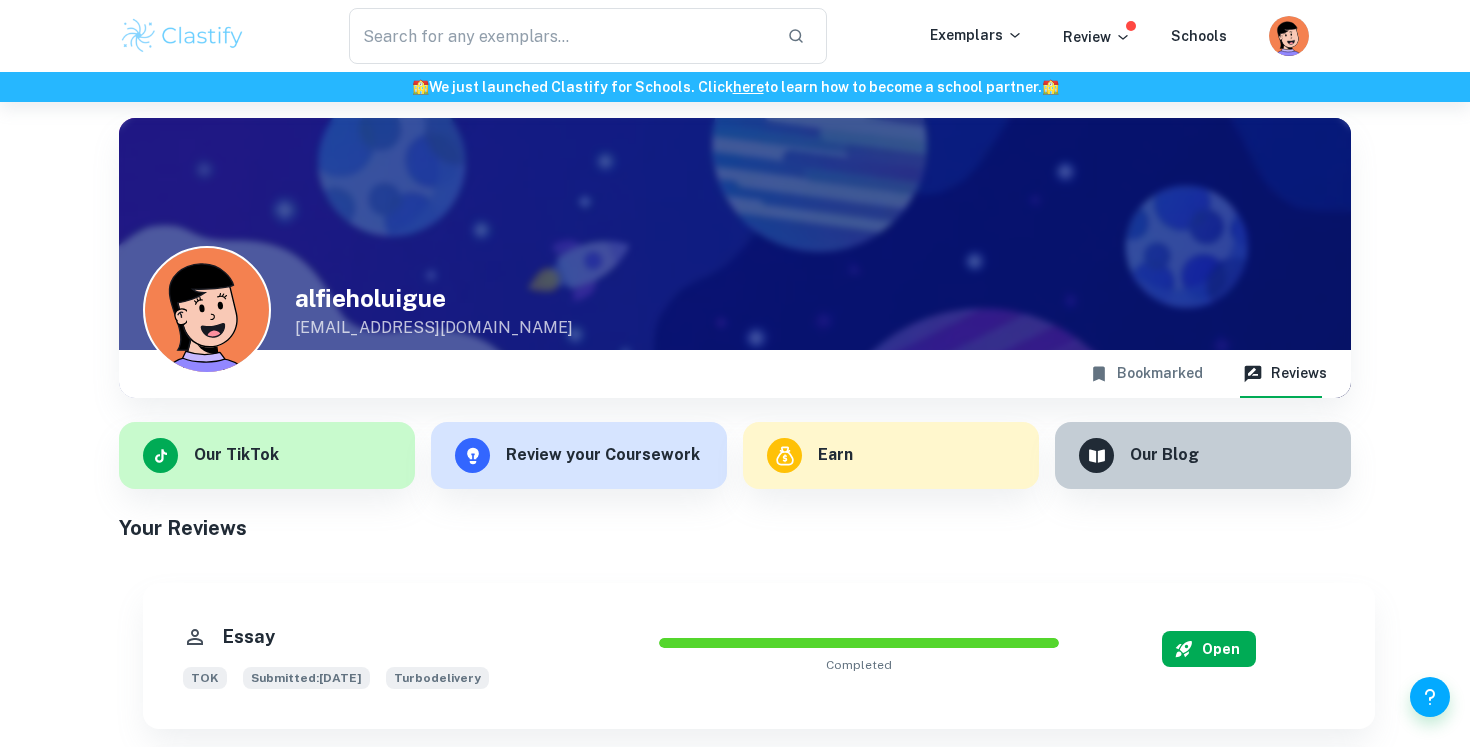 click 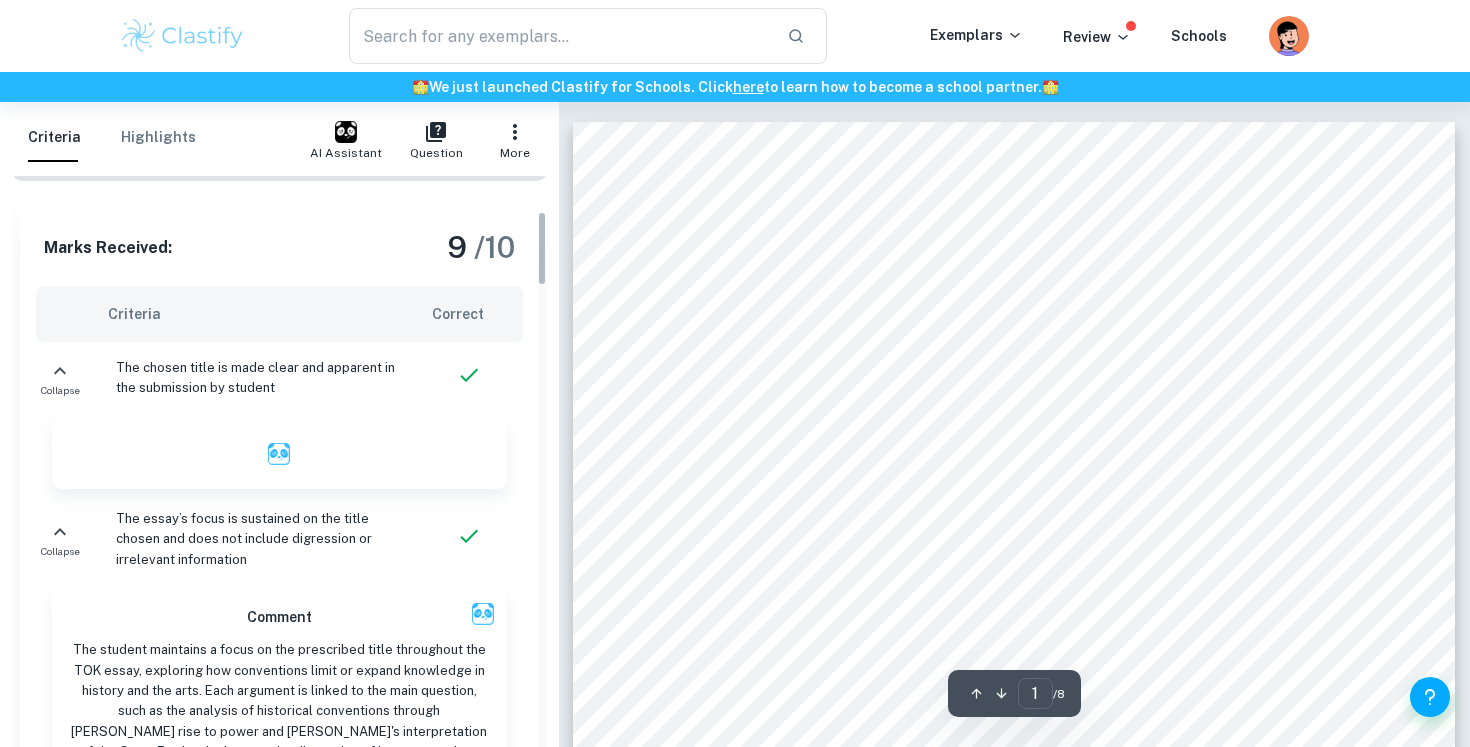 scroll, scrollTop: 405, scrollLeft: 0, axis: vertical 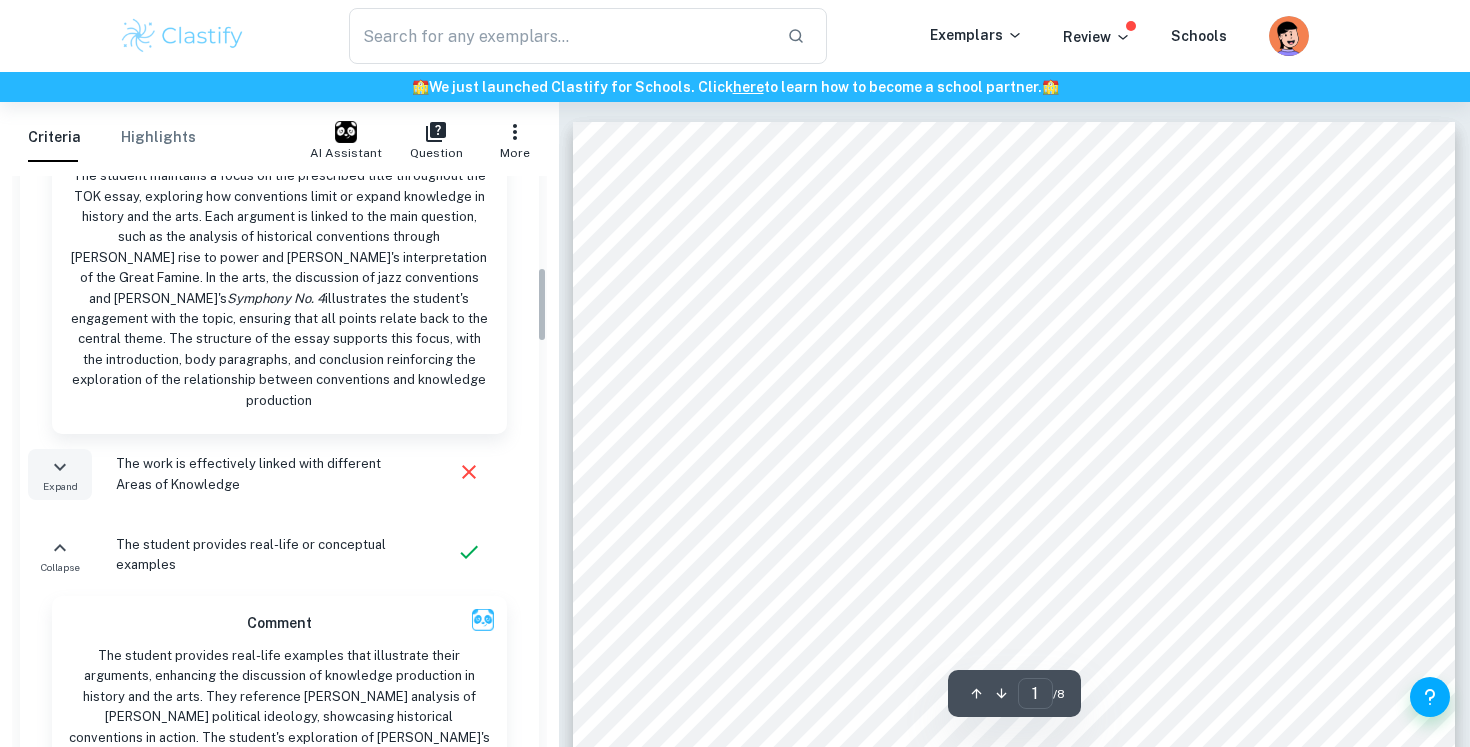click on "Expand" at bounding box center [60, 474] 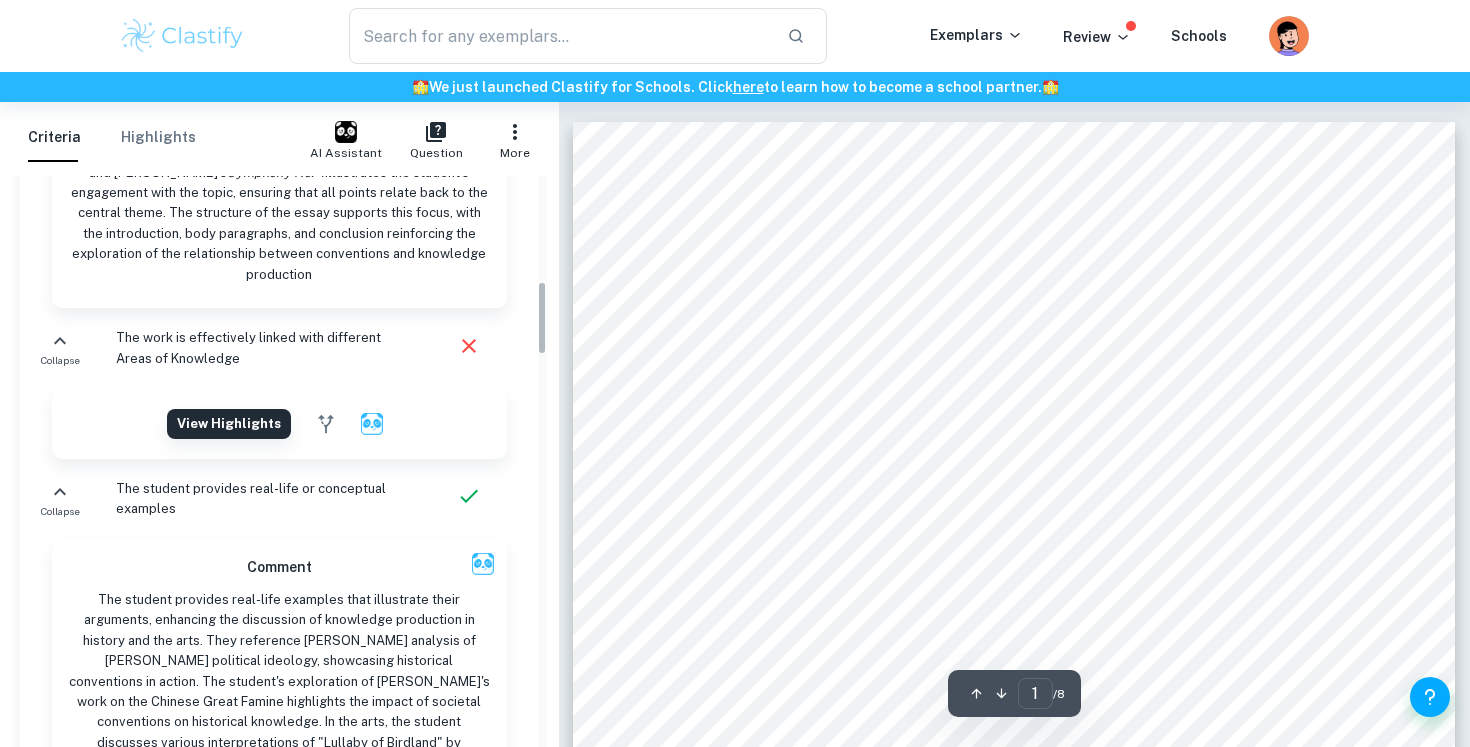 click on "Collapse" at bounding box center [60, 499] 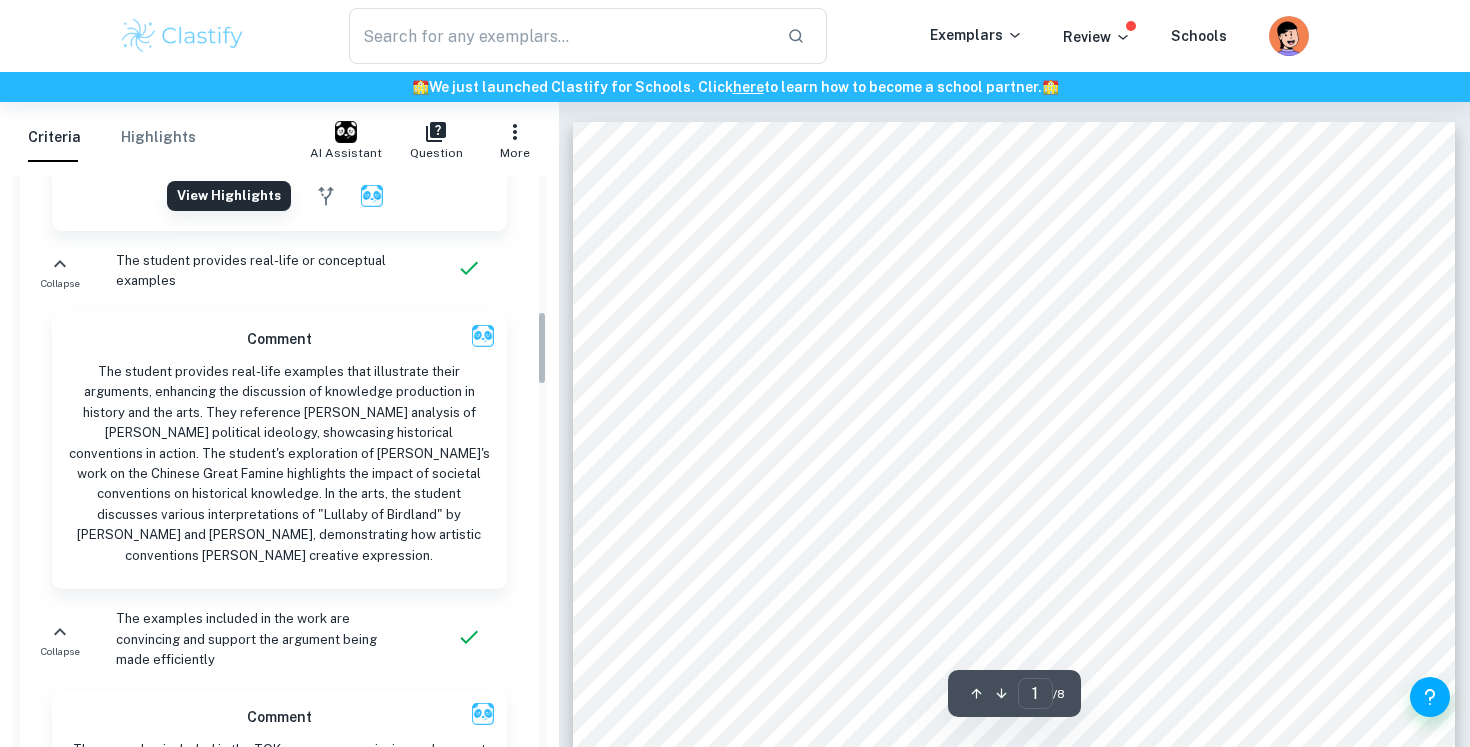 scroll, scrollTop: 1124, scrollLeft: 0, axis: vertical 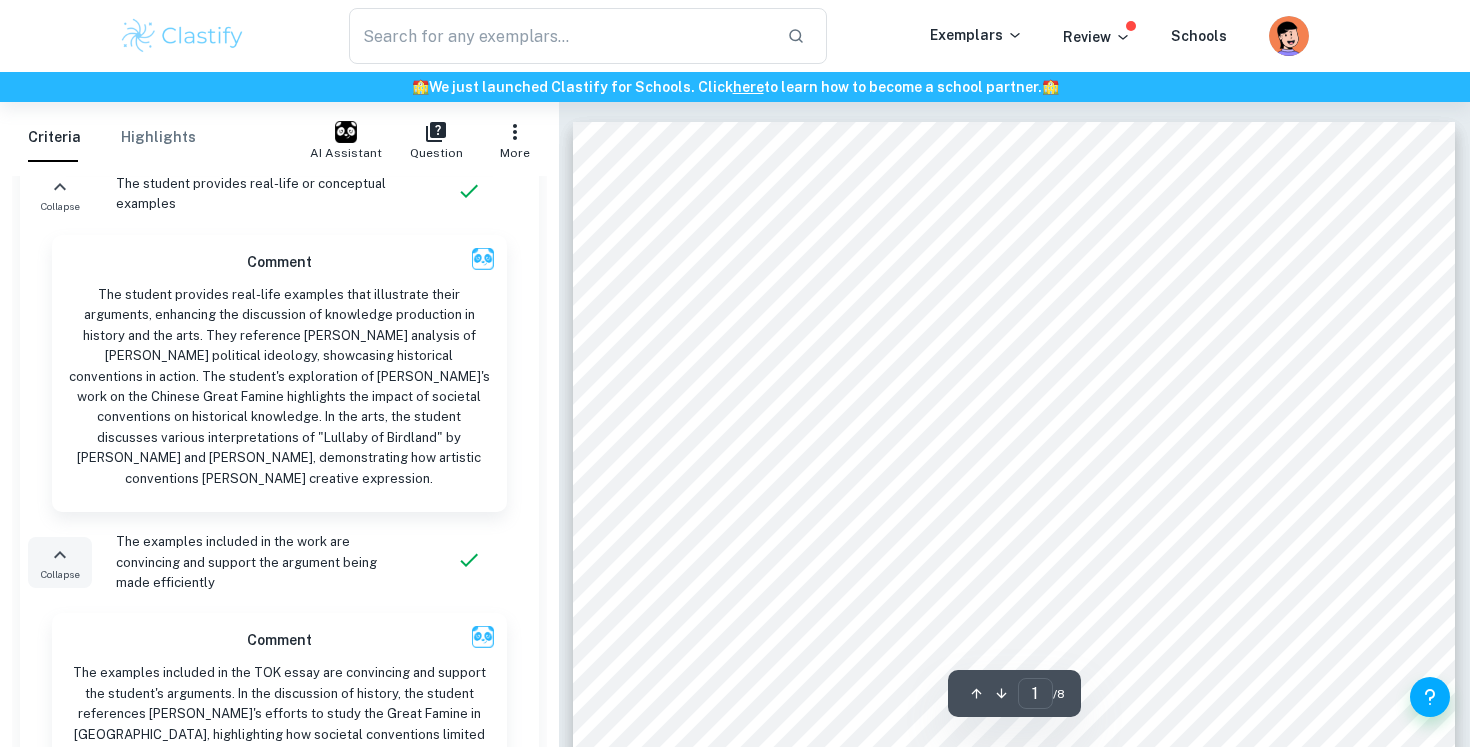 click on "Collapse" at bounding box center (60, 574) 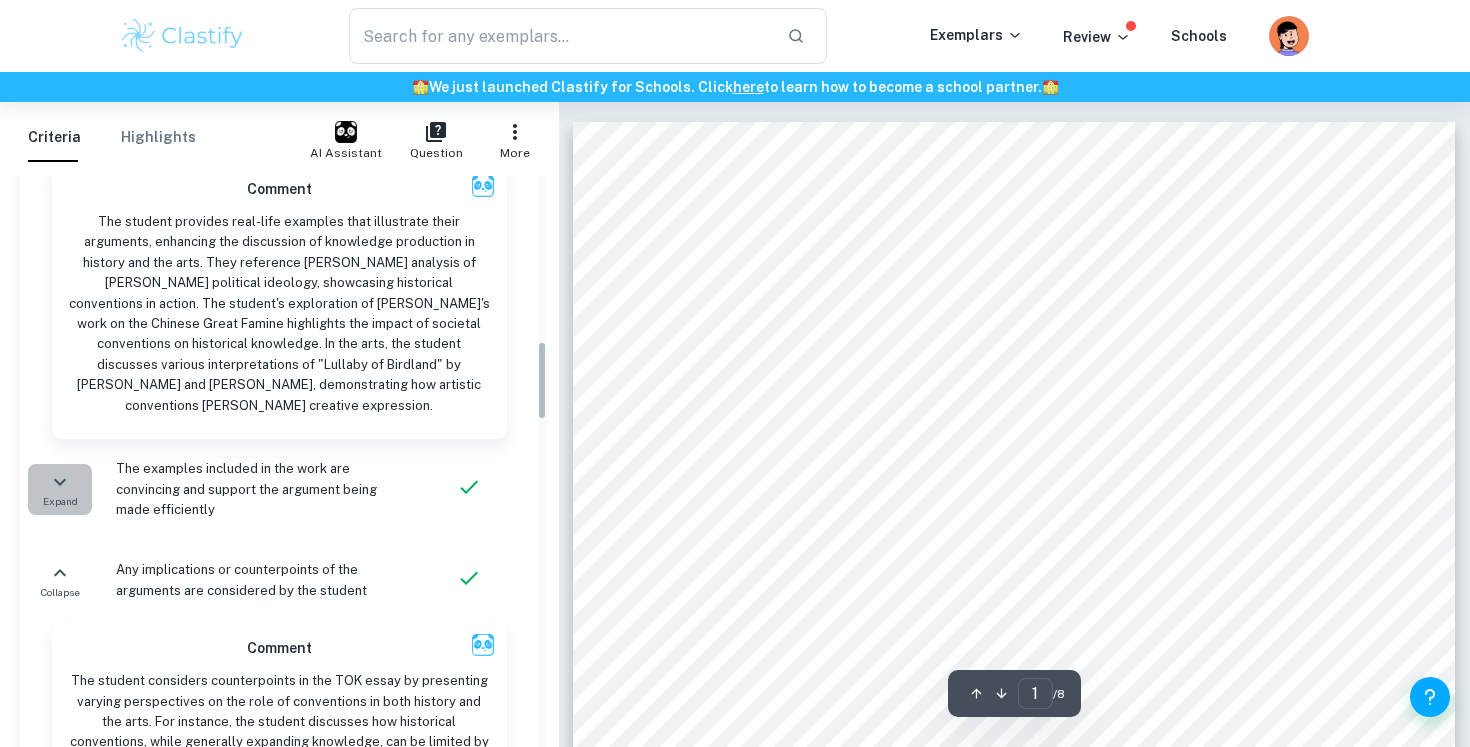 click 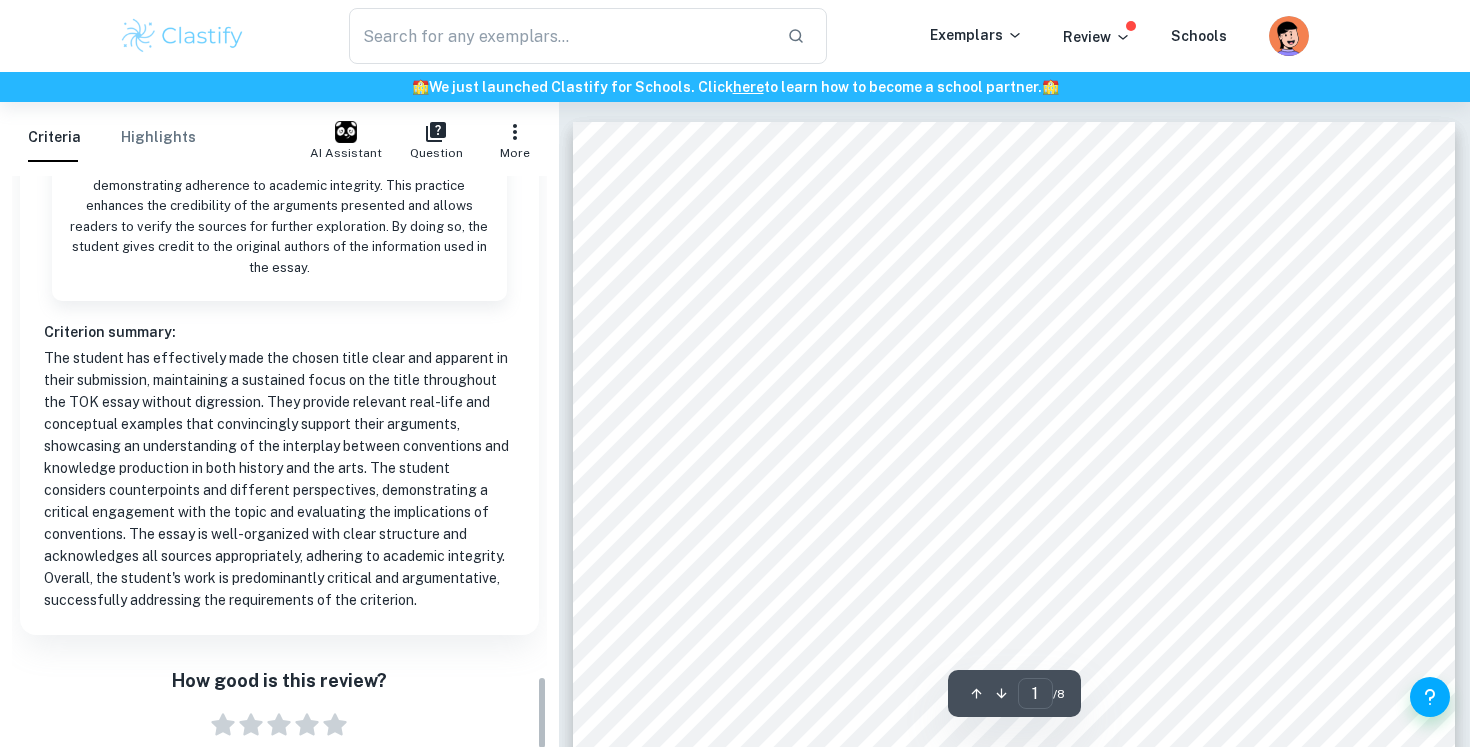 scroll, scrollTop: 3874, scrollLeft: 0, axis: vertical 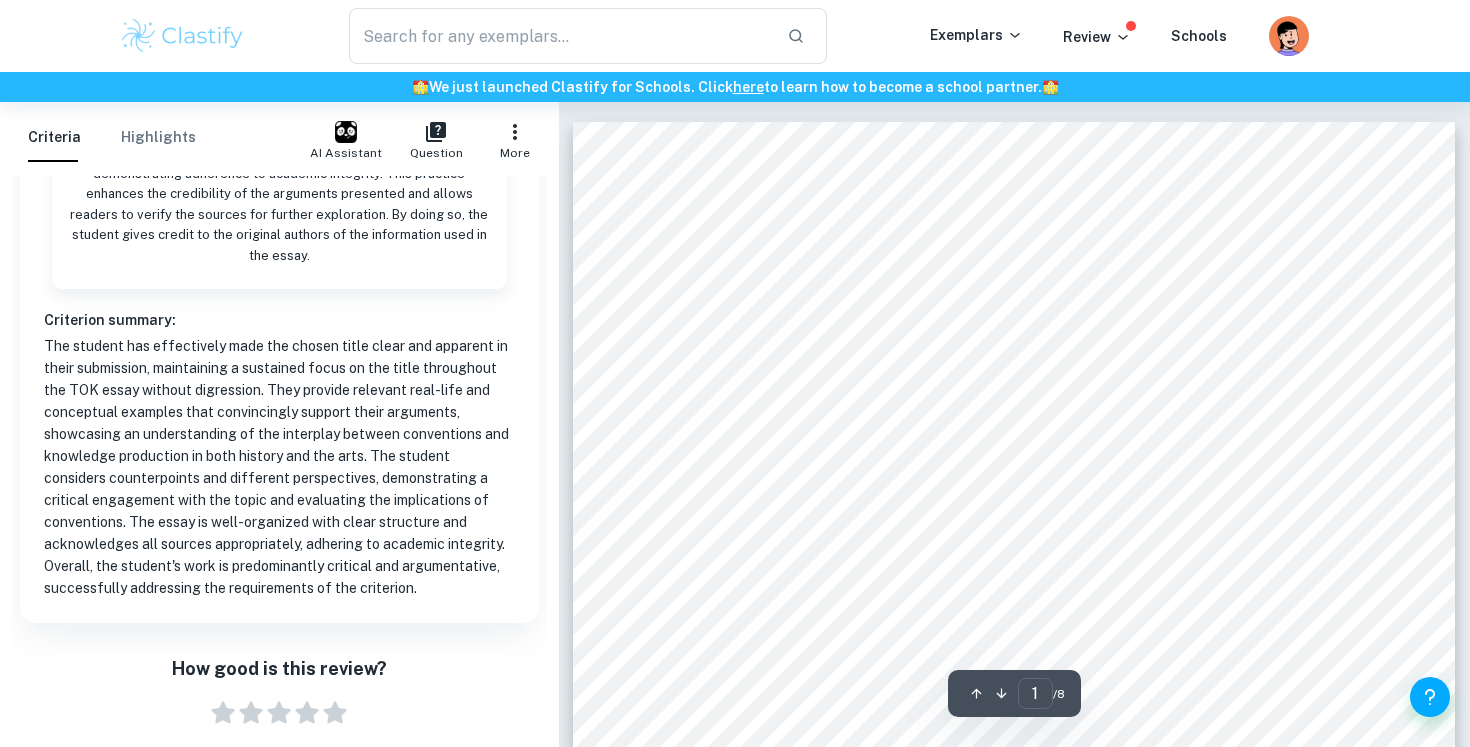 click 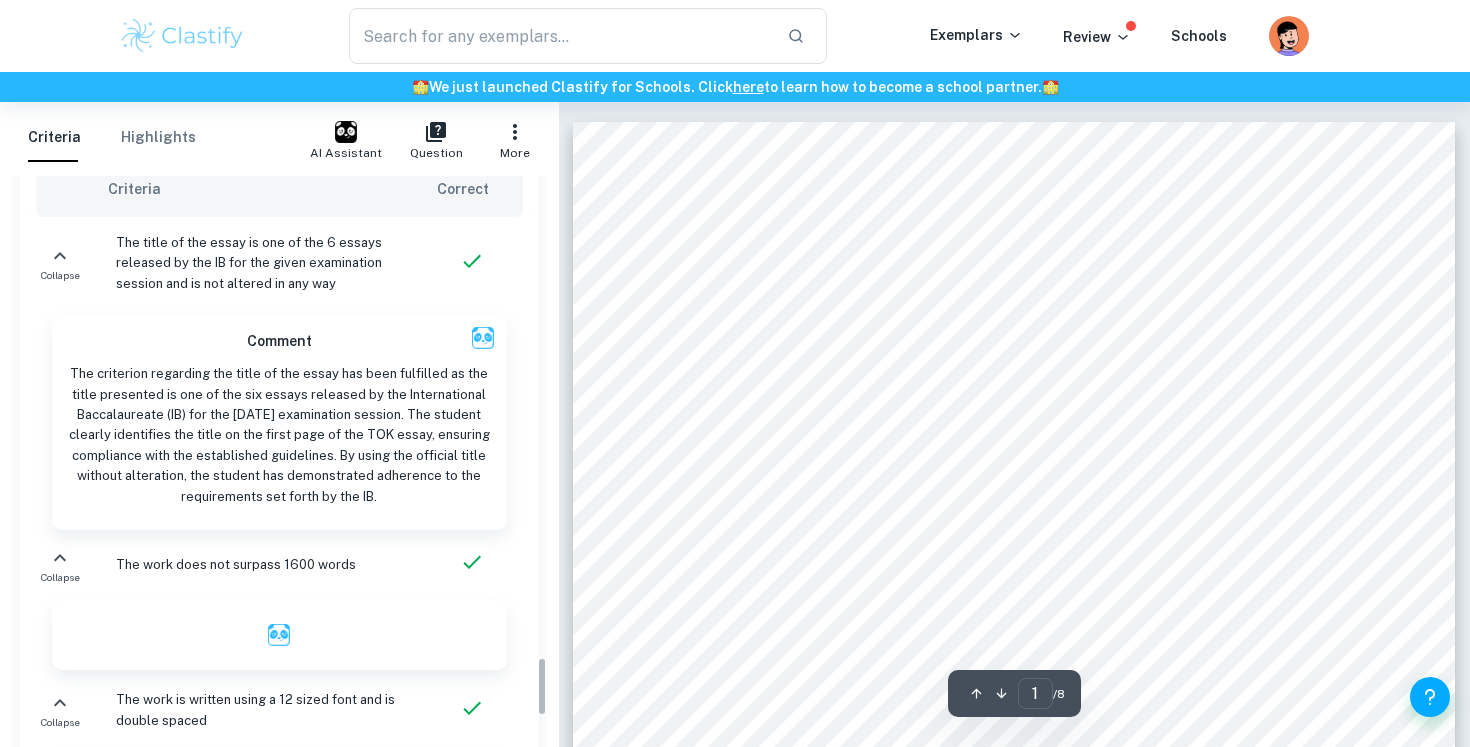 scroll, scrollTop: 4656, scrollLeft: 0, axis: vertical 